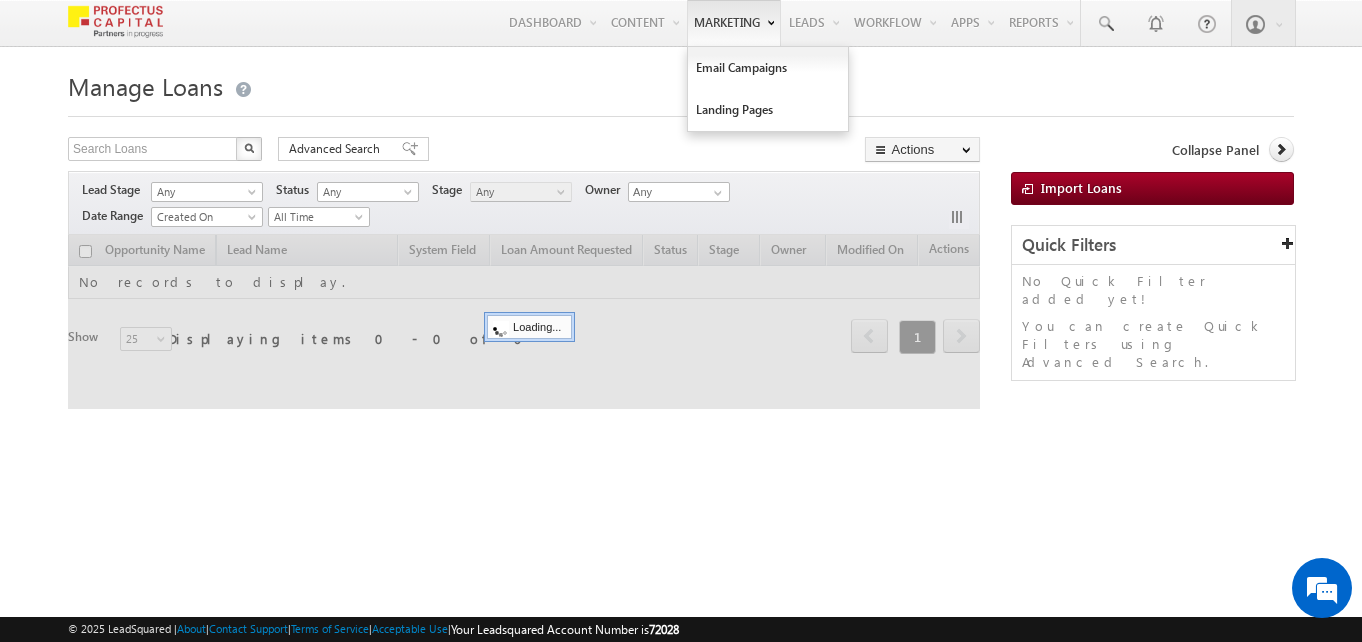 scroll, scrollTop: 0, scrollLeft: 0, axis: both 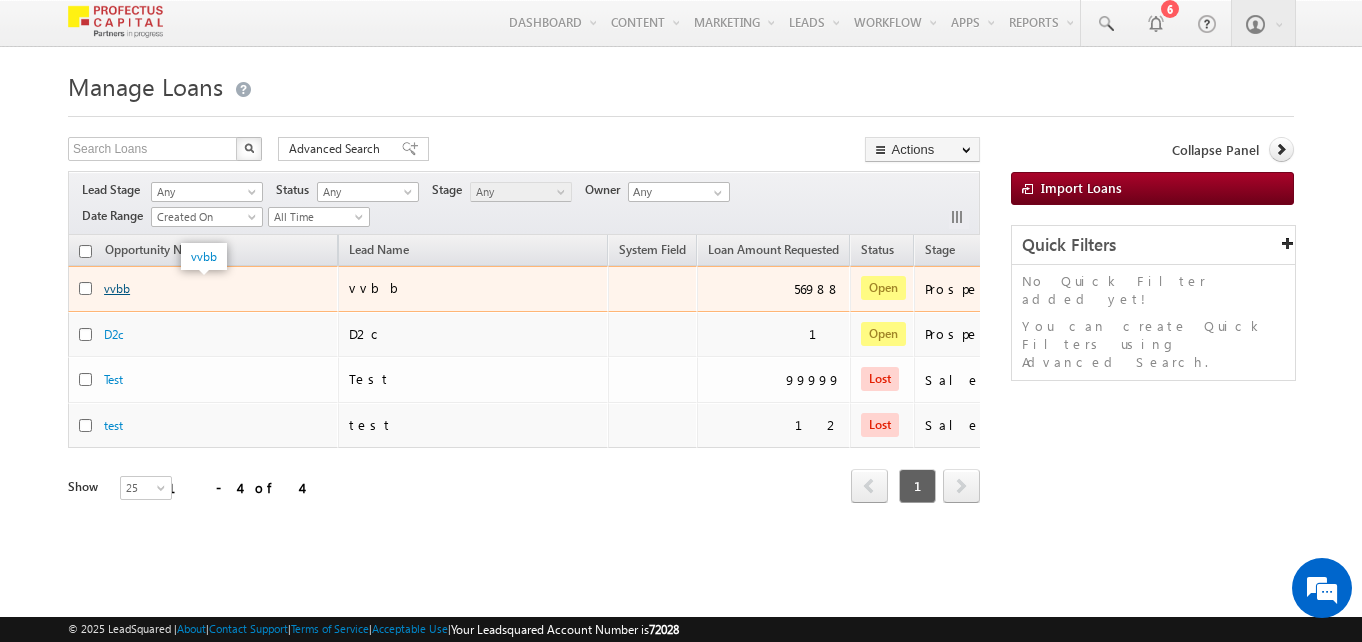 click on "vvbb" at bounding box center (117, 288) 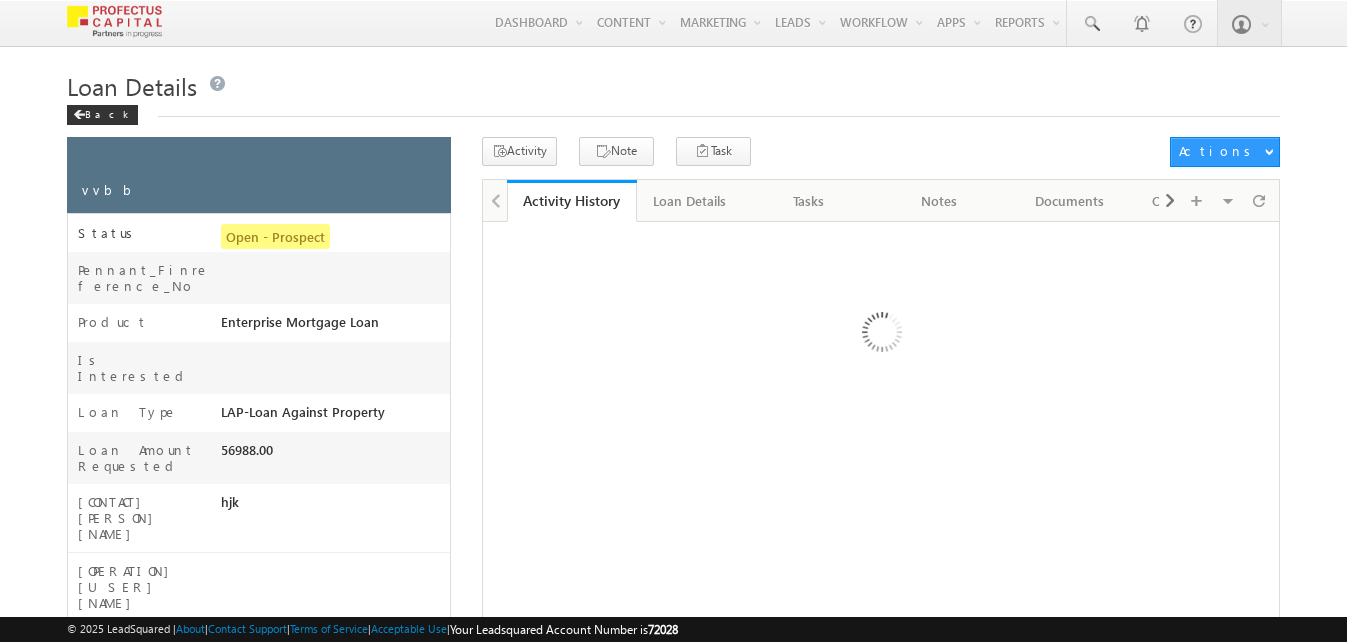 scroll, scrollTop: 0, scrollLeft: 0, axis: both 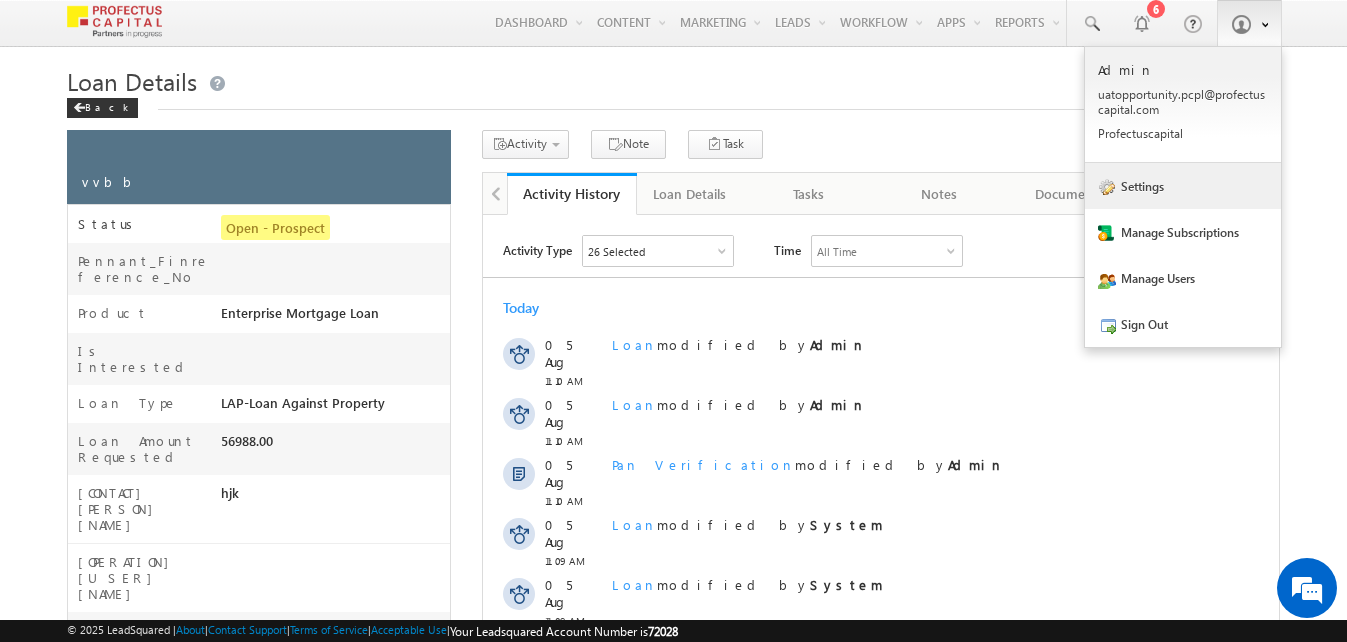 click on "Settings" at bounding box center [1183, 186] 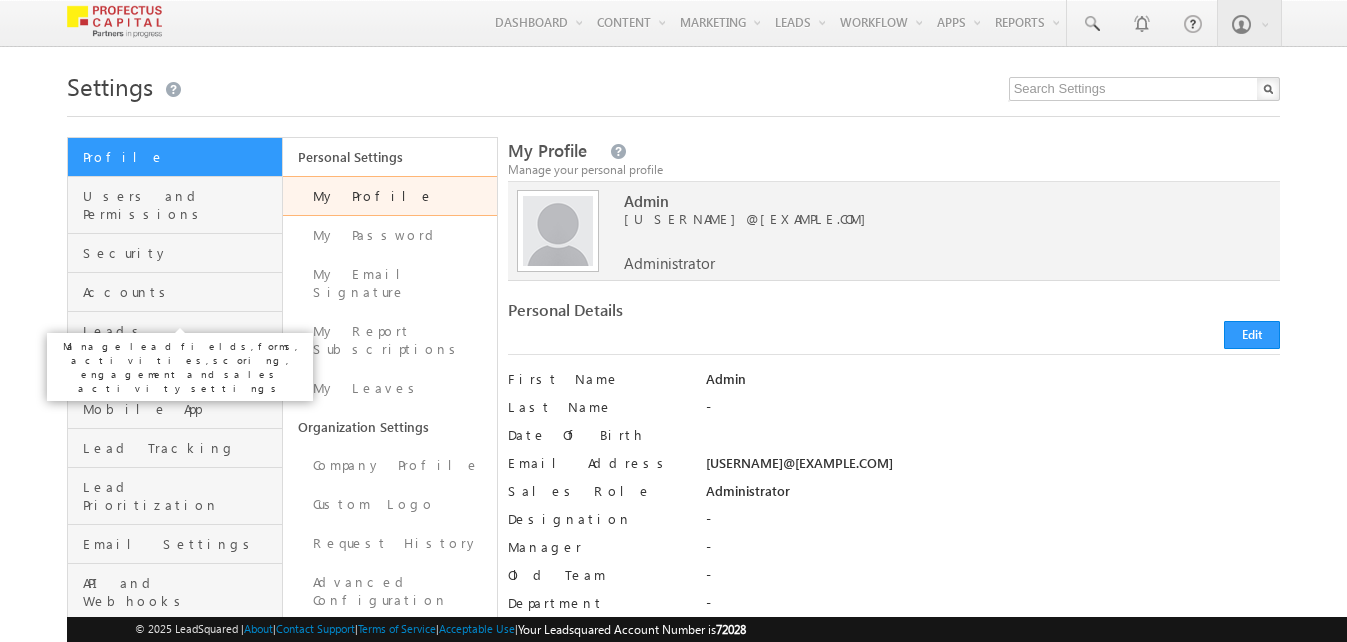 scroll, scrollTop: 0, scrollLeft: 0, axis: both 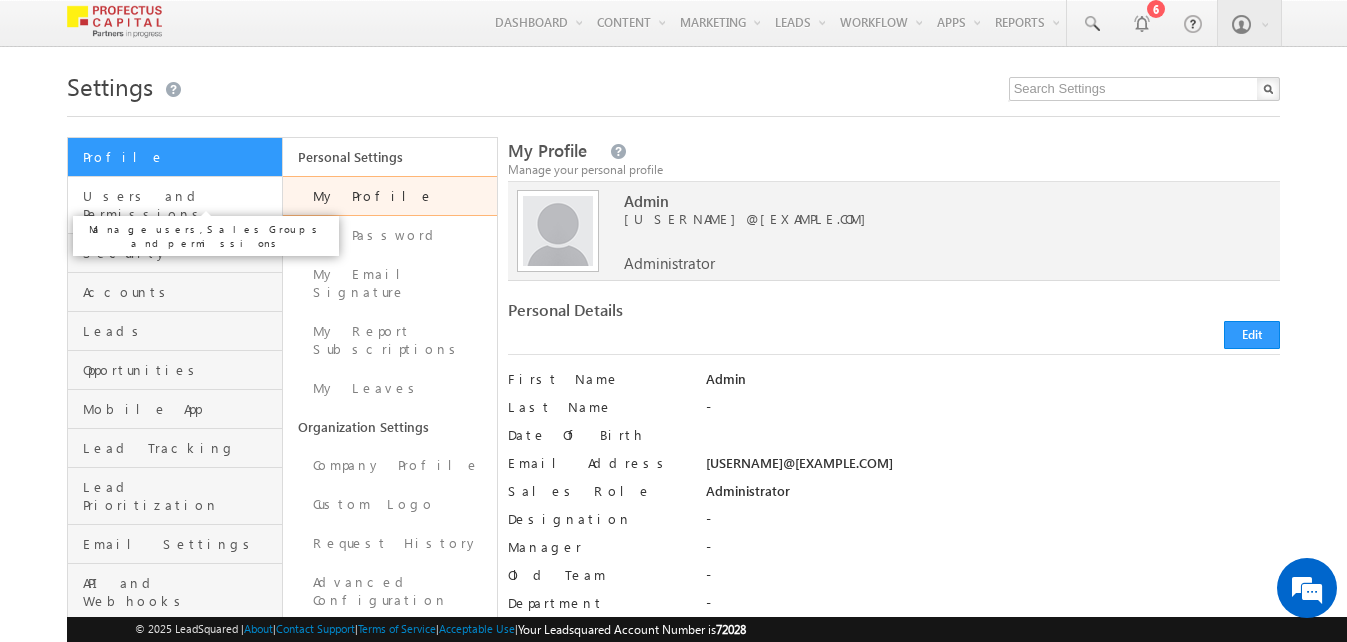 click on "Users and Permissions" at bounding box center [179, 205] 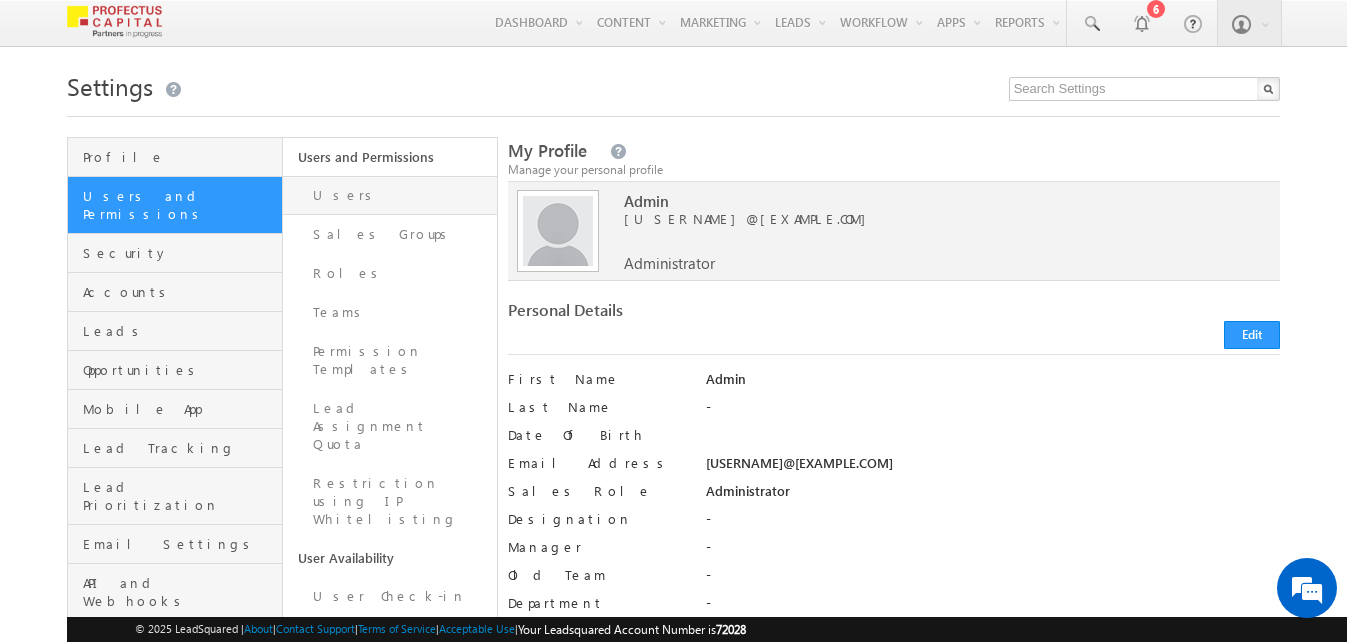 click on "Users" at bounding box center (390, 195) 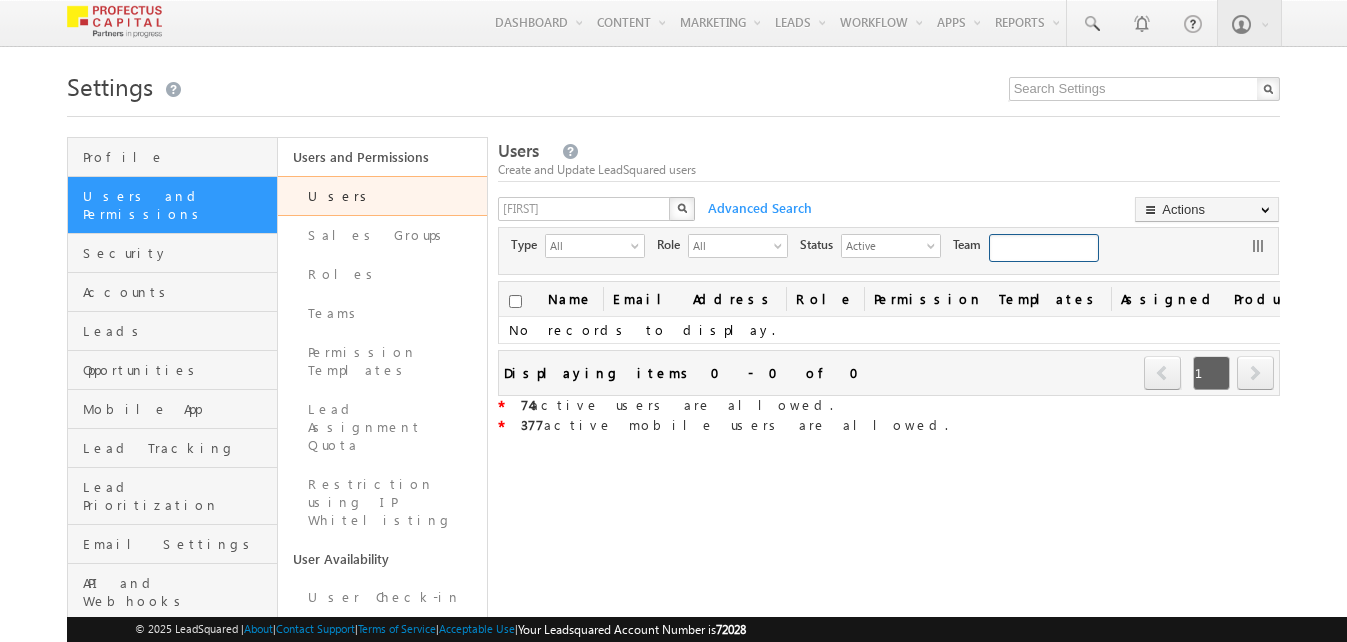 scroll, scrollTop: 0, scrollLeft: 0, axis: both 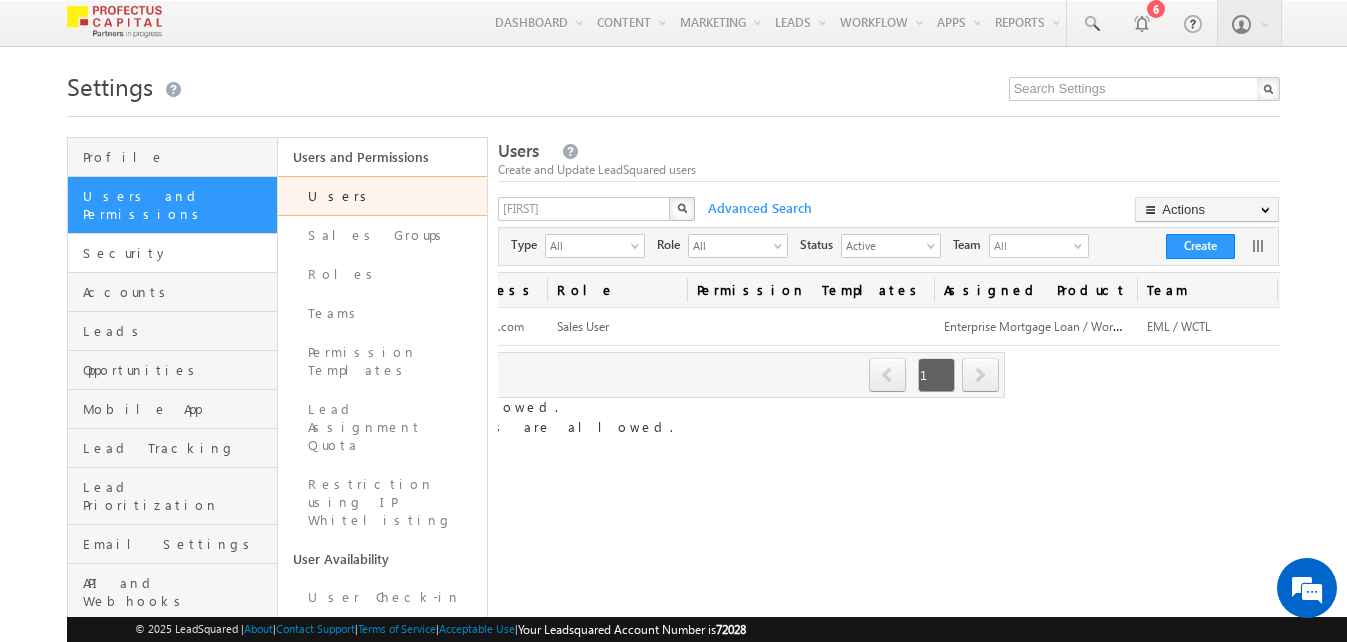 click on "Security" at bounding box center [172, 253] 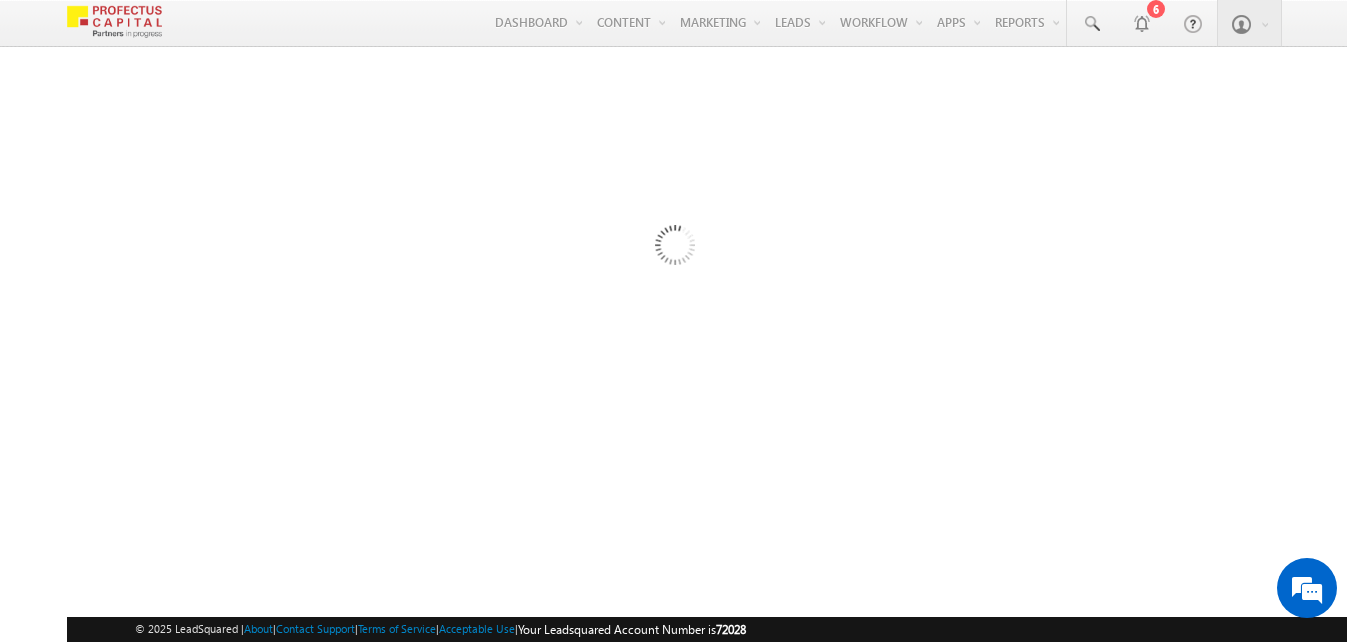 scroll, scrollTop: 0, scrollLeft: 0, axis: both 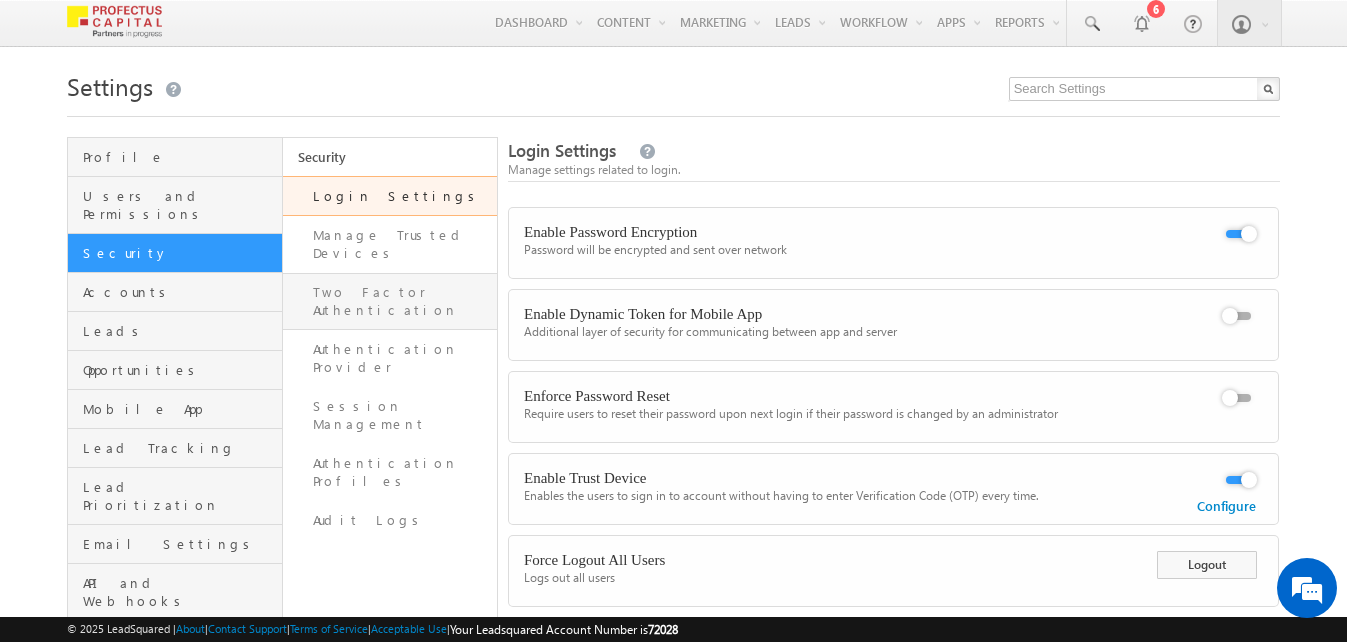click on "Two Factor Authentication" at bounding box center (390, 301) 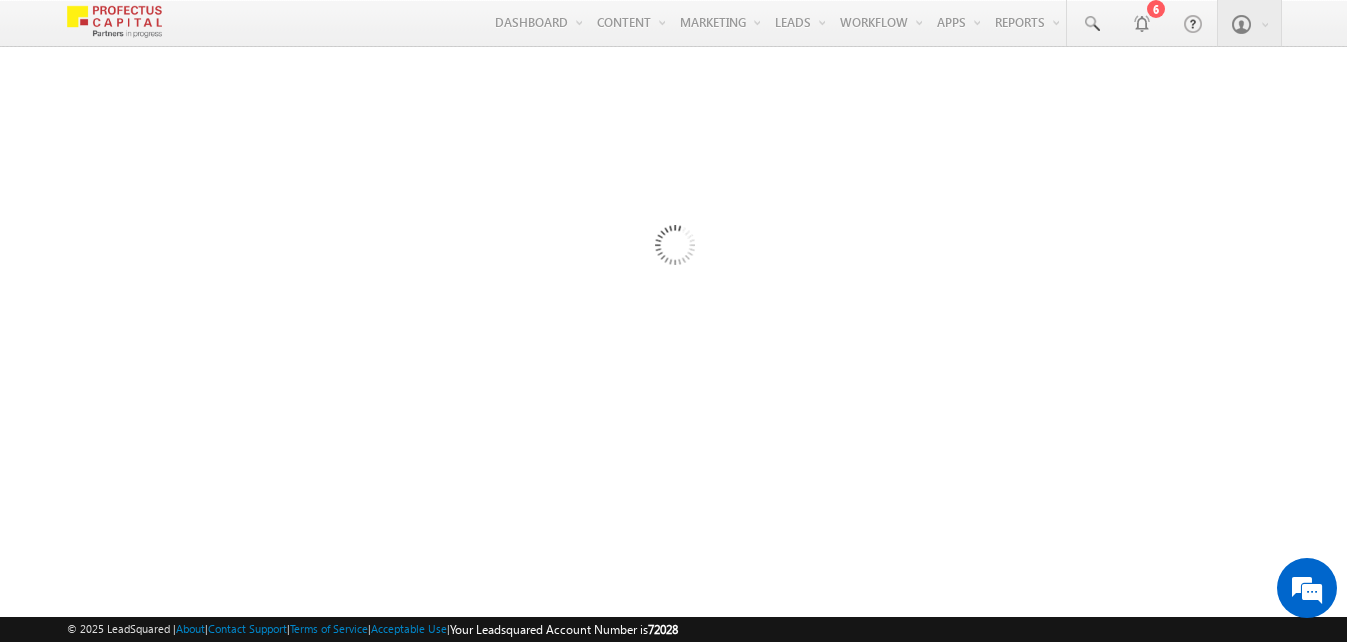 scroll, scrollTop: 0, scrollLeft: 0, axis: both 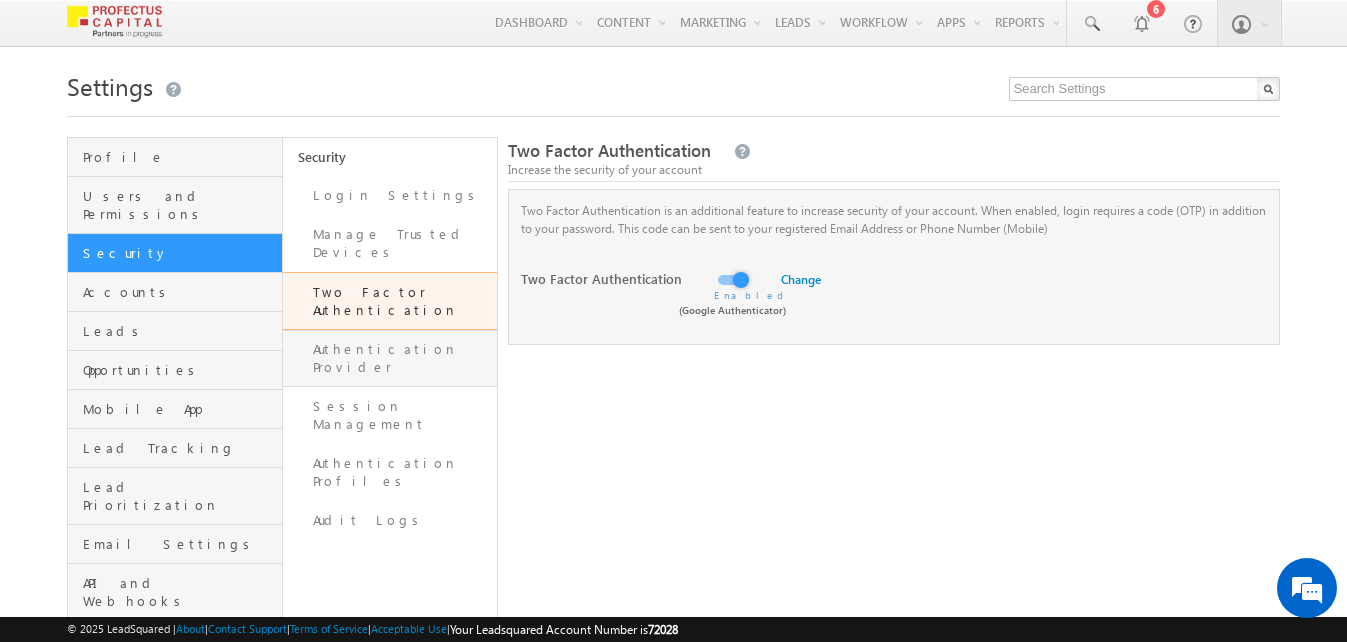 click on "Authentication Provider" at bounding box center (390, 358) 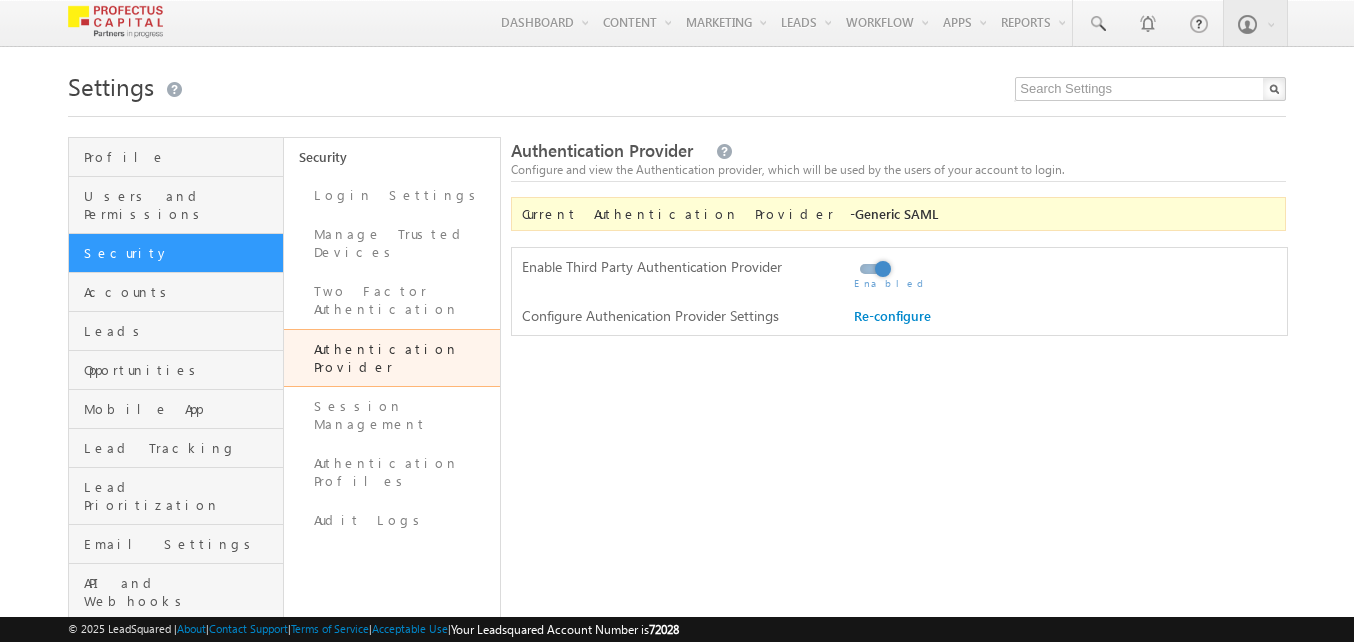 scroll, scrollTop: 0, scrollLeft: 0, axis: both 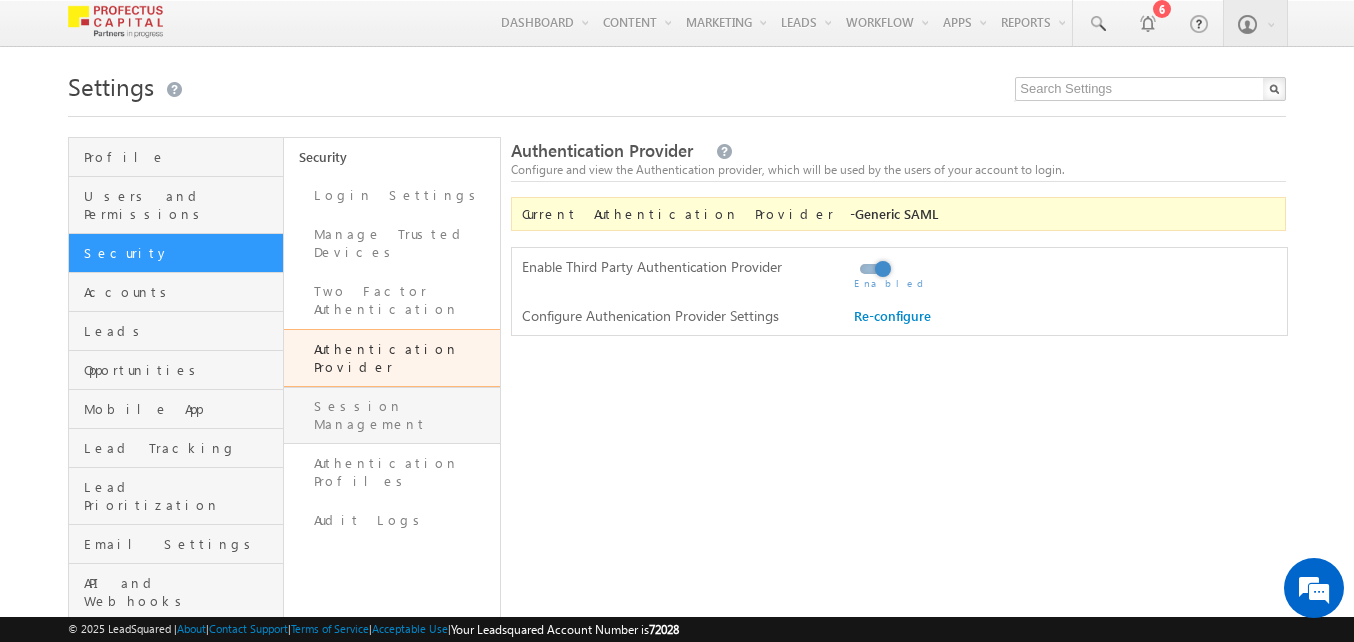 click on "Session Management" at bounding box center (391, 415) 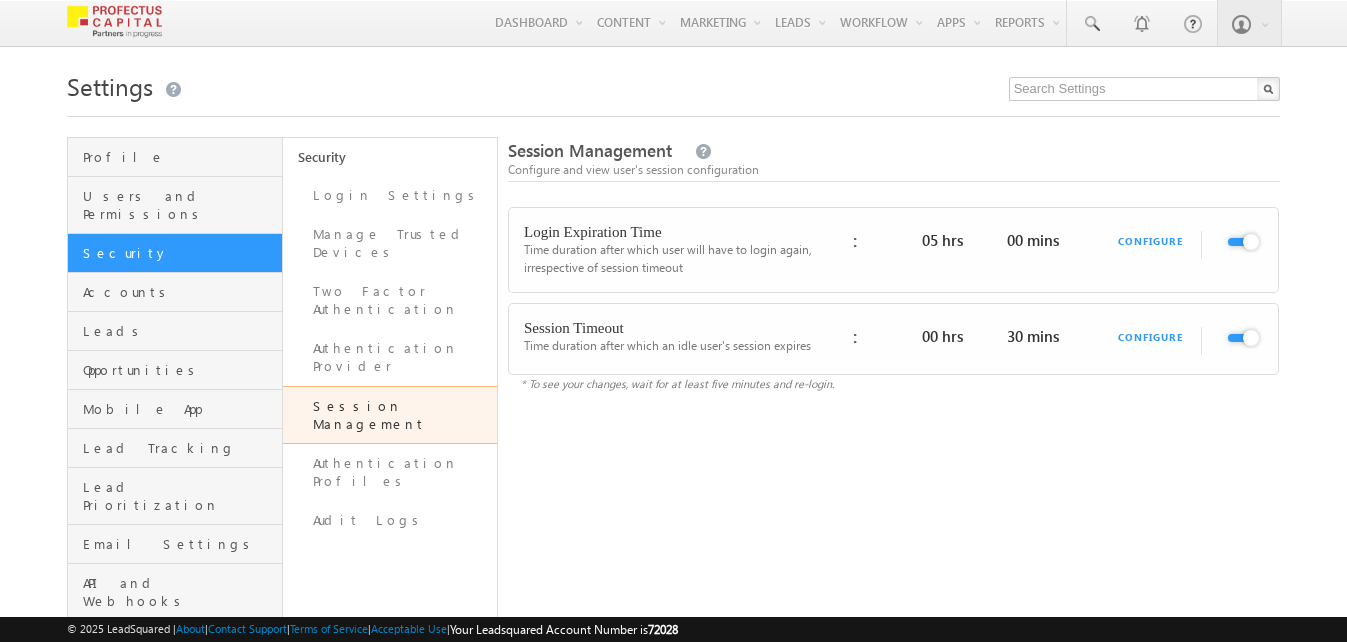 scroll, scrollTop: 0, scrollLeft: 0, axis: both 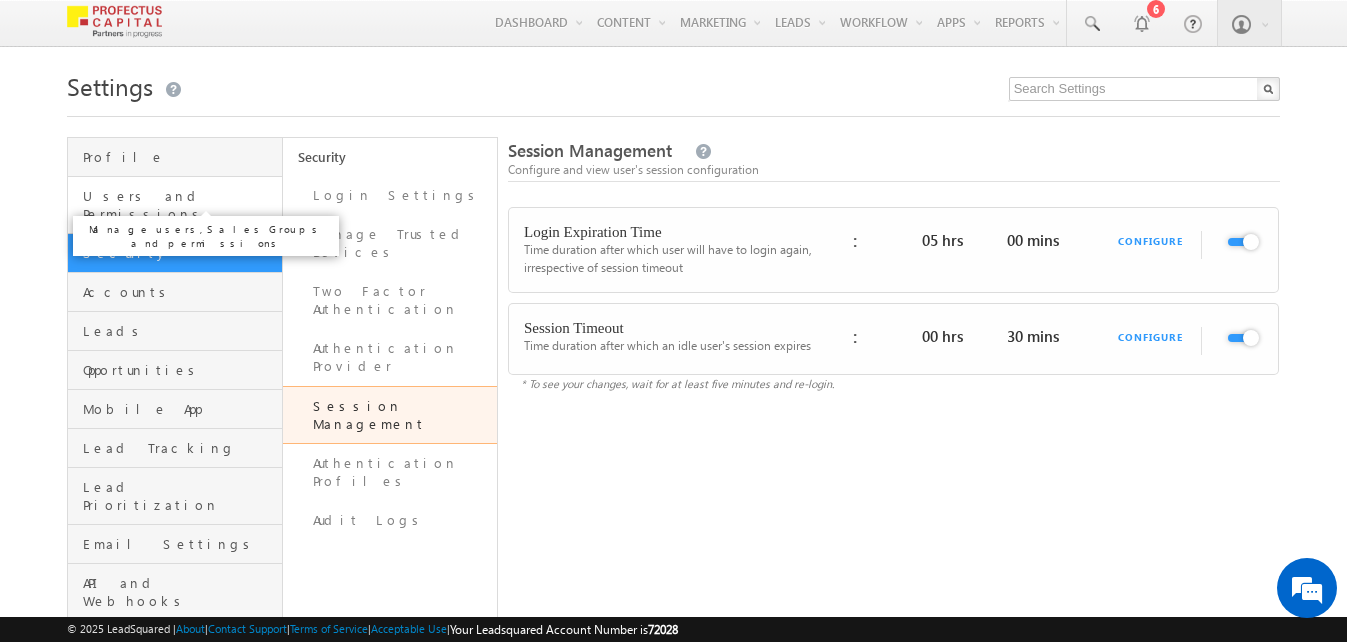 click on "Users and Permissions" at bounding box center (179, 205) 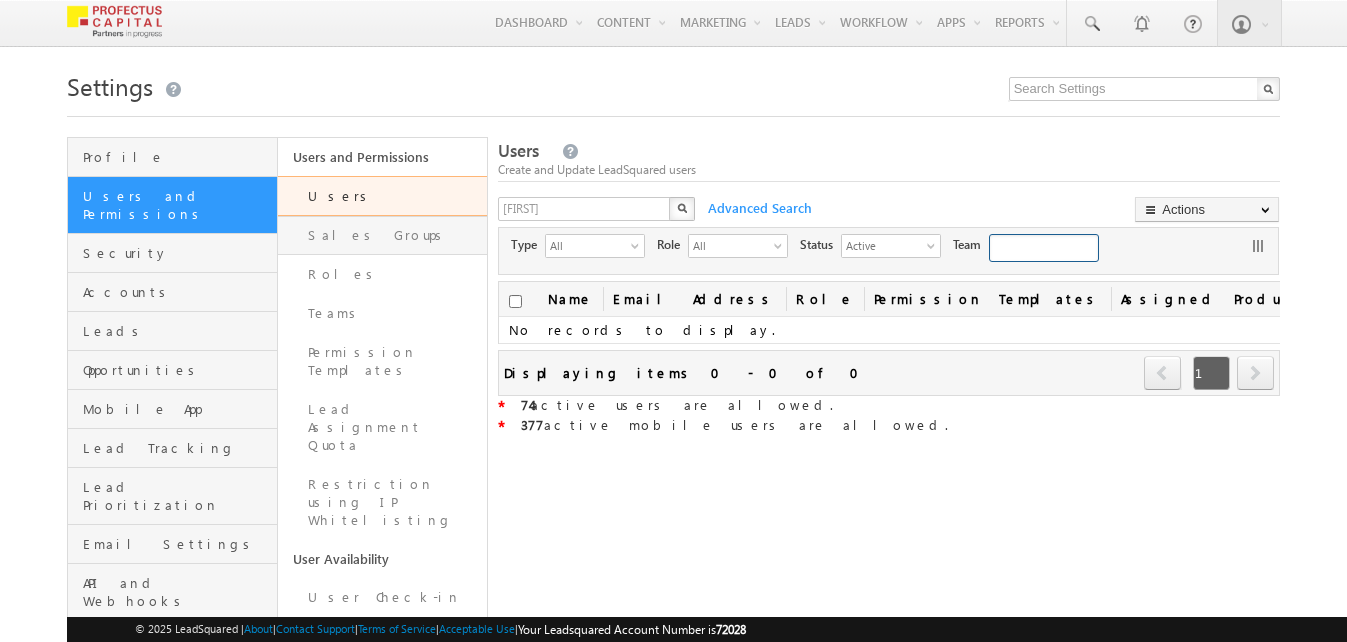 scroll, scrollTop: 0, scrollLeft: 0, axis: both 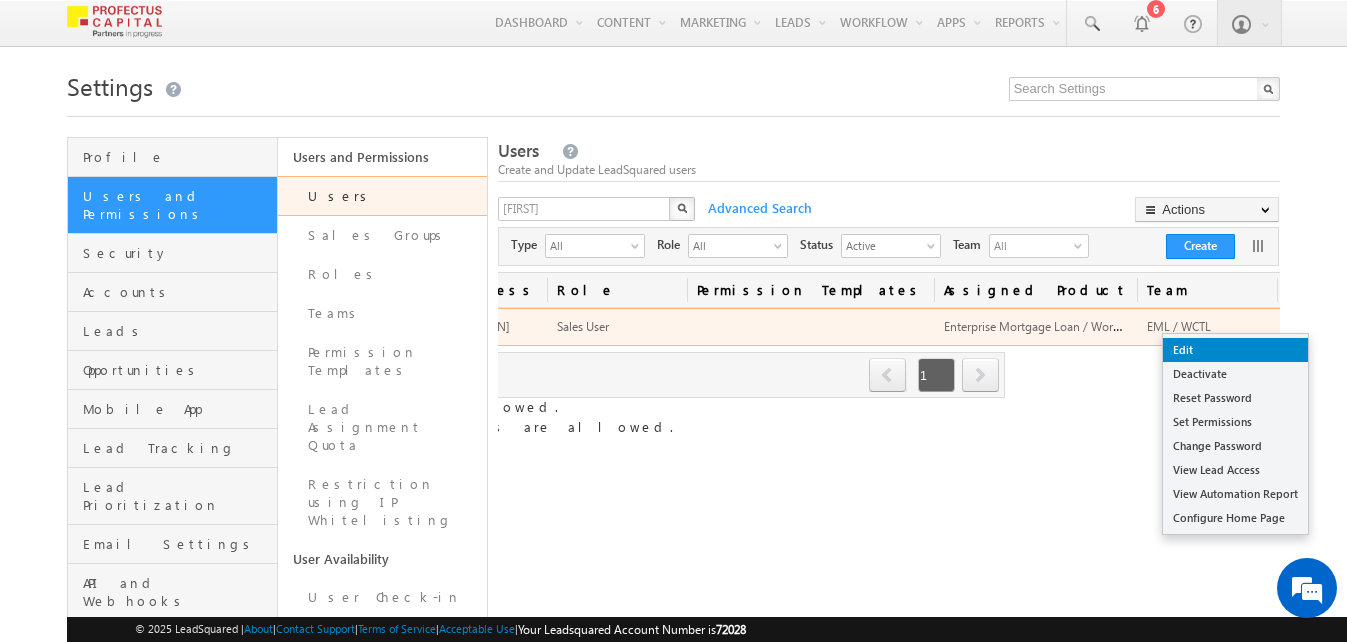click on "Edit" at bounding box center [1235, 350] 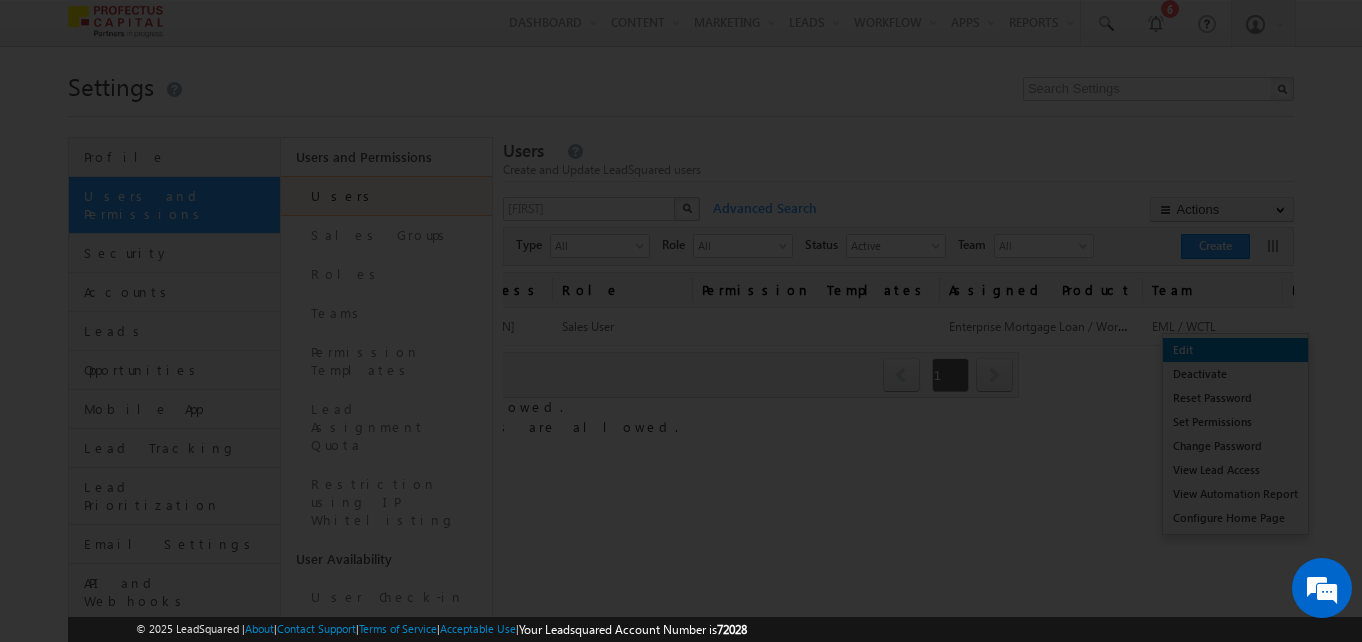 scroll, scrollTop: 0, scrollLeft: 266, axis: horizontal 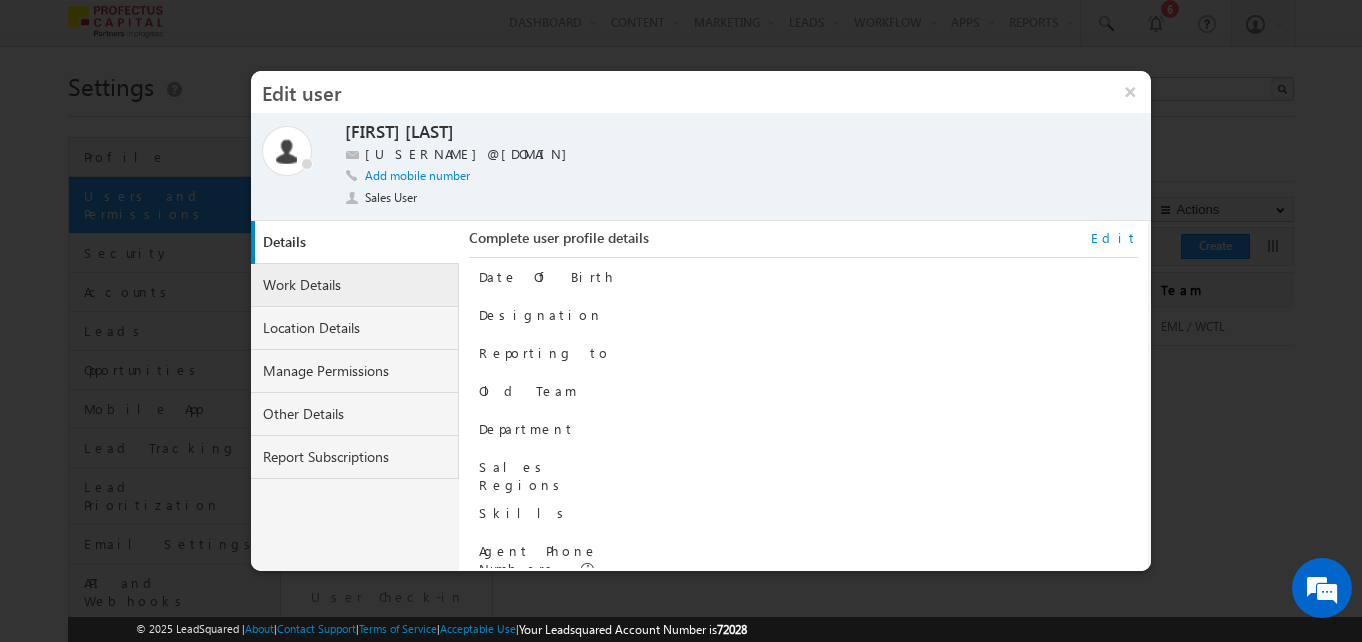 click on "Work Details" at bounding box center [355, 285] 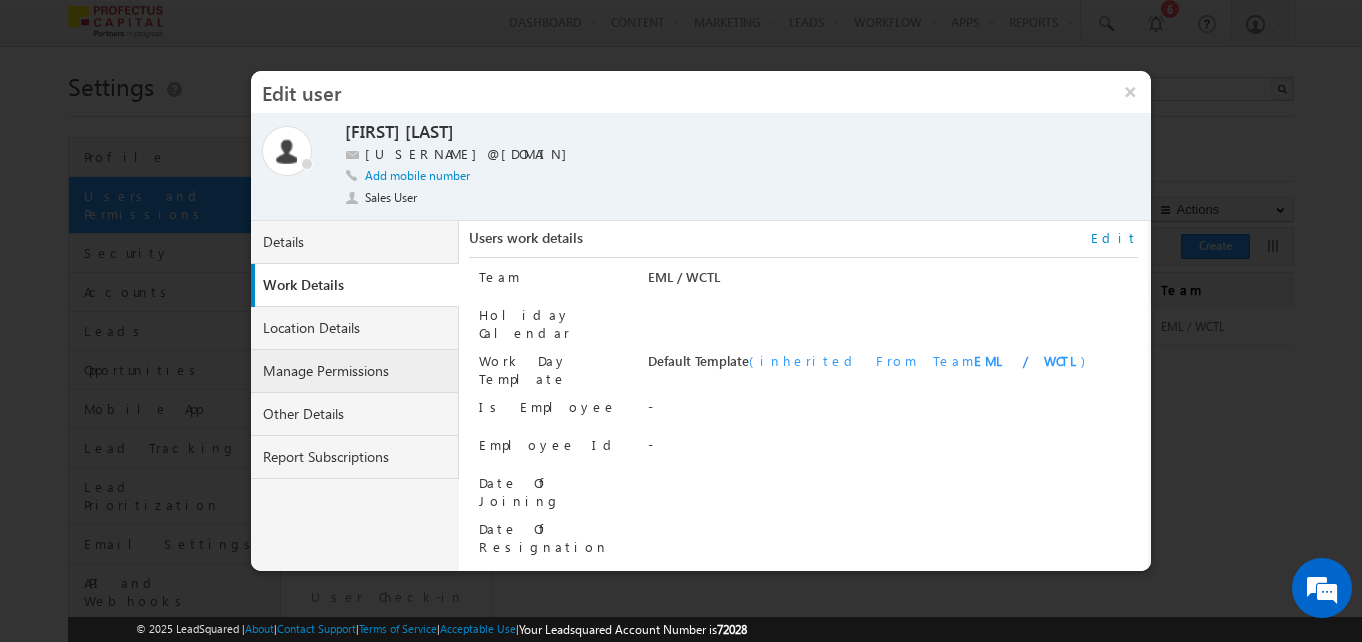 click on "Manage Permissions" at bounding box center (355, 371) 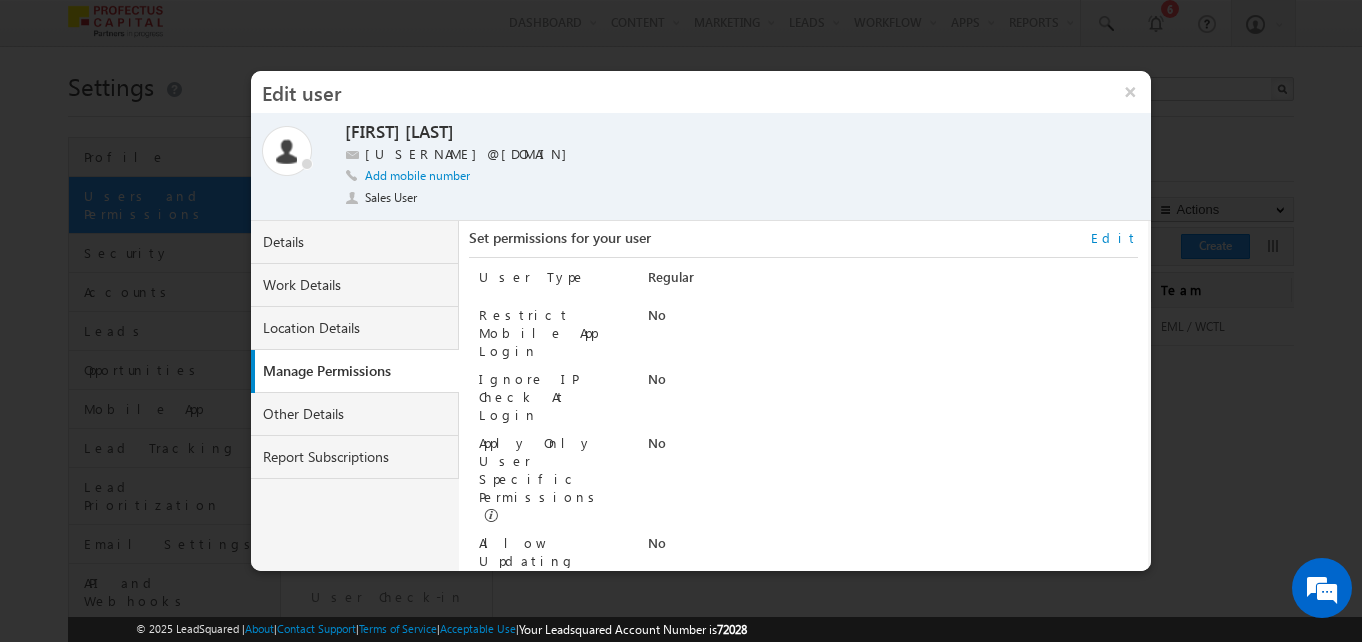click on "Edit" at bounding box center (1114, 238) 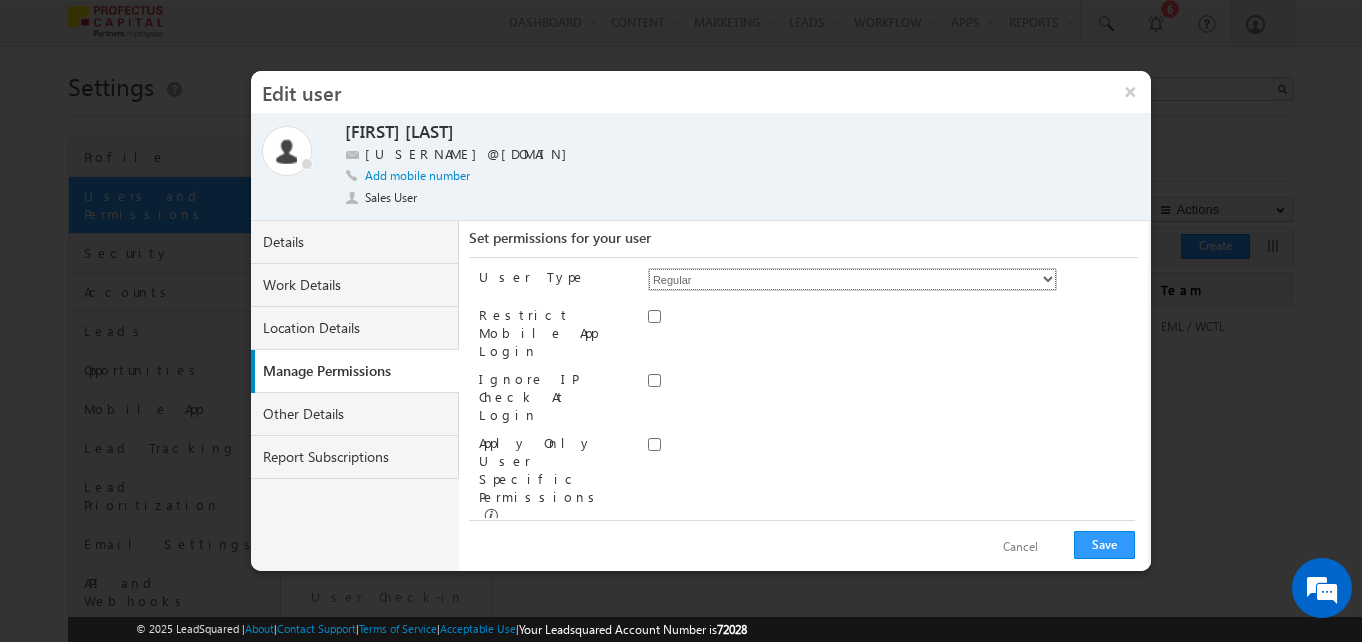click on "Regular Mobile" at bounding box center (852, 279) 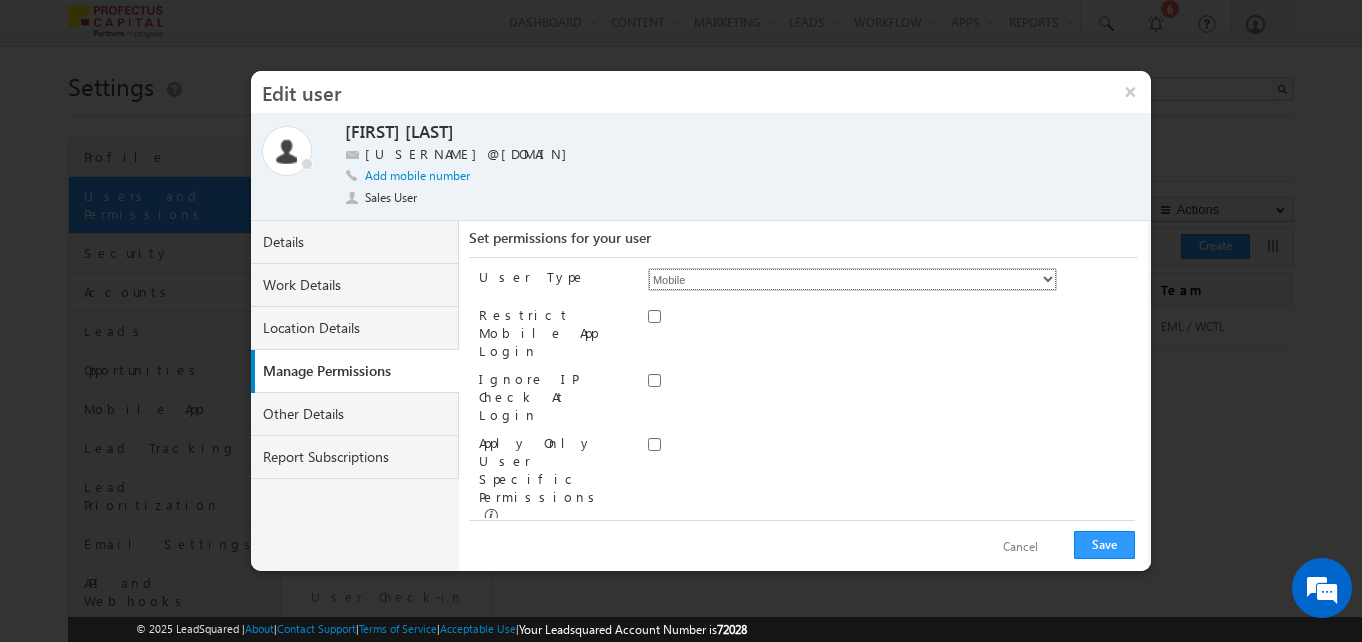click on "Regular Mobile" at bounding box center (852, 279) 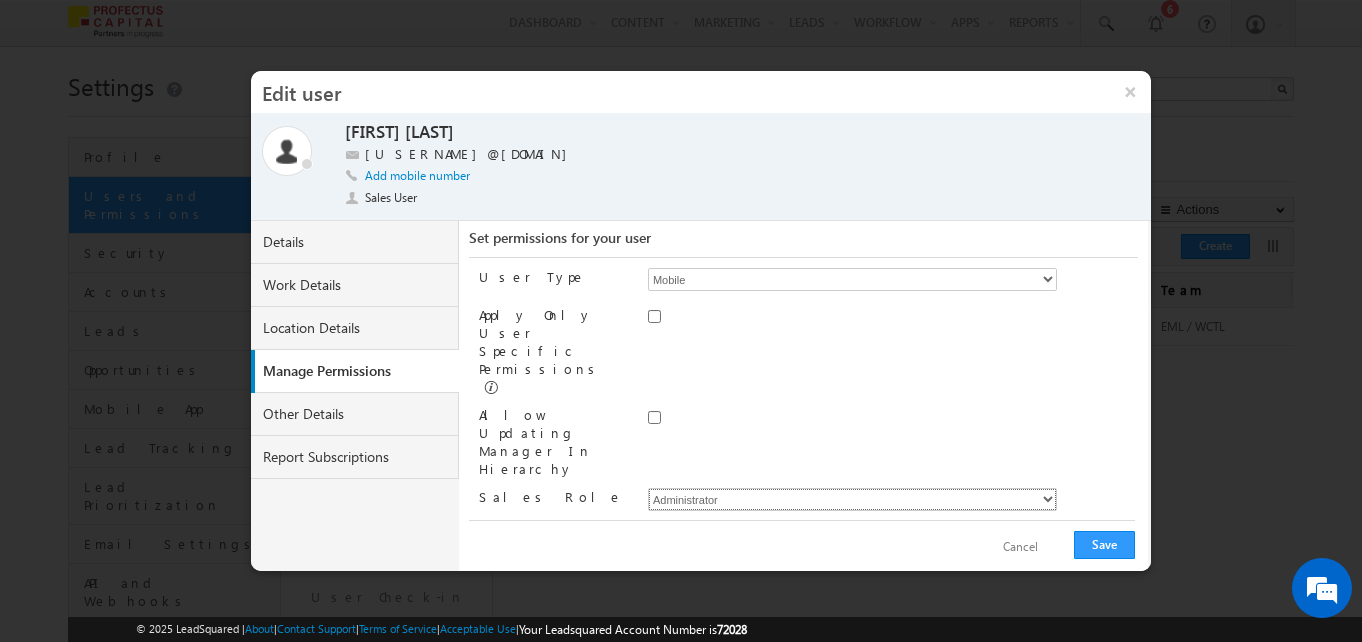 click on "Administrator Marketing User Sales Manager Sales User" at bounding box center (852, 499) 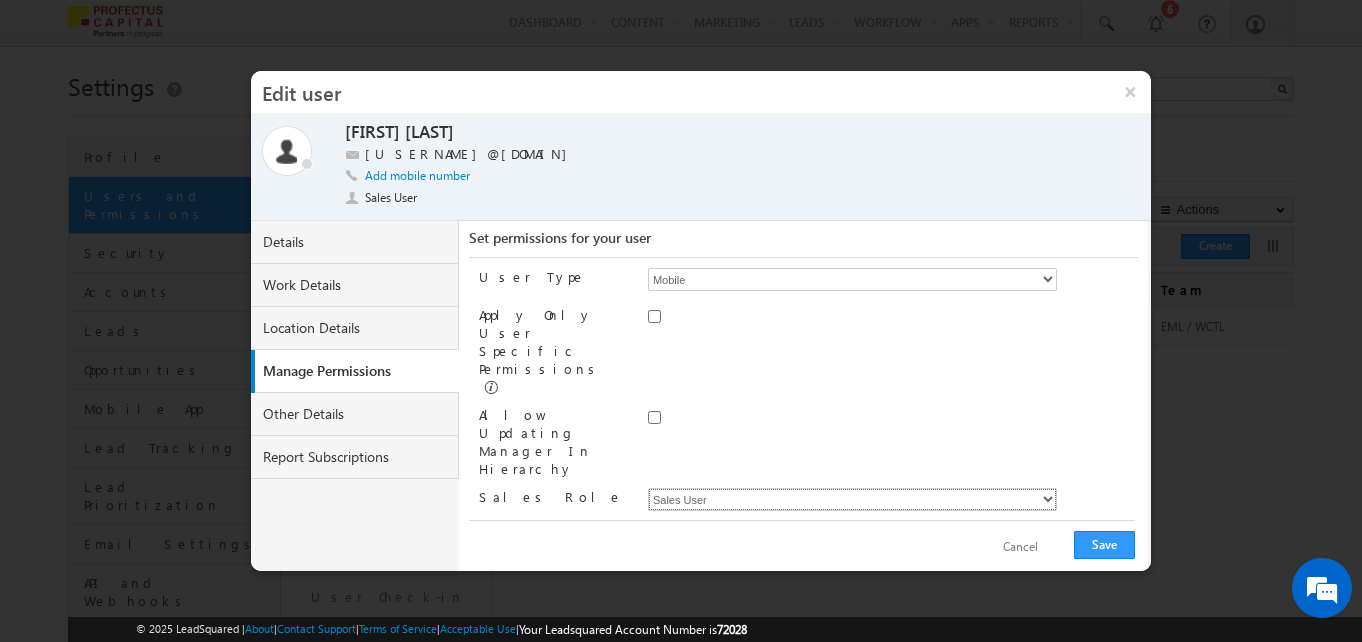 click on "Administrator Marketing User Sales Manager Sales User" at bounding box center [852, 499] 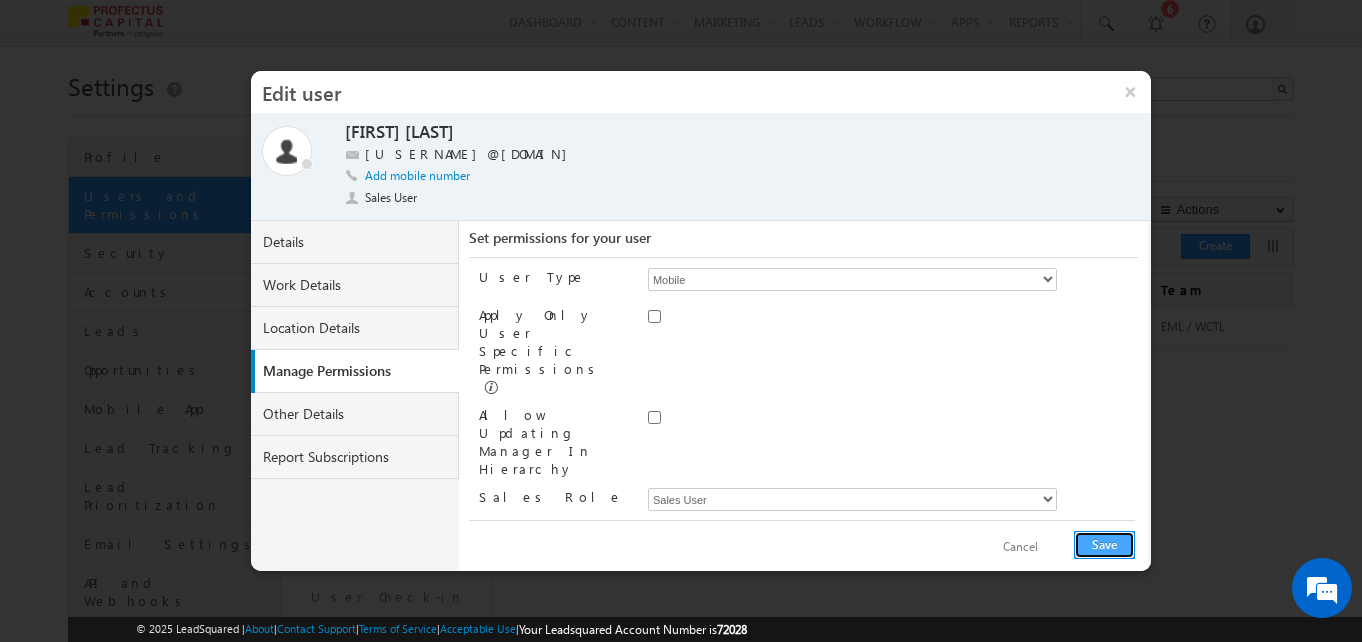 click on "Save" at bounding box center [1104, 545] 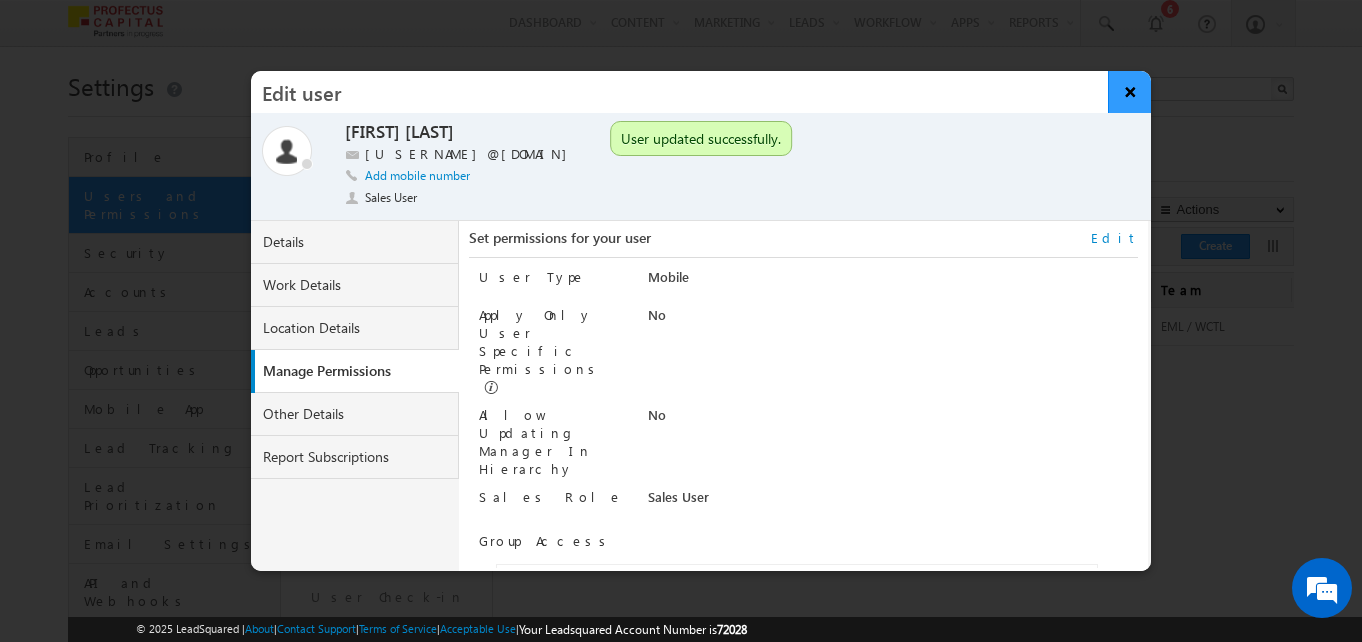click on "×" at bounding box center [1129, 92] 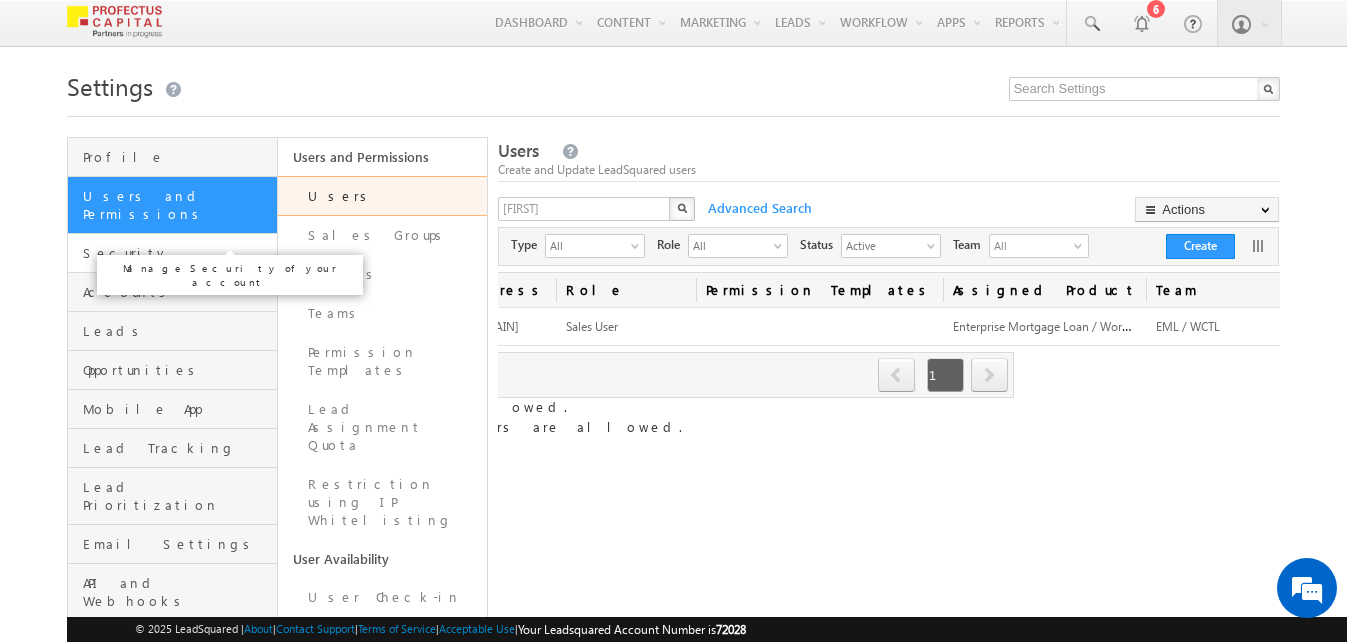 click on "Security" at bounding box center (177, 253) 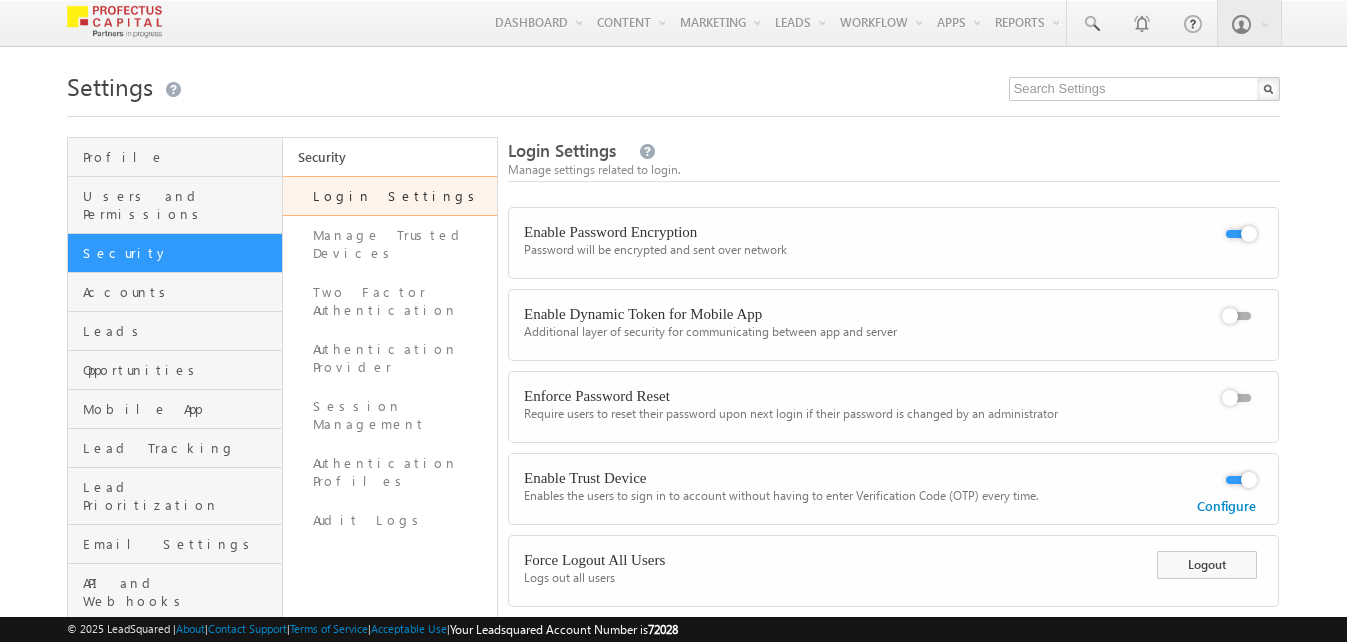 scroll, scrollTop: 0, scrollLeft: 0, axis: both 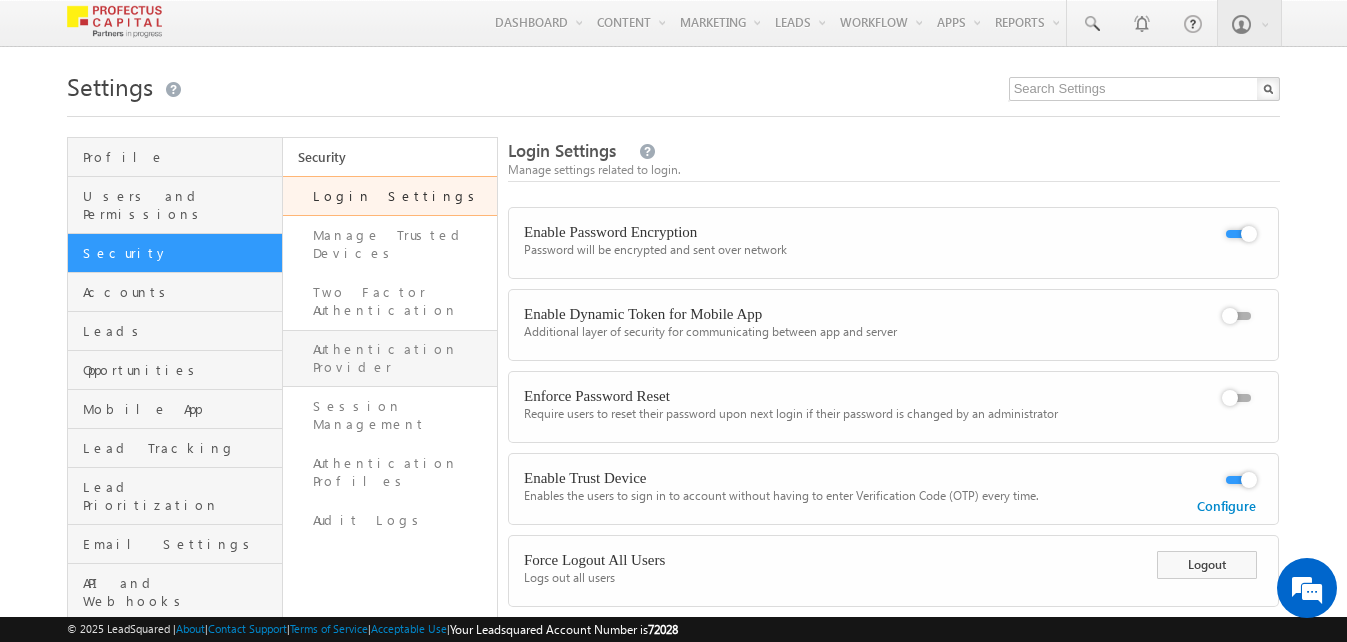 click on "Authentication Provider" at bounding box center [390, 358] 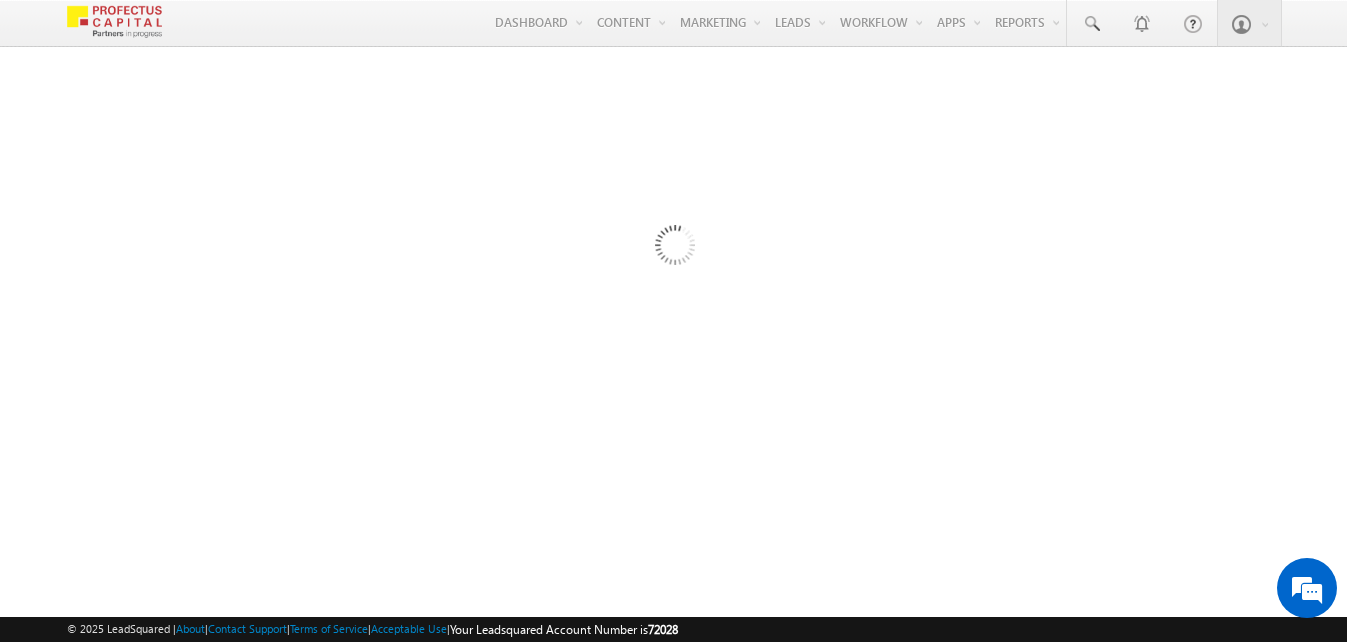 scroll, scrollTop: 0, scrollLeft: 0, axis: both 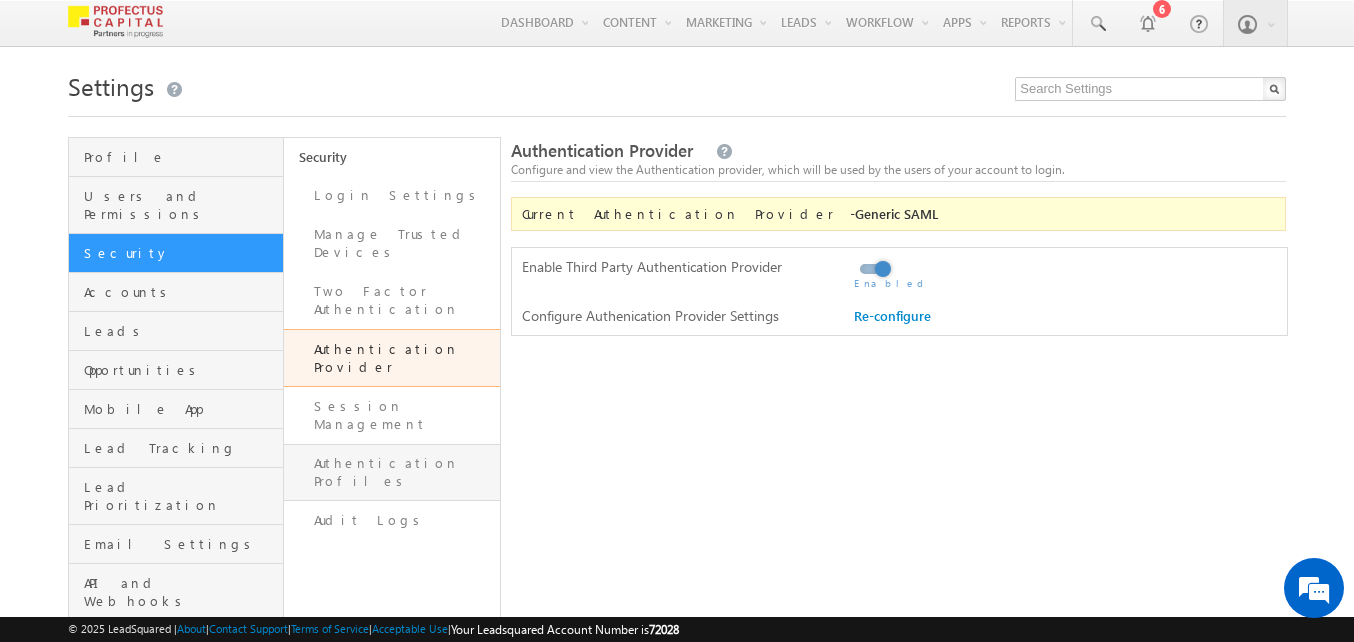 click on "Authentication Profiles" at bounding box center [391, 472] 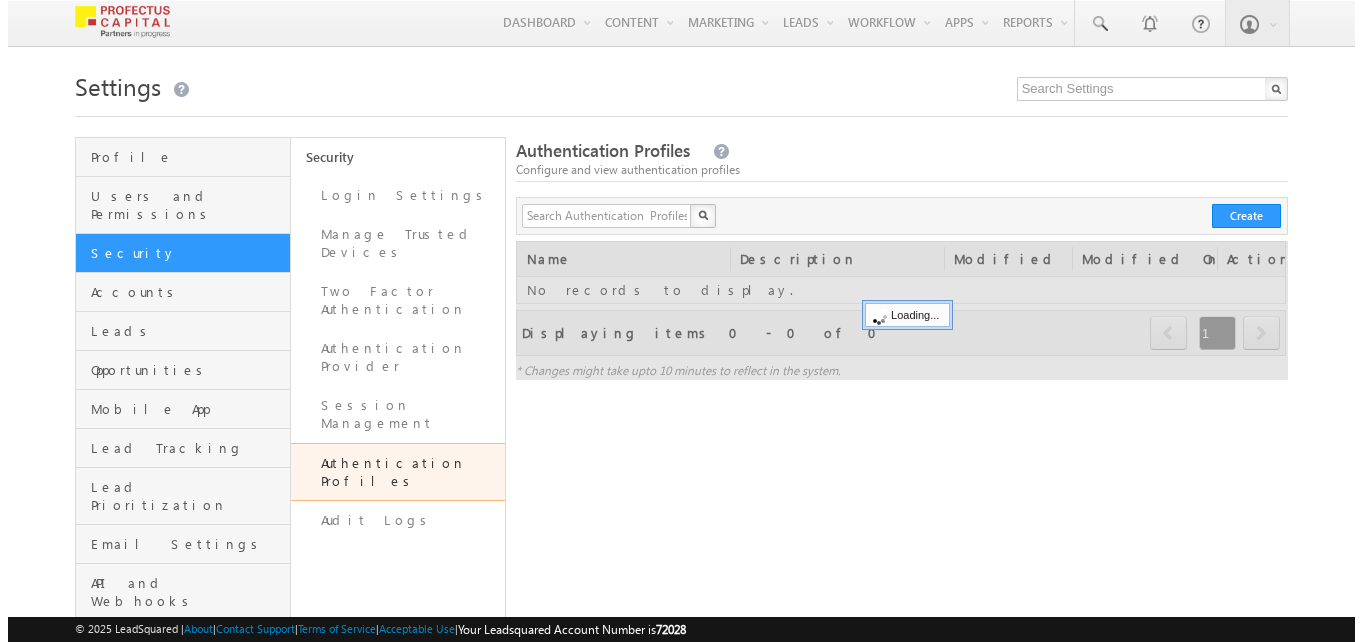 scroll, scrollTop: 0, scrollLeft: 0, axis: both 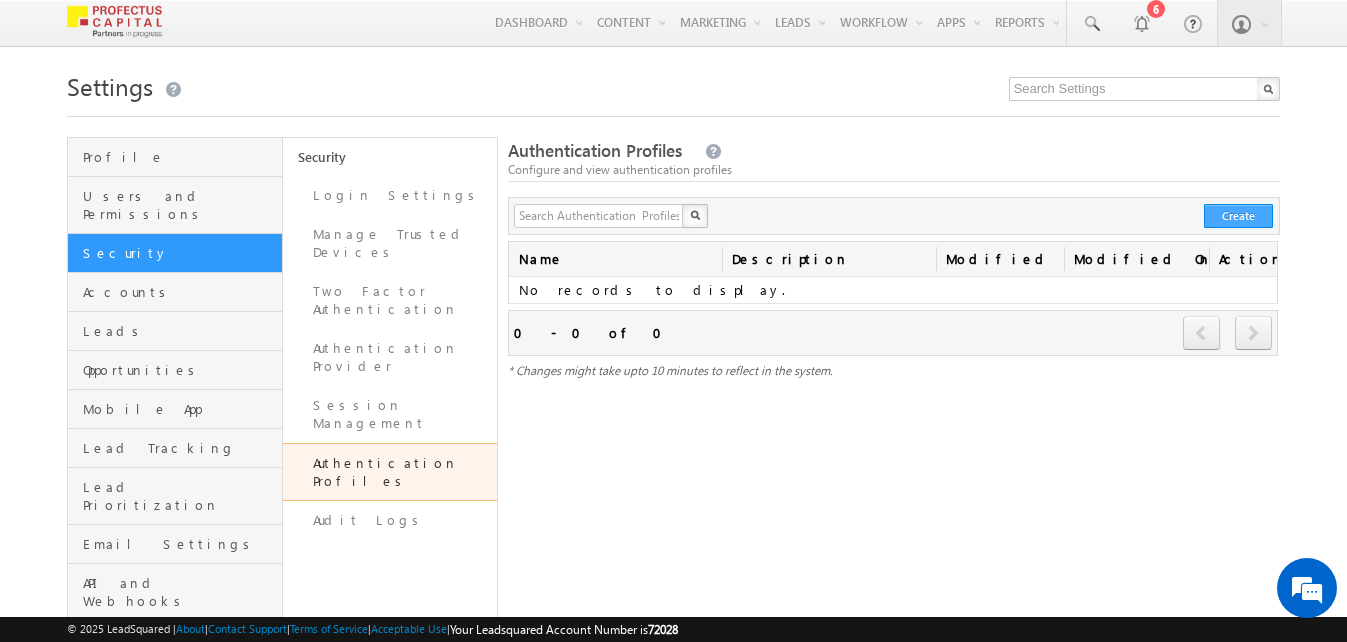 click on "Create" at bounding box center [1238, 216] 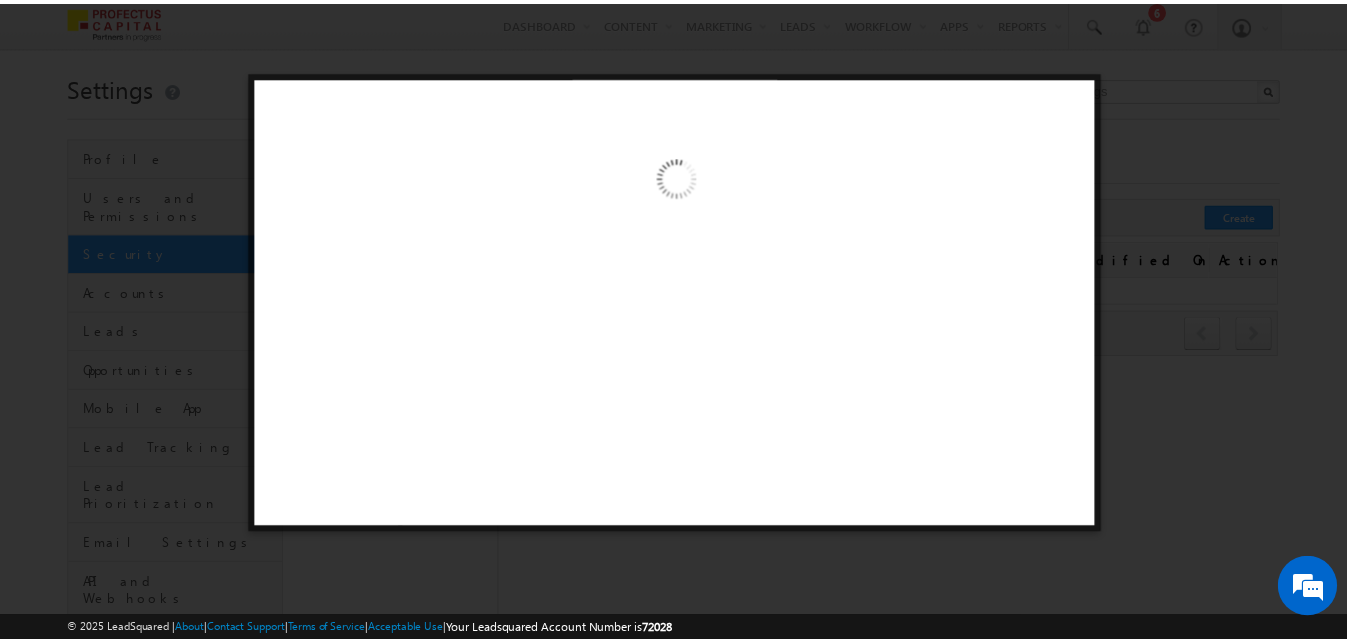 scroll, scrollTop: 0, scrollLeft: 0, axis: both 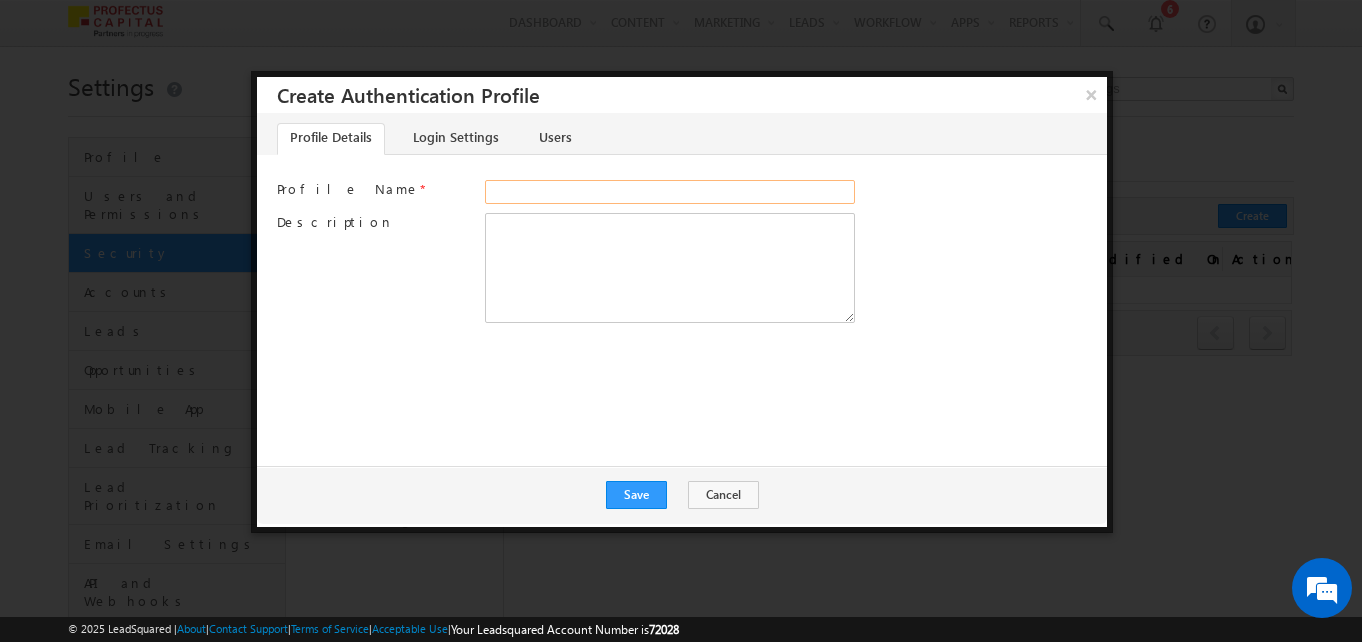 click on "Profile Name  *" at bounding box center (670, 192) 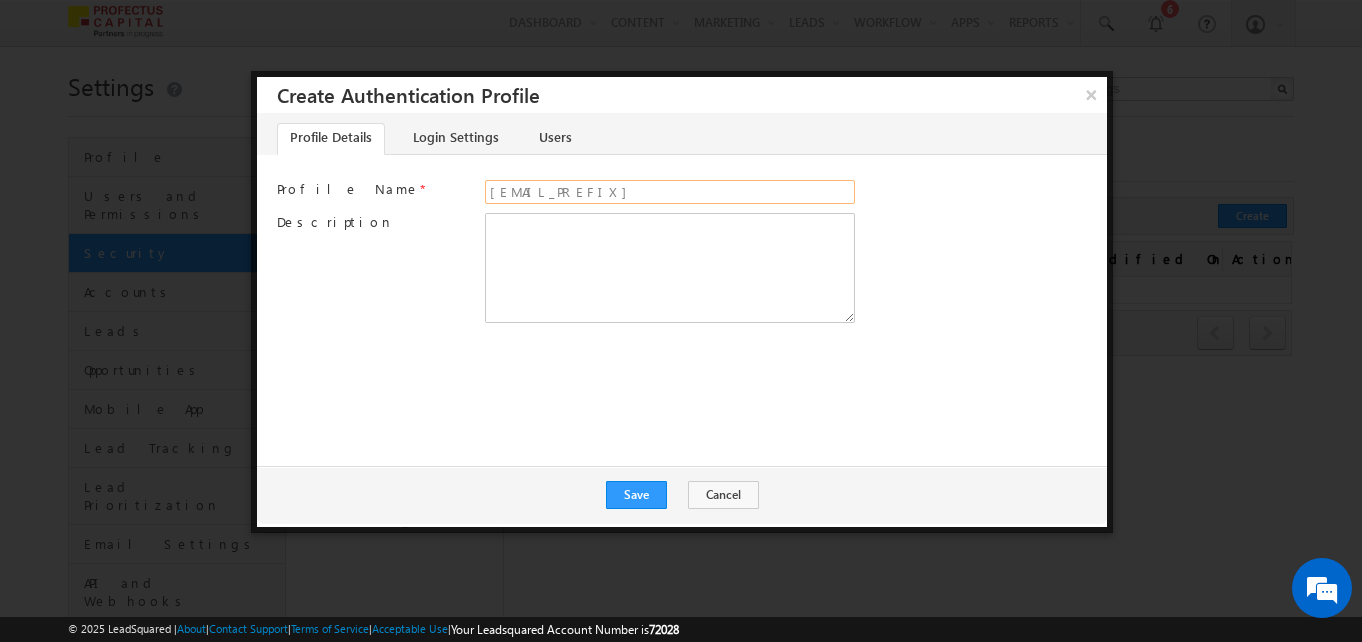 type on "@" 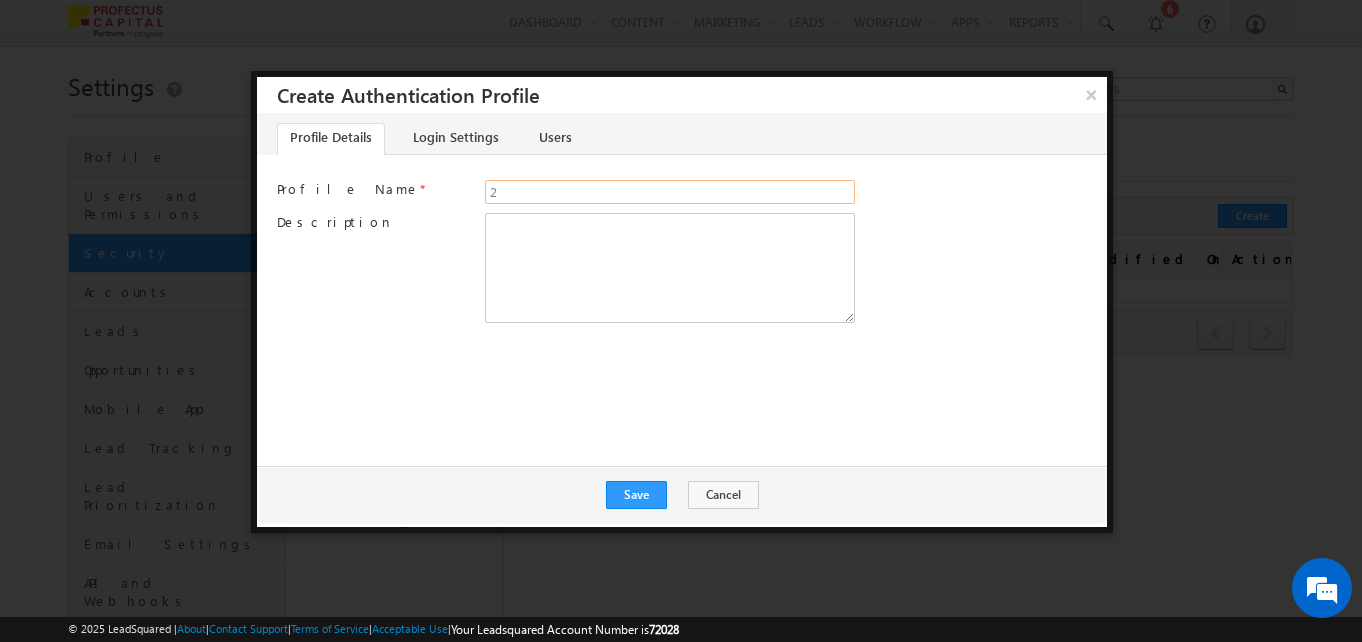 type on "2FA" 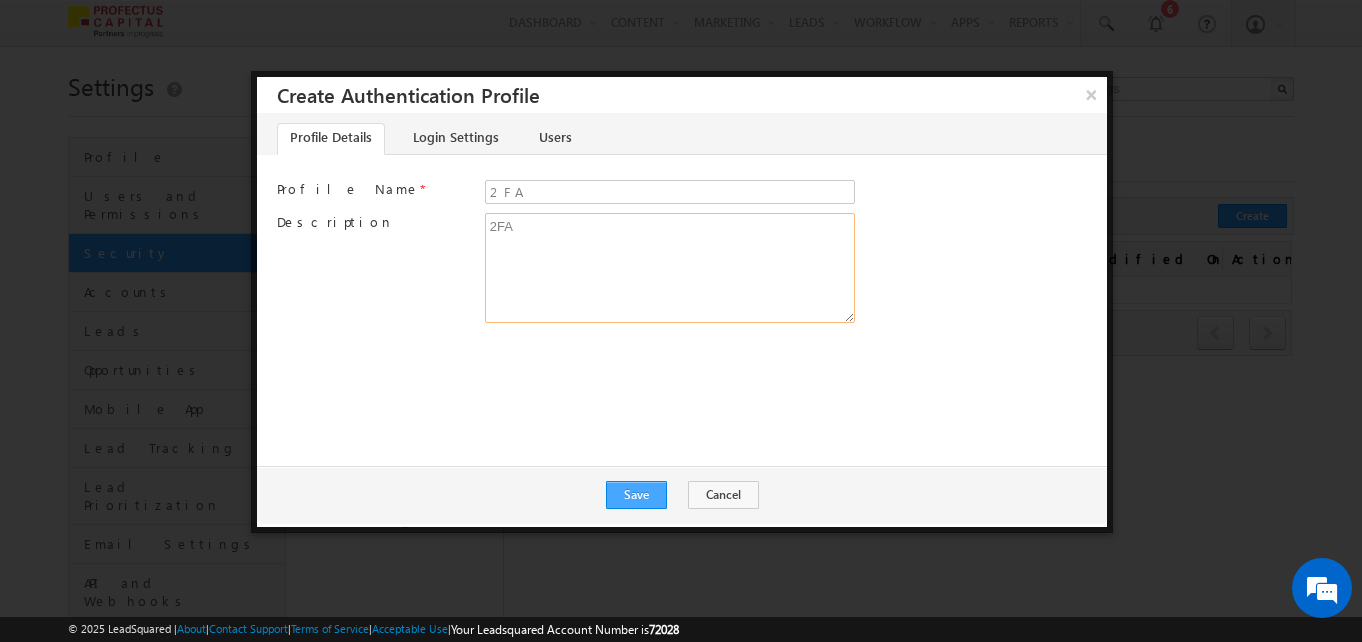 type on "2FA" 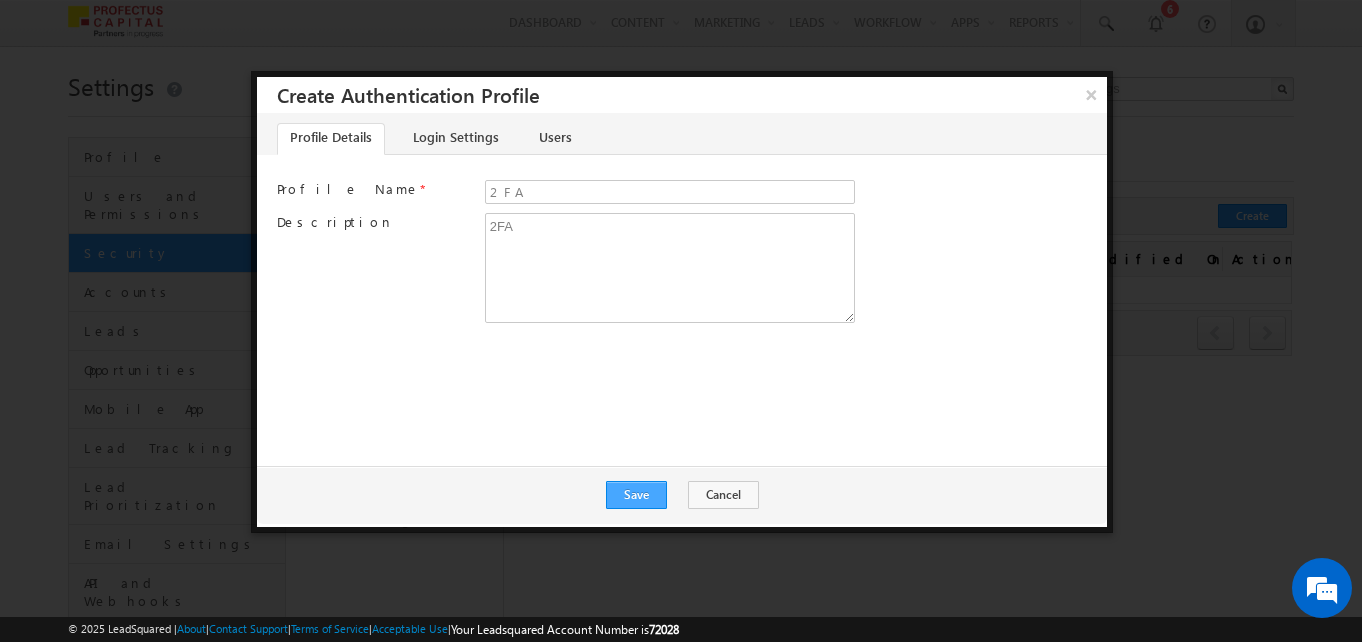 click on "Save" at bounding box center [636, 495] 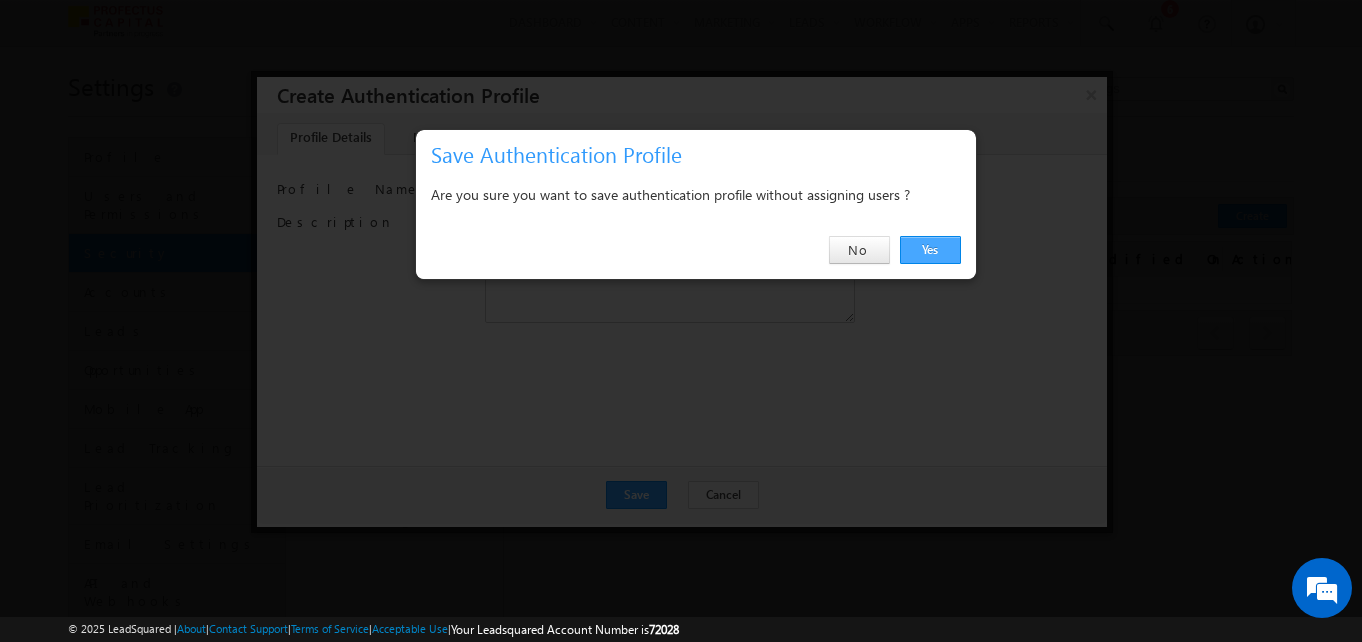 click on "Yes" at bounding box center [930, 250] 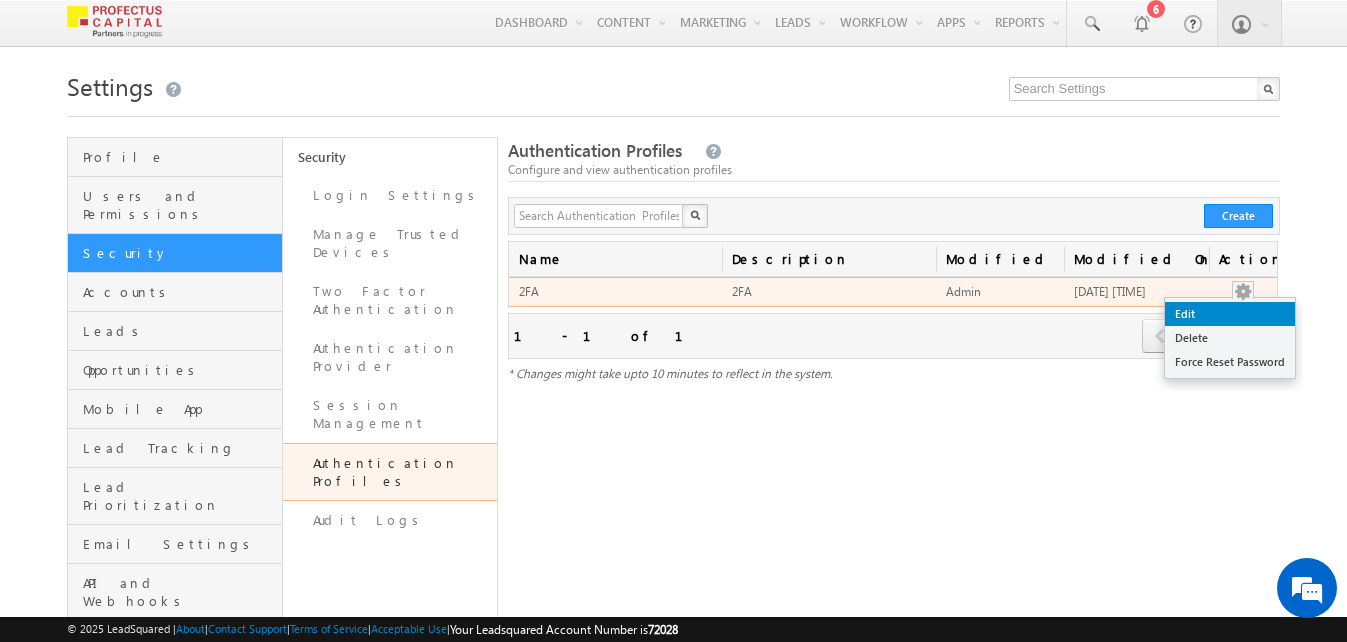 click on "Edit" at bounding box center [1230, 314] 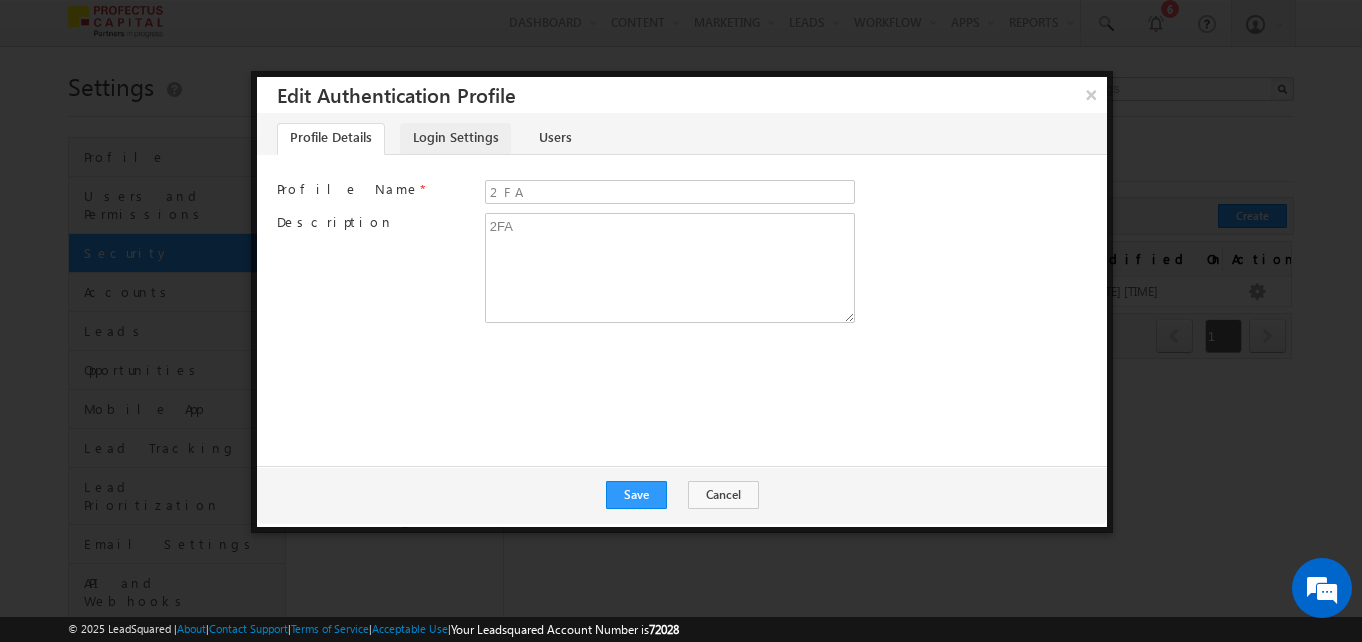 click on "Login Settings" at bounding box center (455, 139) 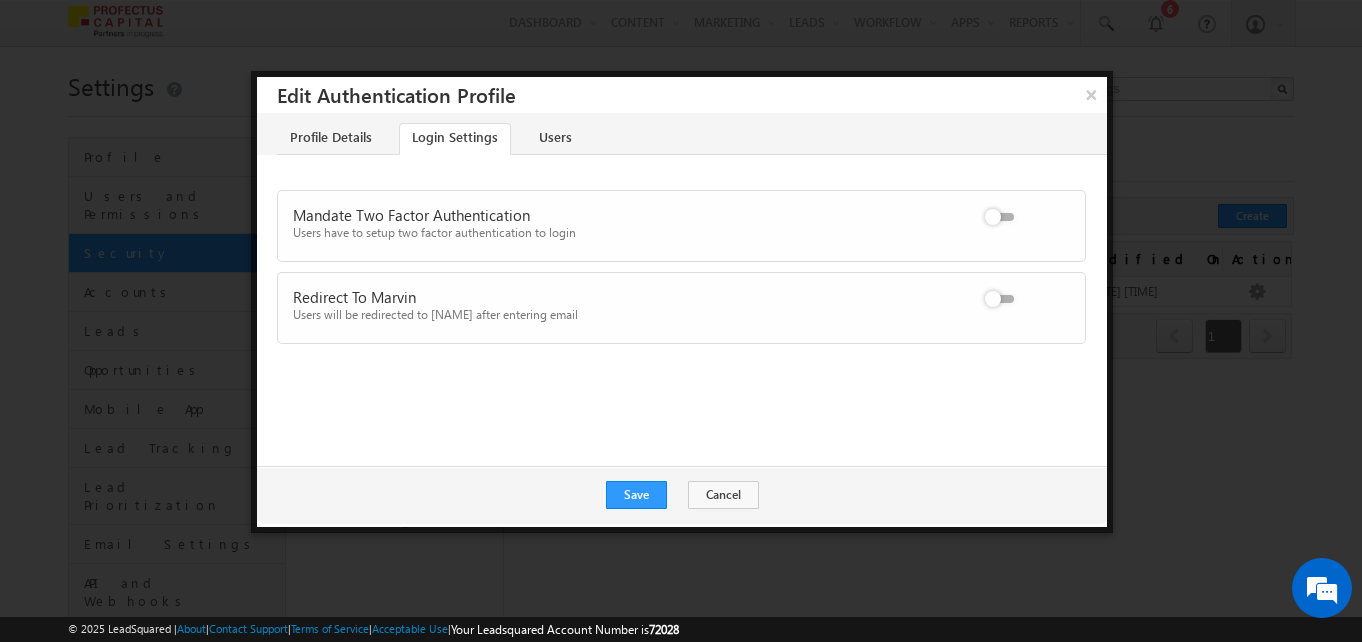 click at bounding box center (1003, 206) 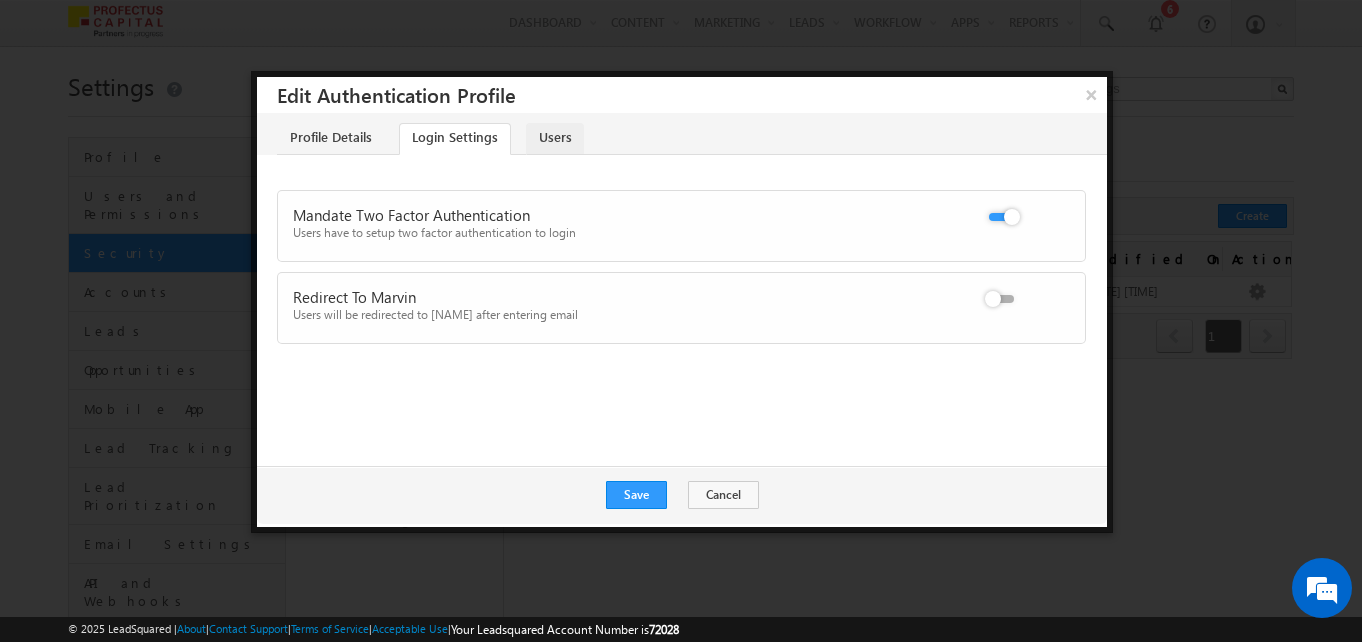 click on "Users" at bounding box center (555, 139) 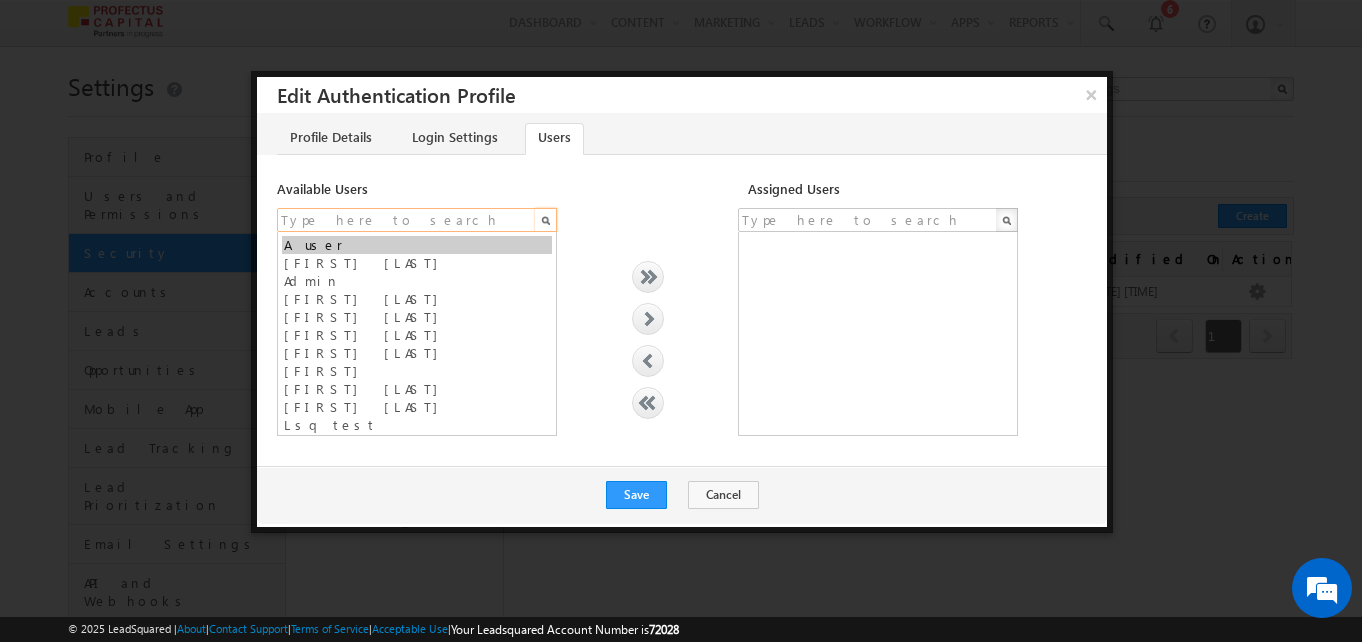 click at bounding box center [417, 220] 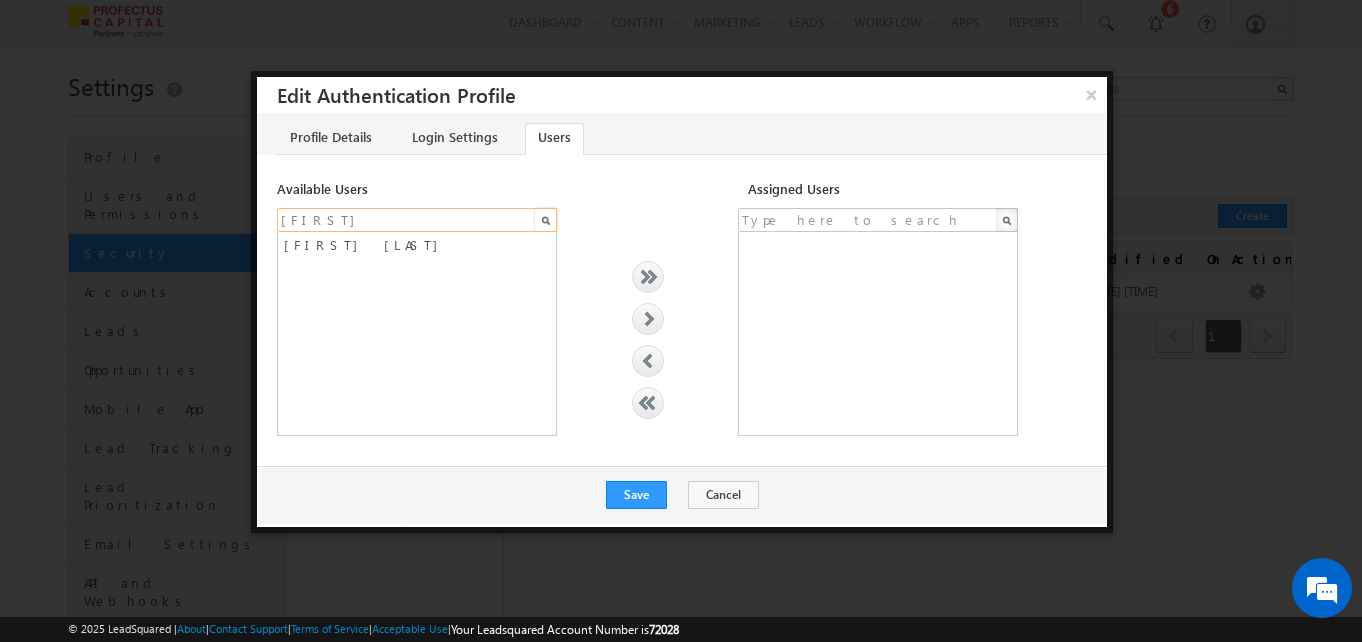 type on "anik" 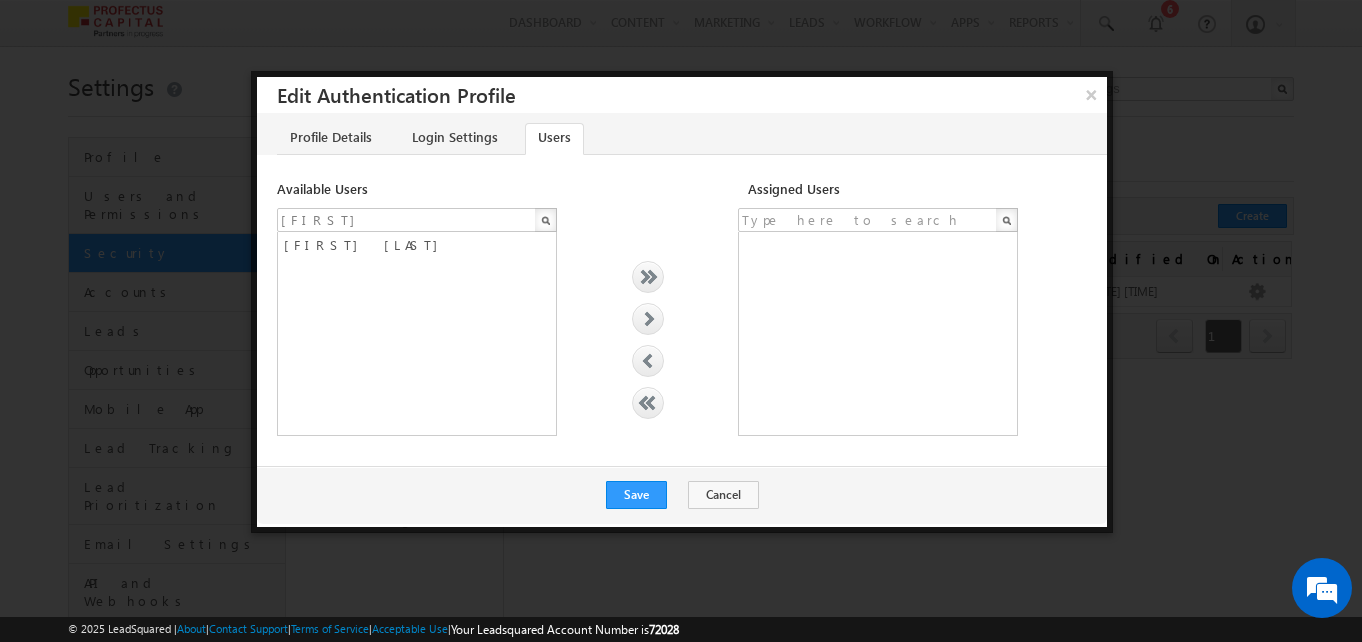 select on "4df45a60-6175-11f0-91df-068012126923" 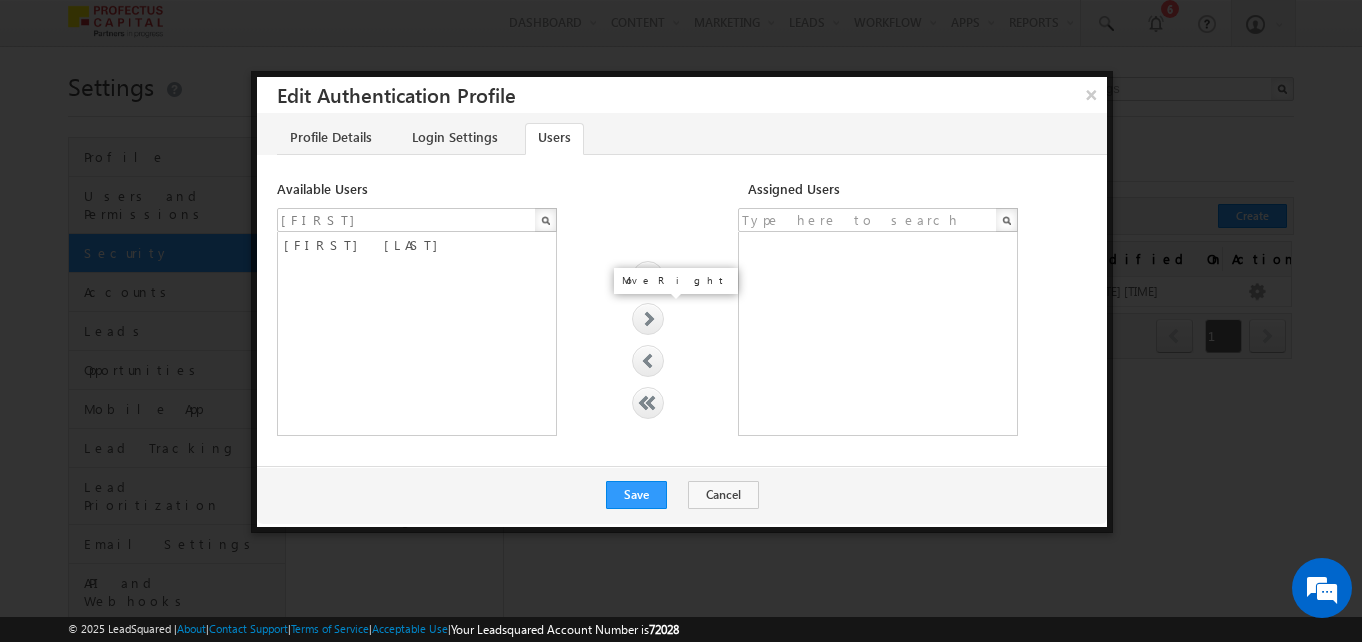 click at bounding box center [648, 319] 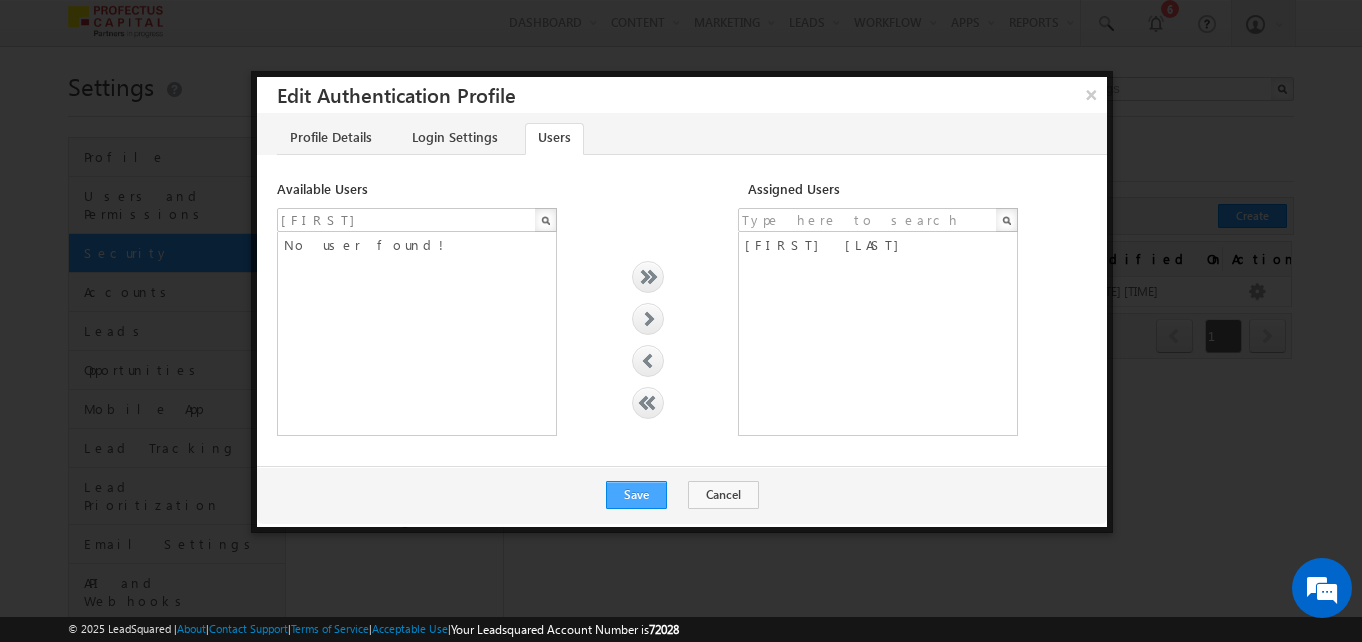 click on "Save" at bounding box center [636, 495] 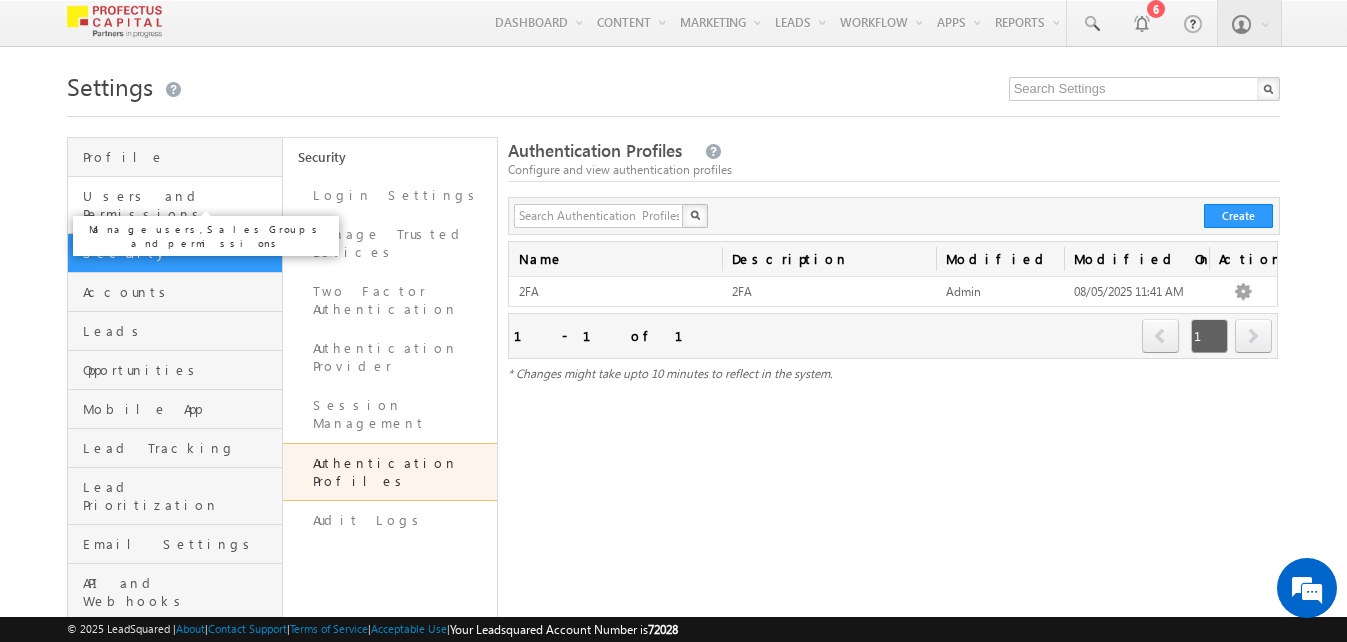 click on "Users and Permissions" at bounding box center [179, 205] 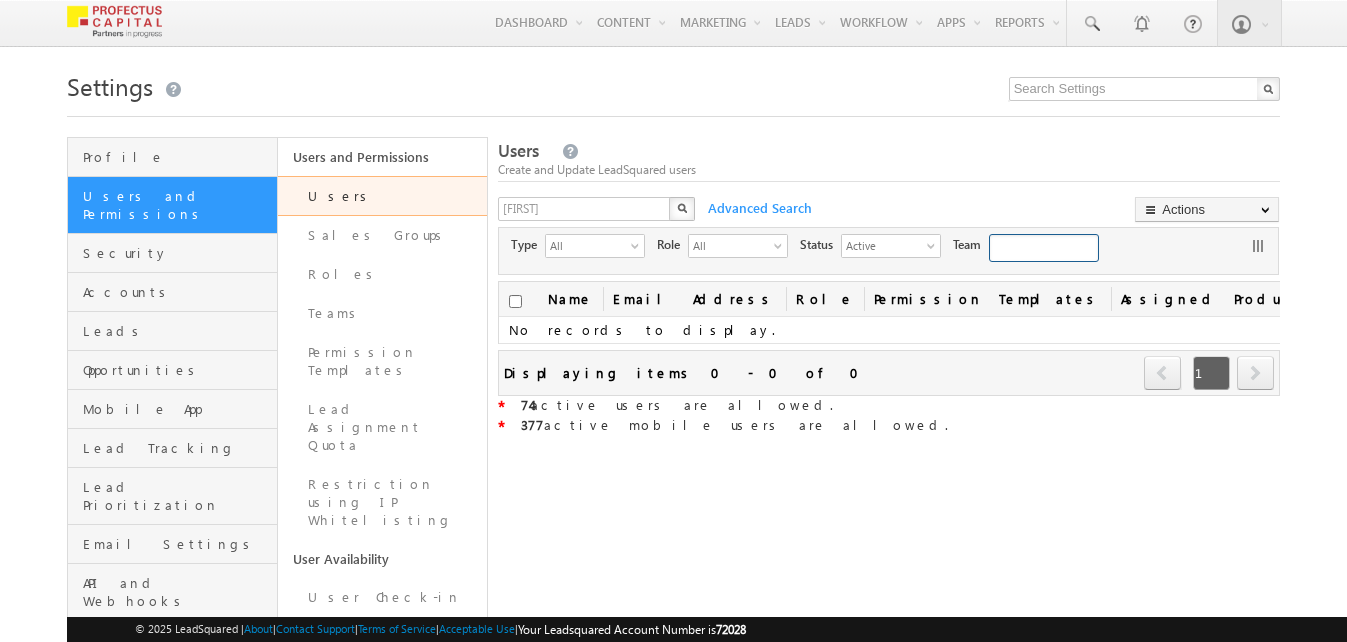 scroll, scrollTop: 0, scrollLeft: 0, axis: both 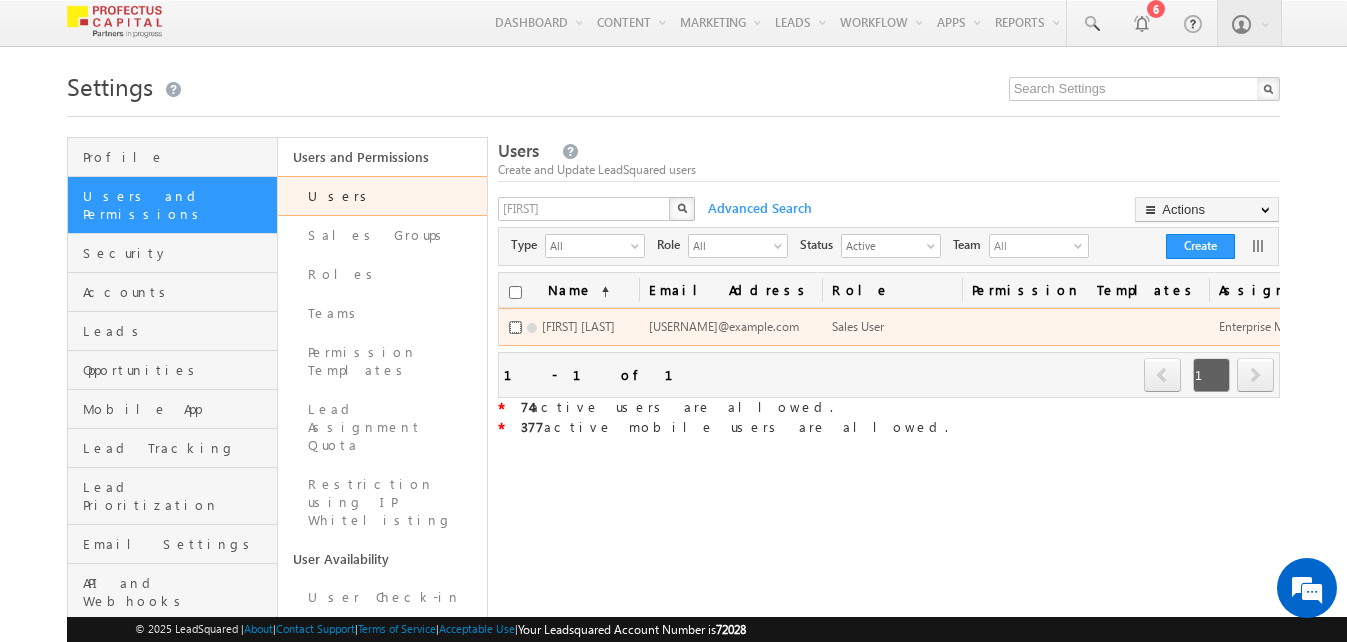 click at bounding box center (515, 327) 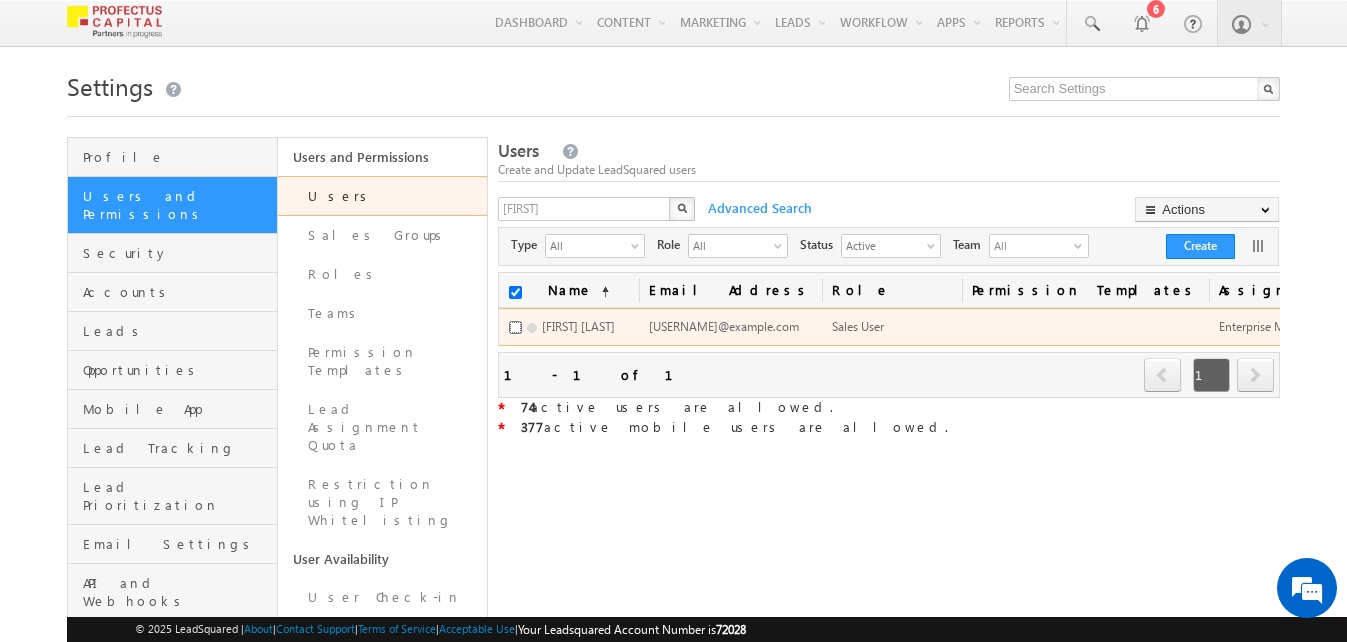 checkbox on "true" 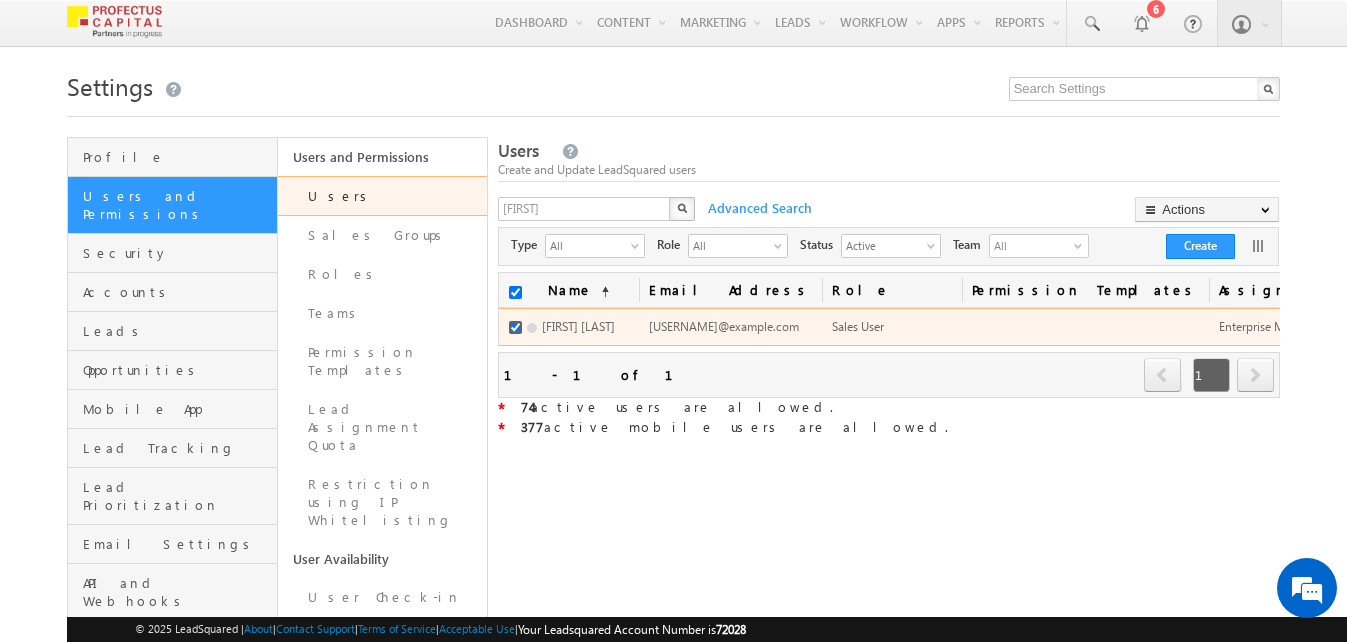 checkbox on "true" 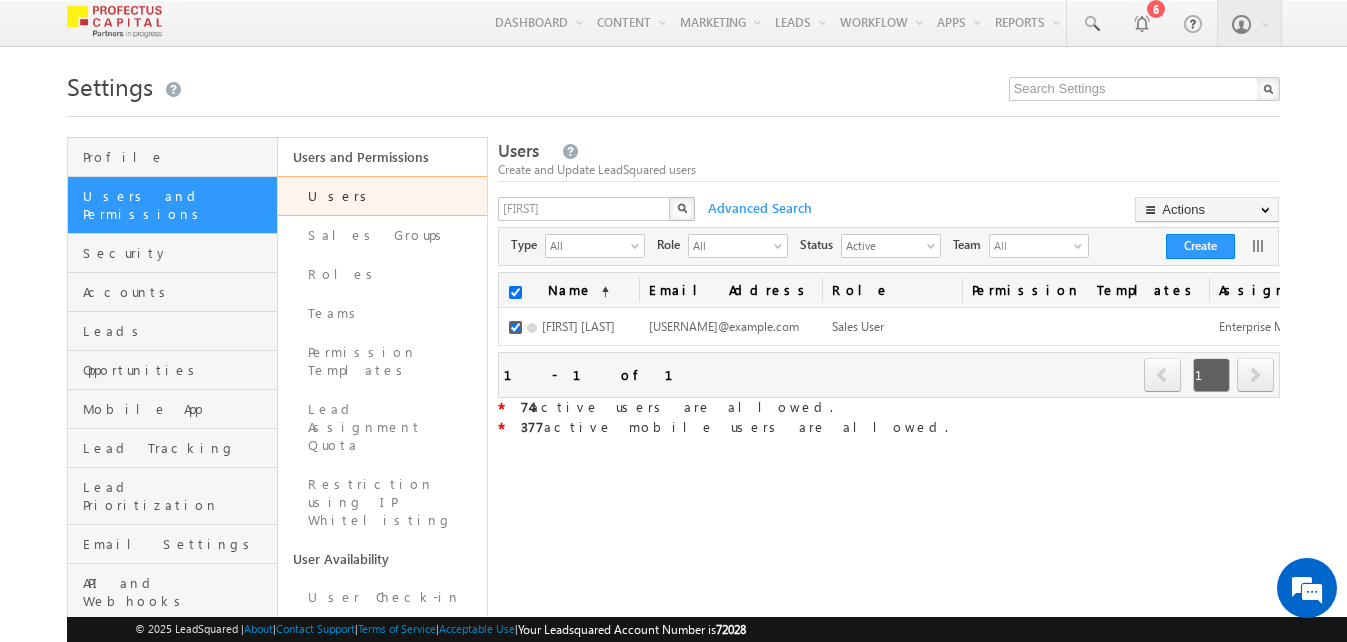 scroll, scrollTop: 0, scrollLeft: 275, axis: horizontal 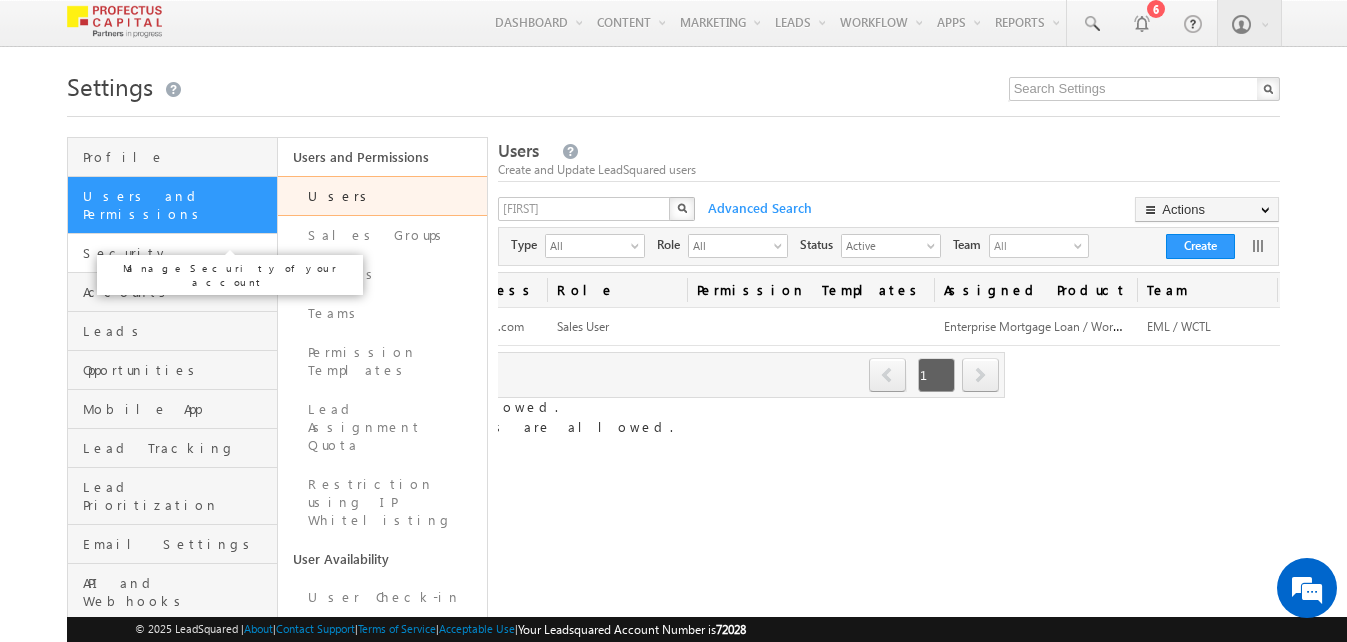 click on "Security" at bounding box center [177, 253] 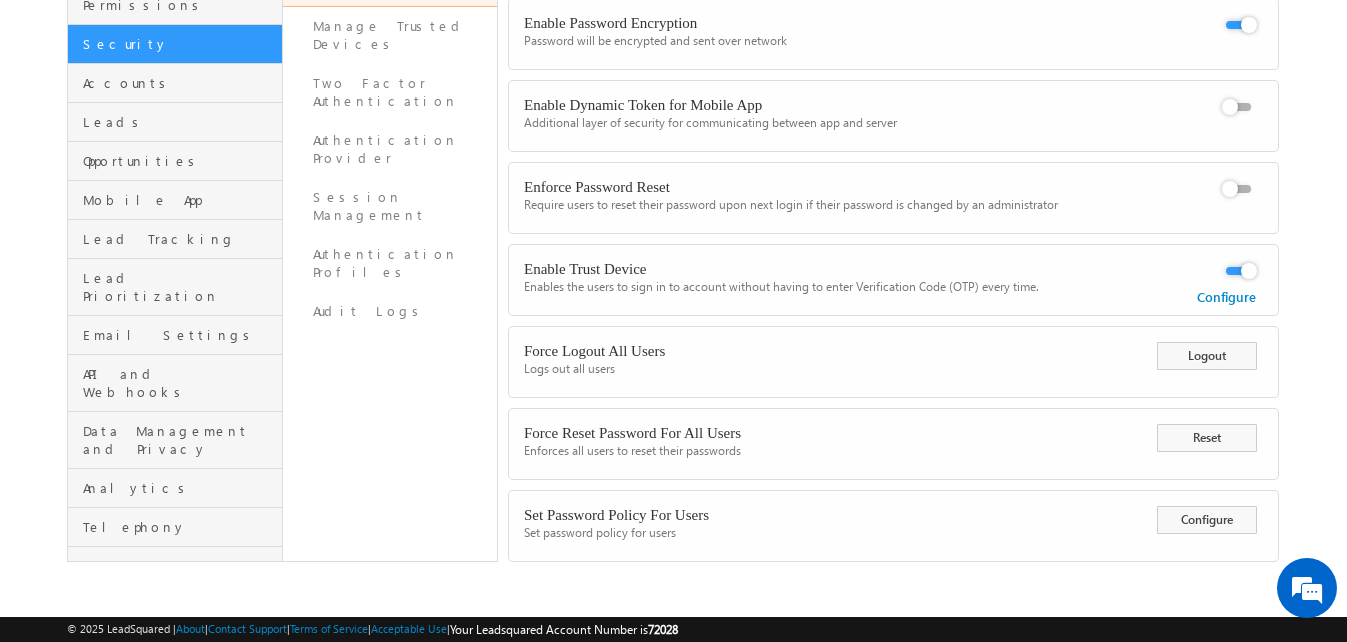 scroll, scrollTop: 0, scrollLeft: 0, axis: both 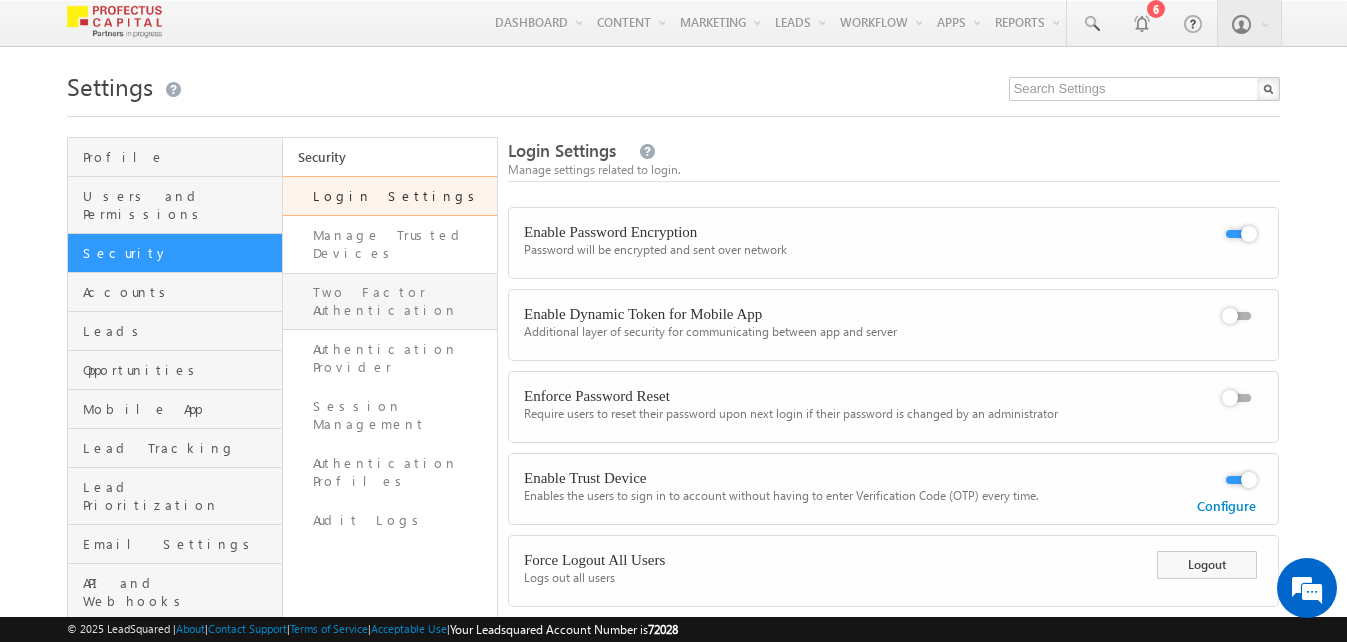 click on "Two Factor Authentication" at bounding box center [390, 301] 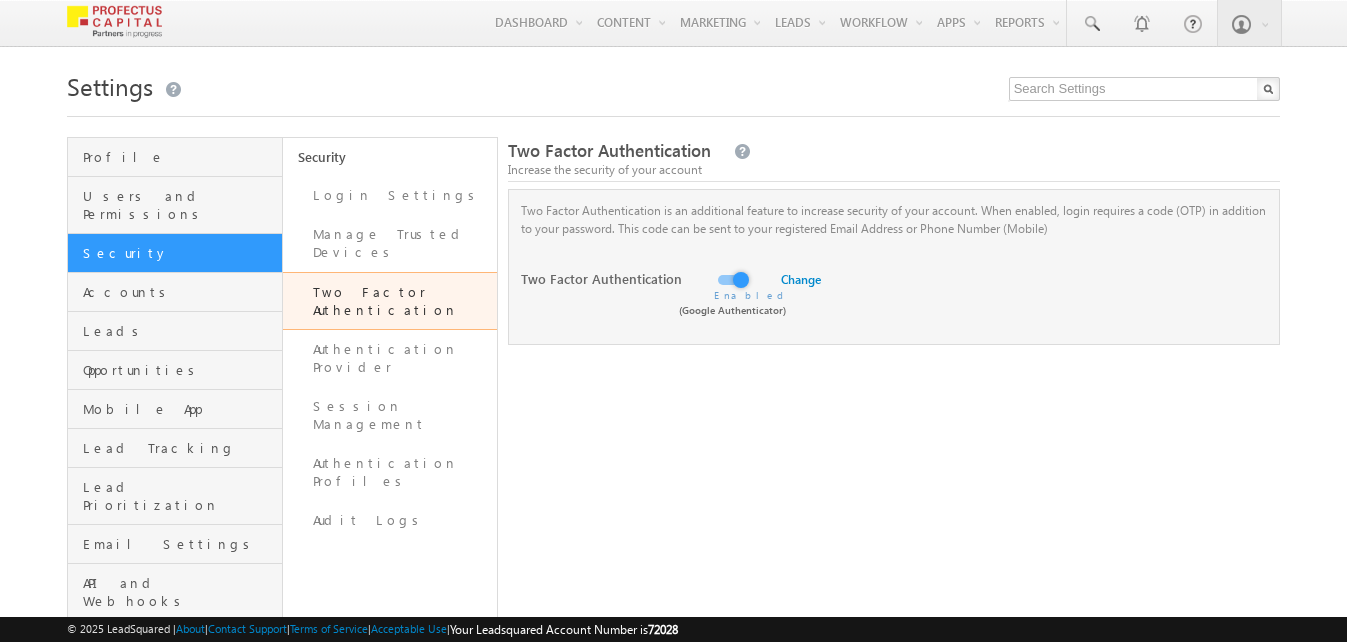 scroll, scrollTop: 0, scrollLeft: 0, axis: both 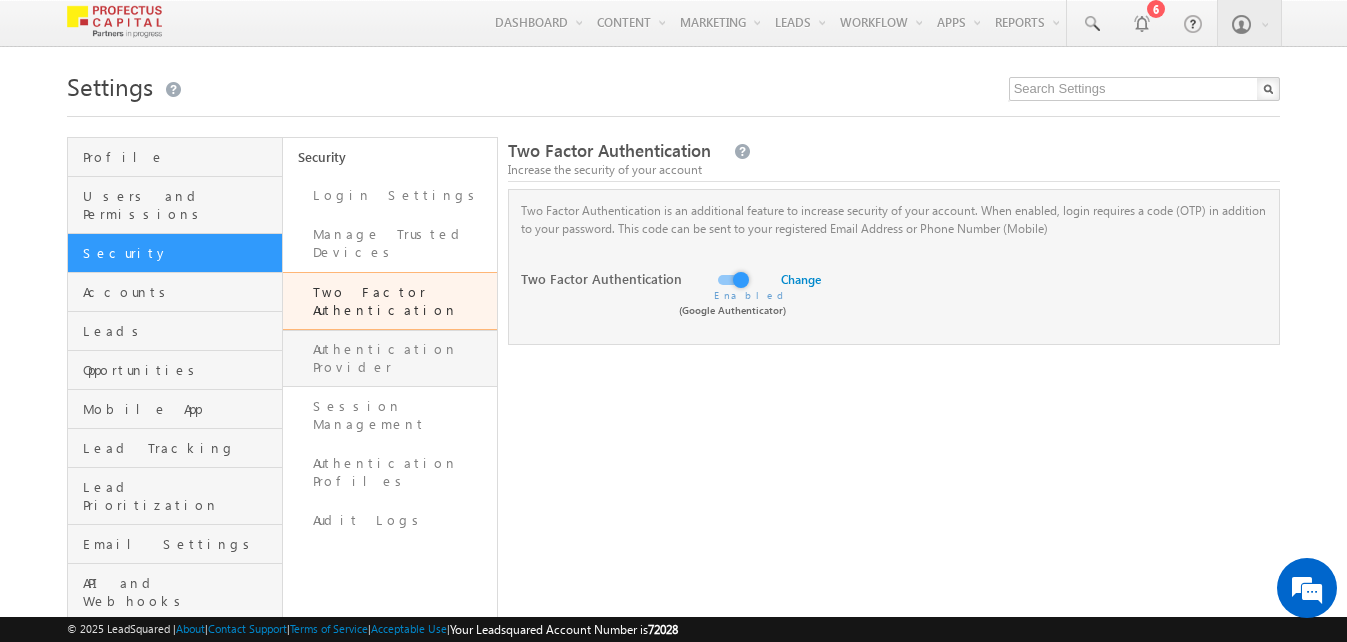 click on "Authentication Provider" at bounding box center (390, 358) 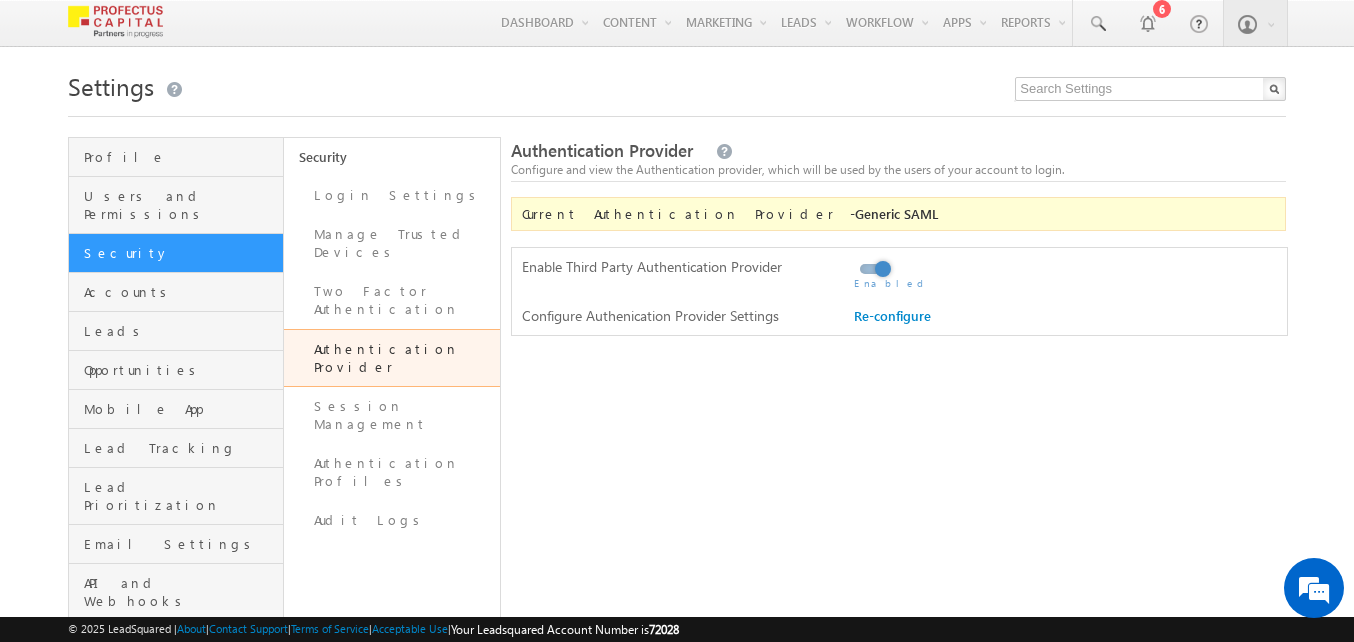 scroll, scrollTop: 0, scrollLeft: 0, axis: both 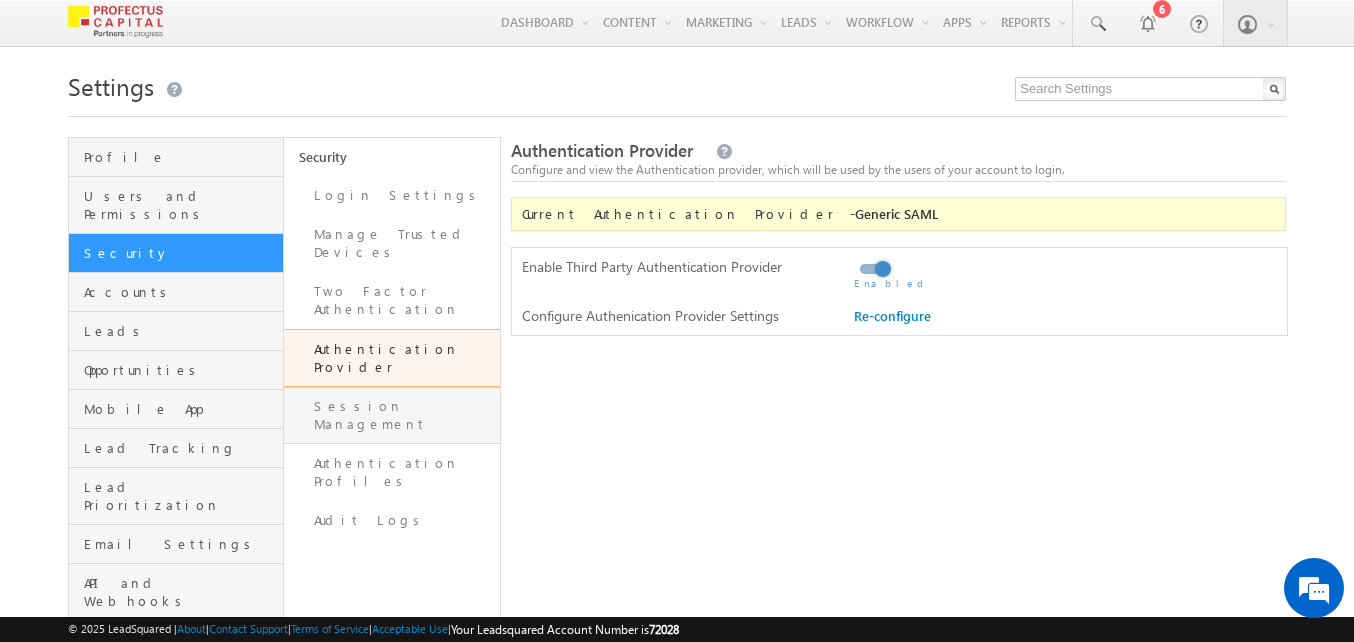 click on "Session Management" at bounding box center [391, 415] 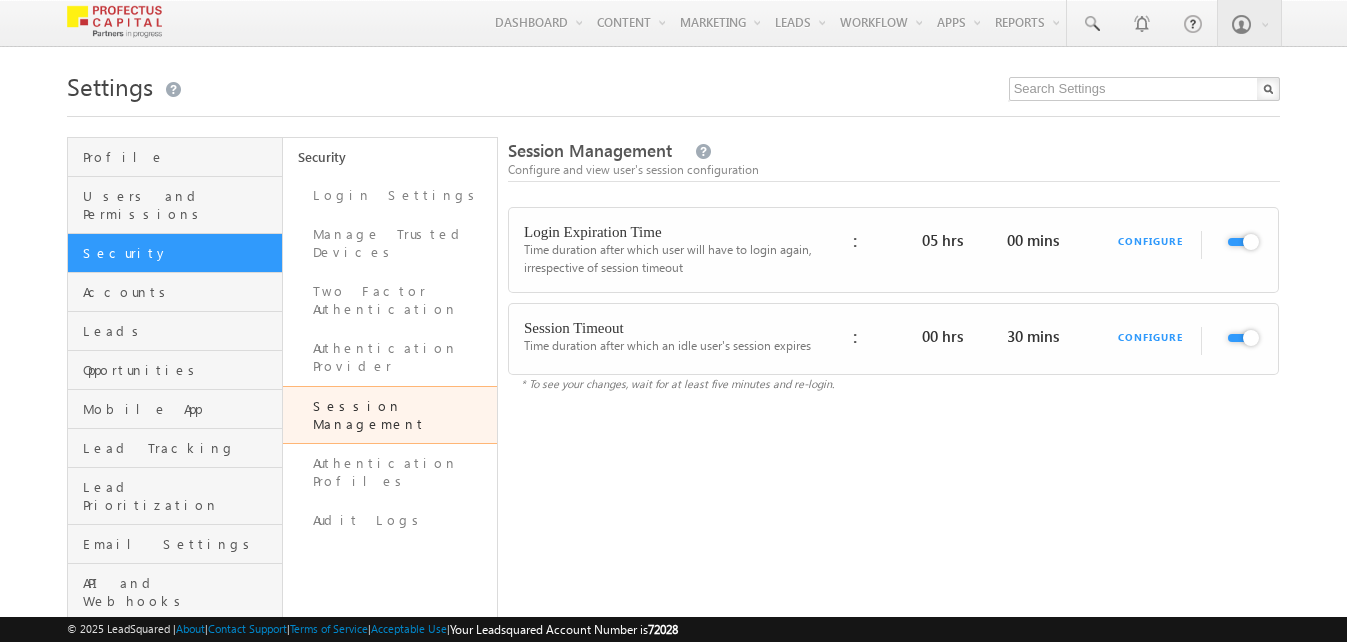 scroll, scrollTop: 0, scrollLeft: 0, axis: both 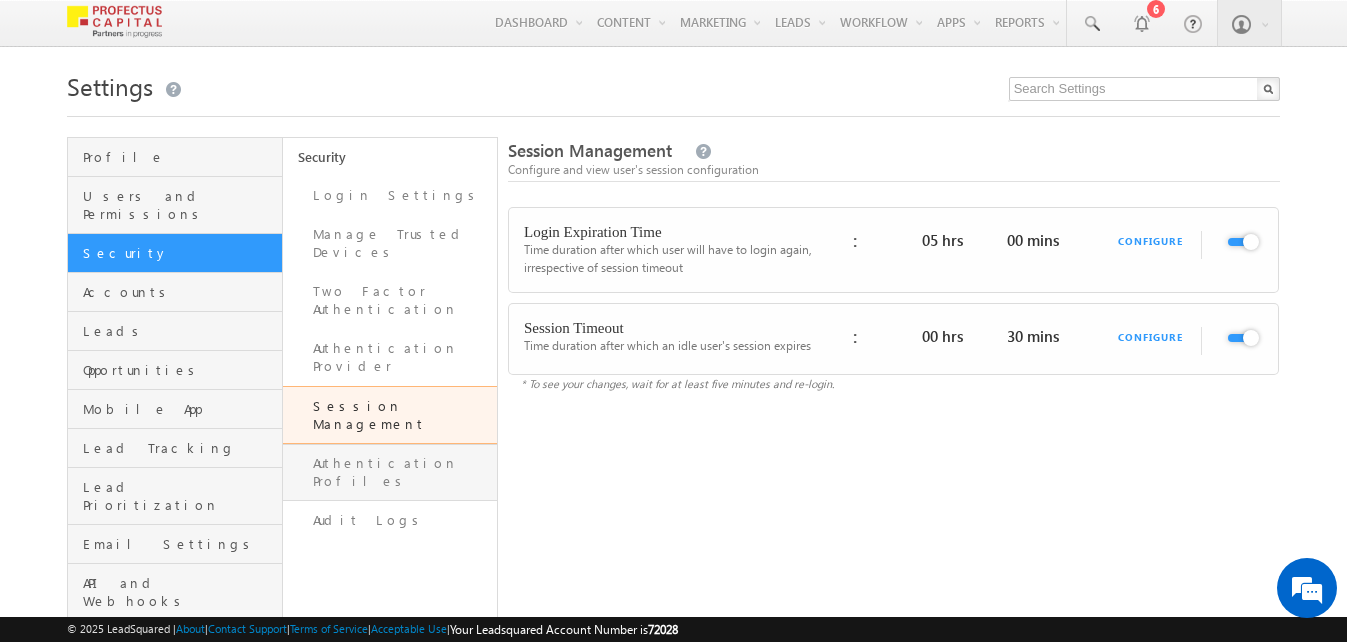 click on "Authentication Profiles" at bounding box center [390, 472] 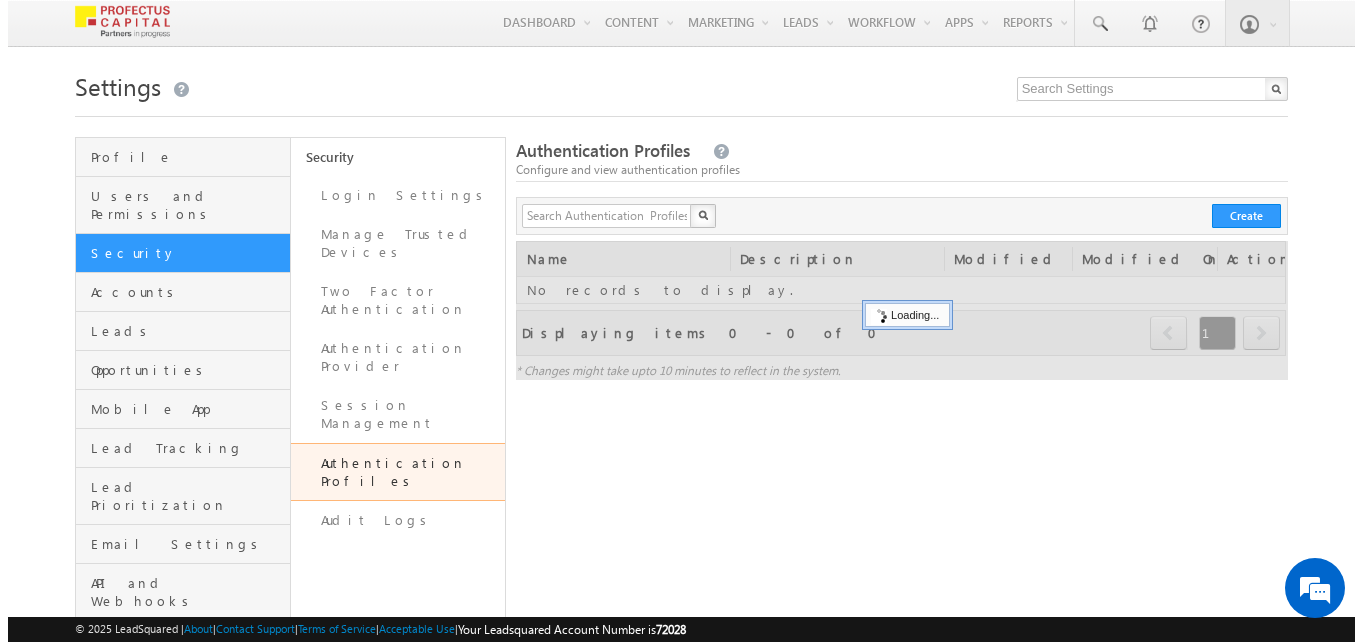 scroll, scrollTop: 0, scrollLeft: 0, axis: both 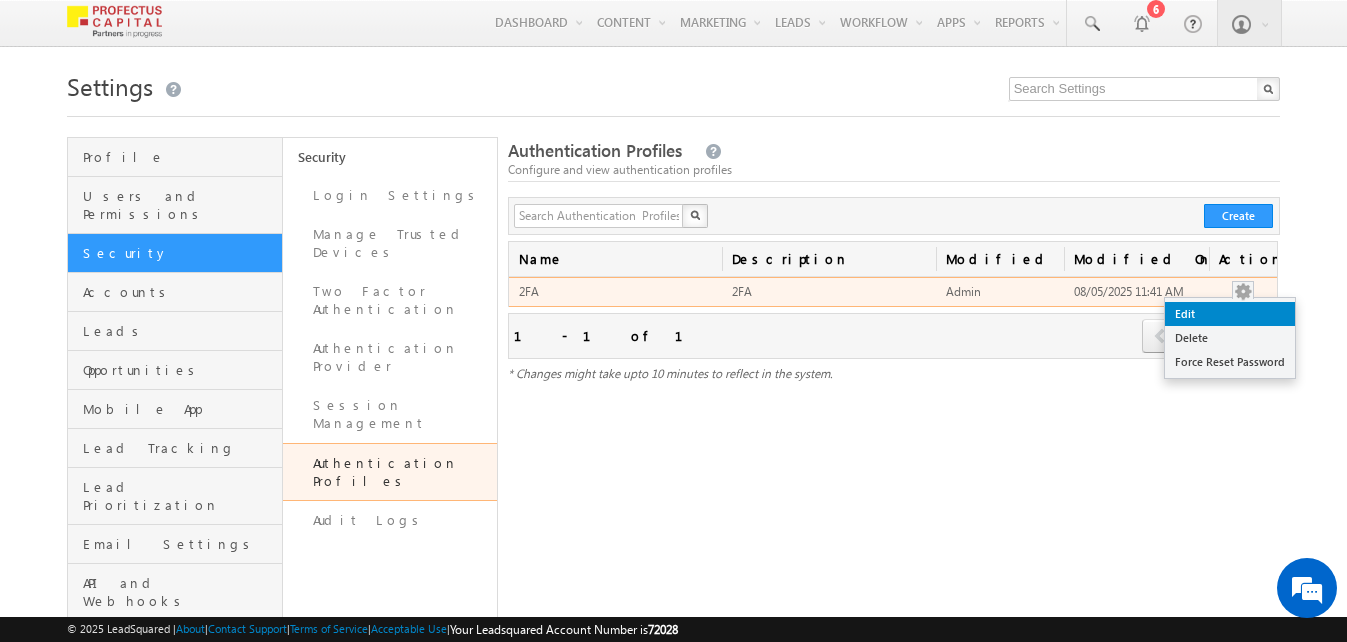 click on "Edit" at bounding box center [1230, 314] 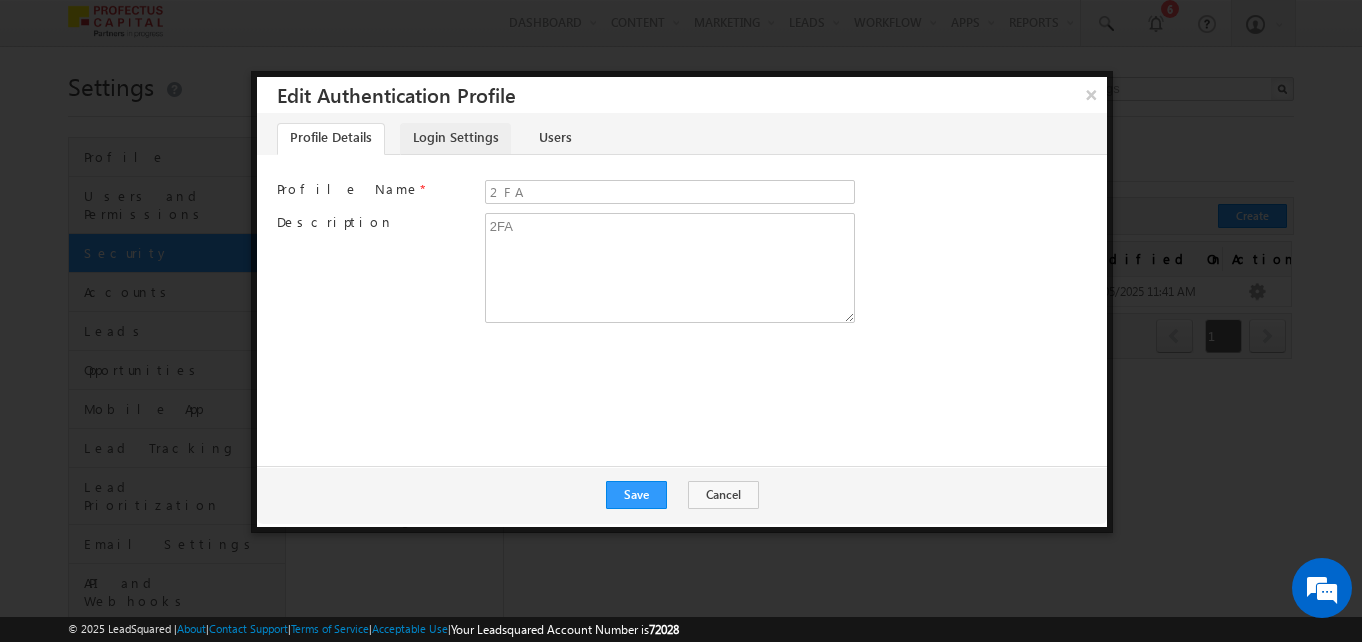 click on "Login Settings" at bounding box center [455, 139] 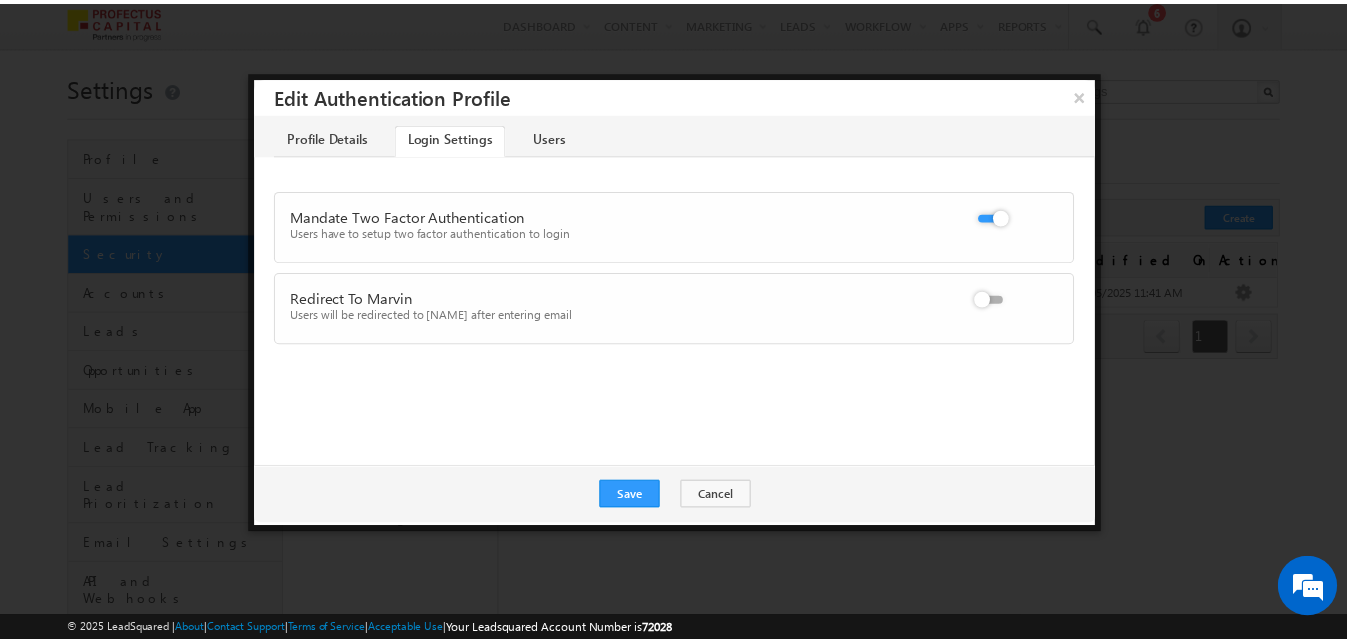 scroll, scrollTop: 0, scrollLeft: 0, axis: both 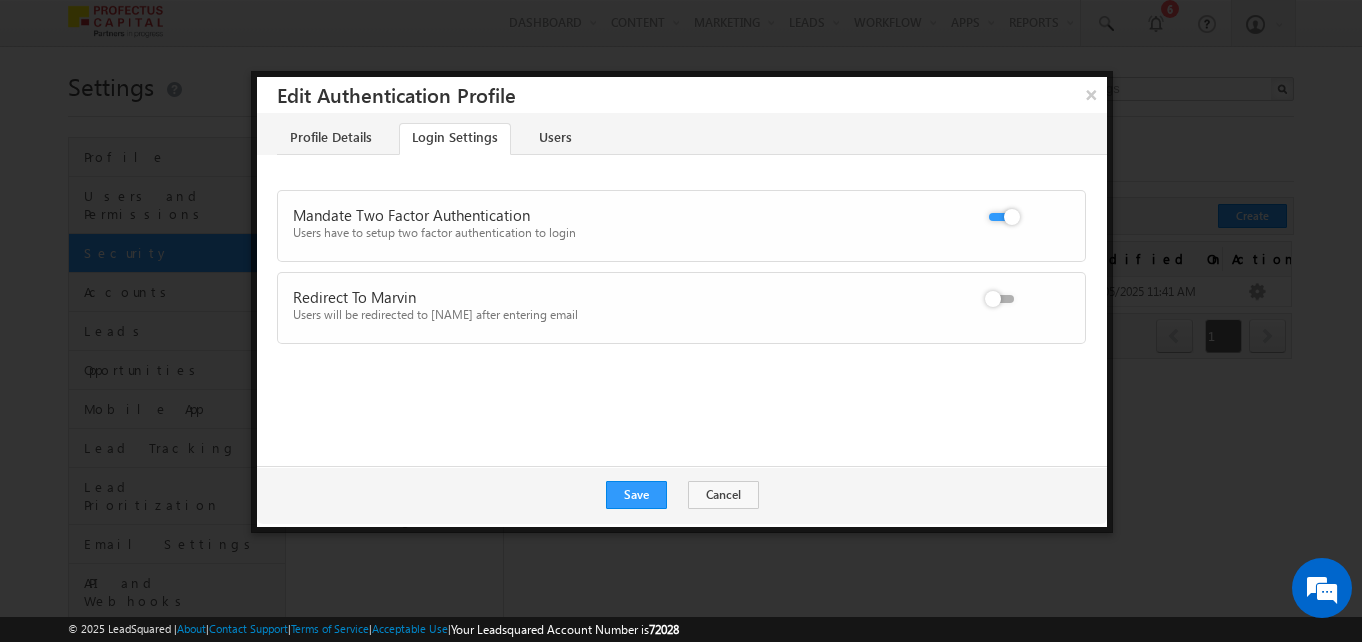 click at bounding box center [1003, 288] 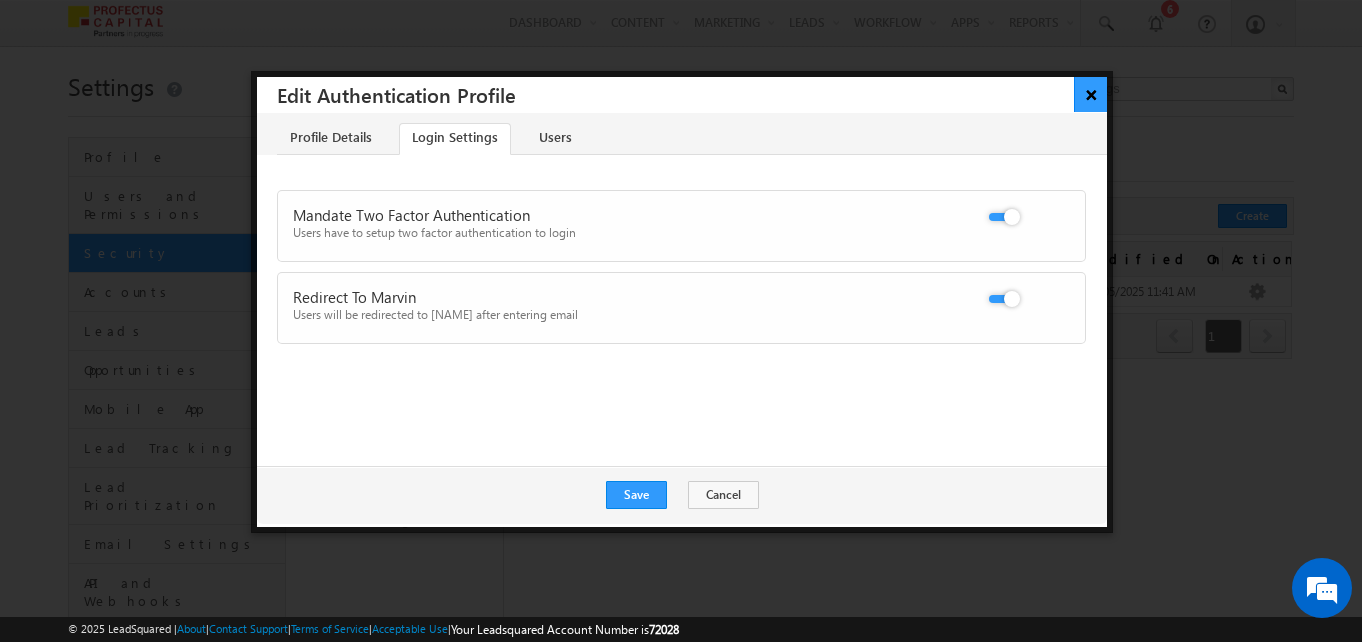 click on "×" at bounding box center (1090, 94) 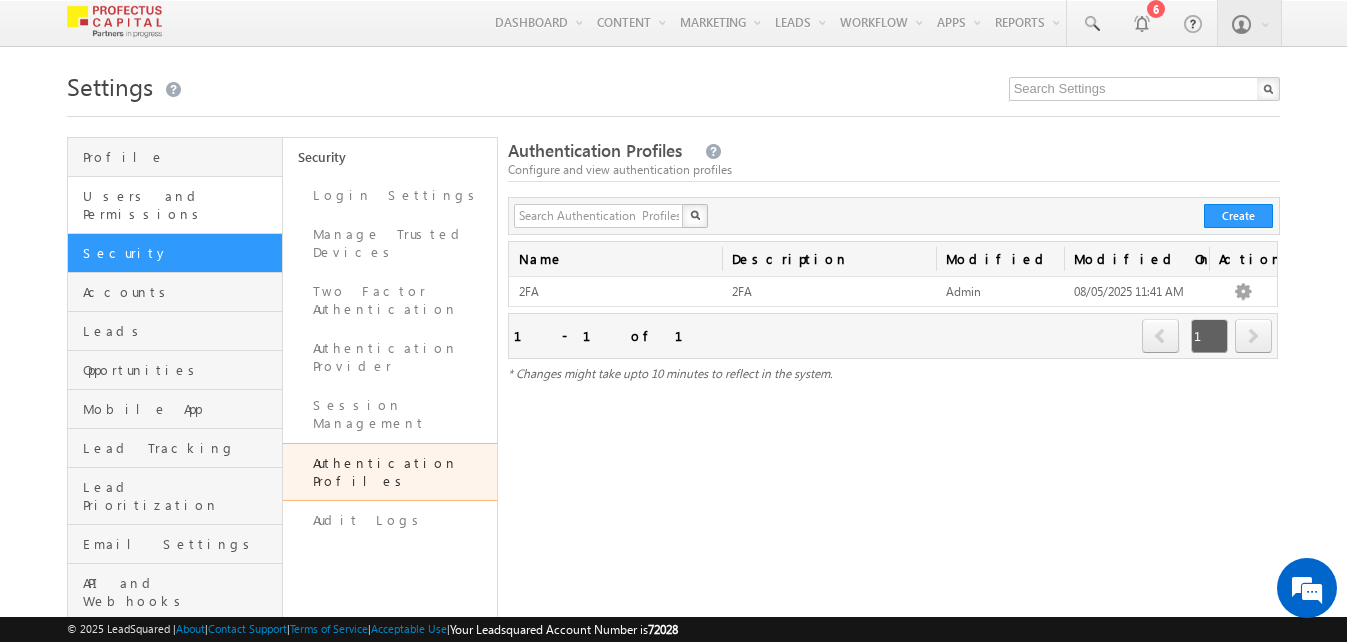 click on "Users and Permissions" at bounding box center (174, 205) 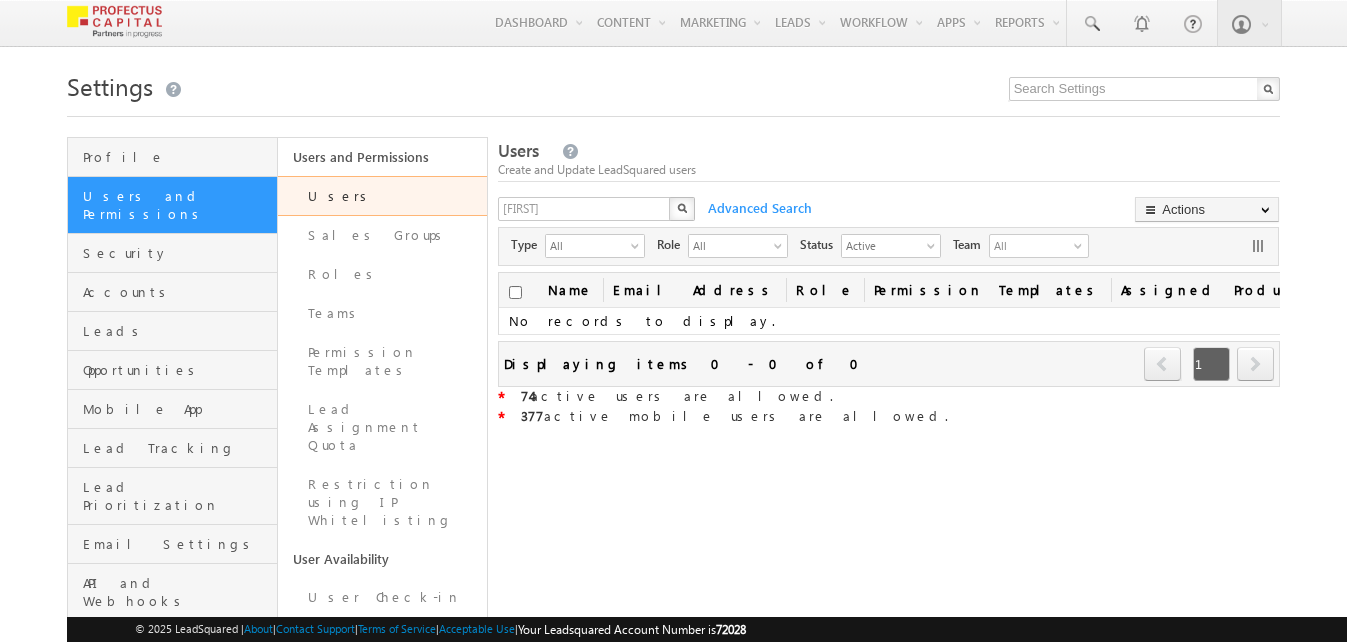 scroll, scrollTop: 0, scrollLeft: 0, axis: both 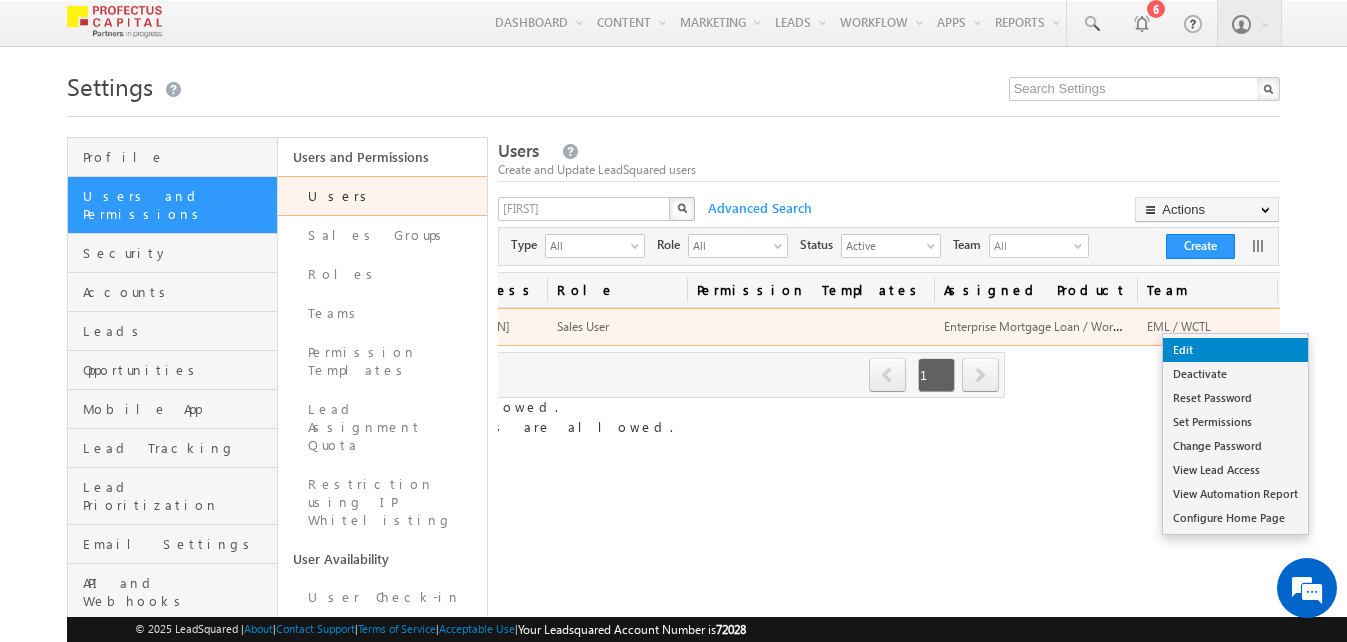 click on "Edit" at bounding box center [1235, 350] 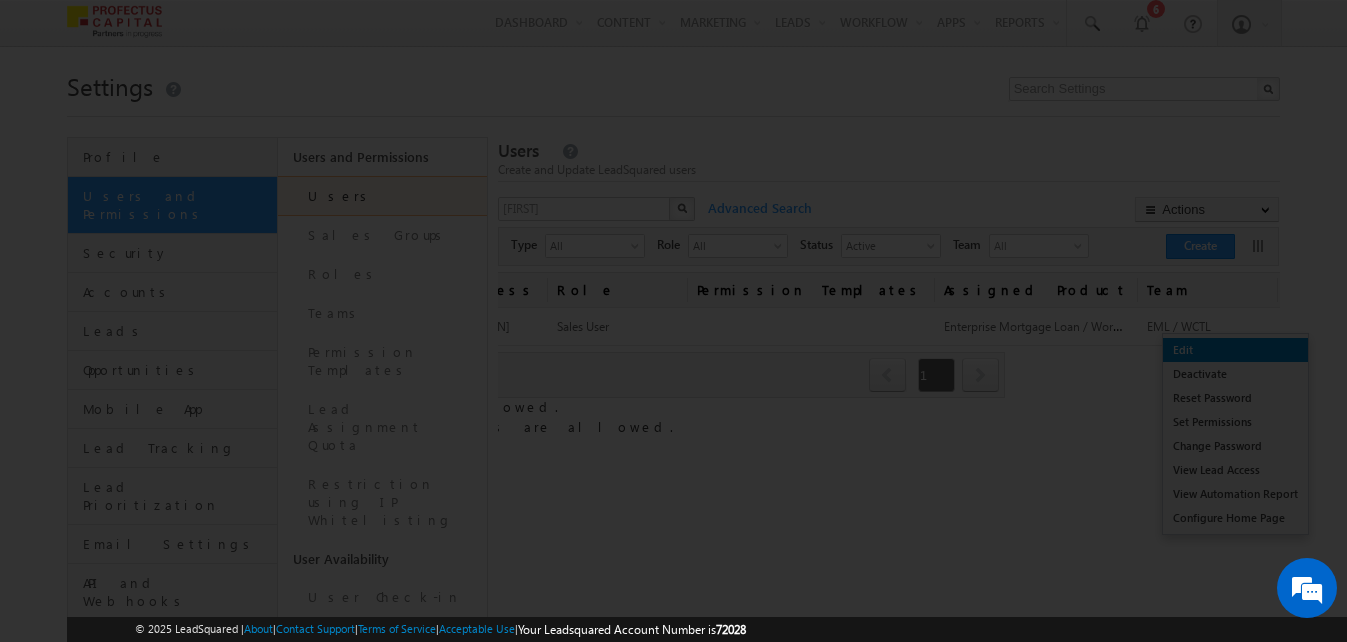 scroll, scrollTop: 0, scrollLeft: 266, axis: horizontal 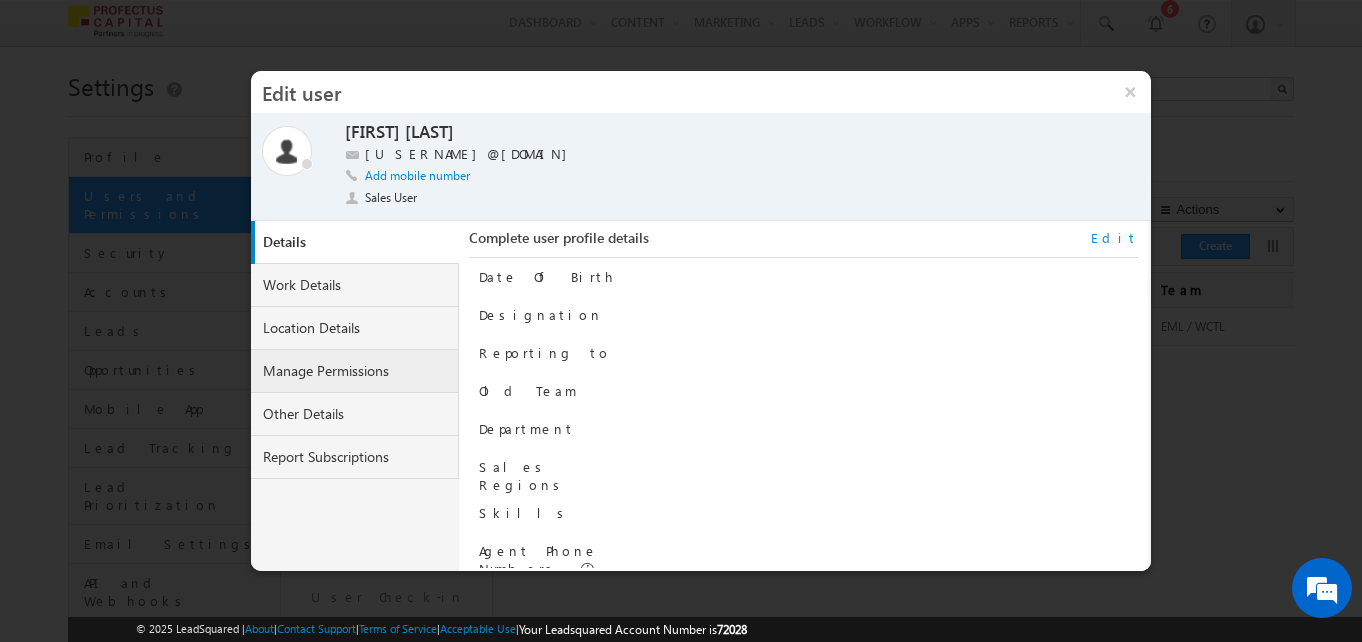 click on "Manage Permissions" at bounding box center [355, 371] 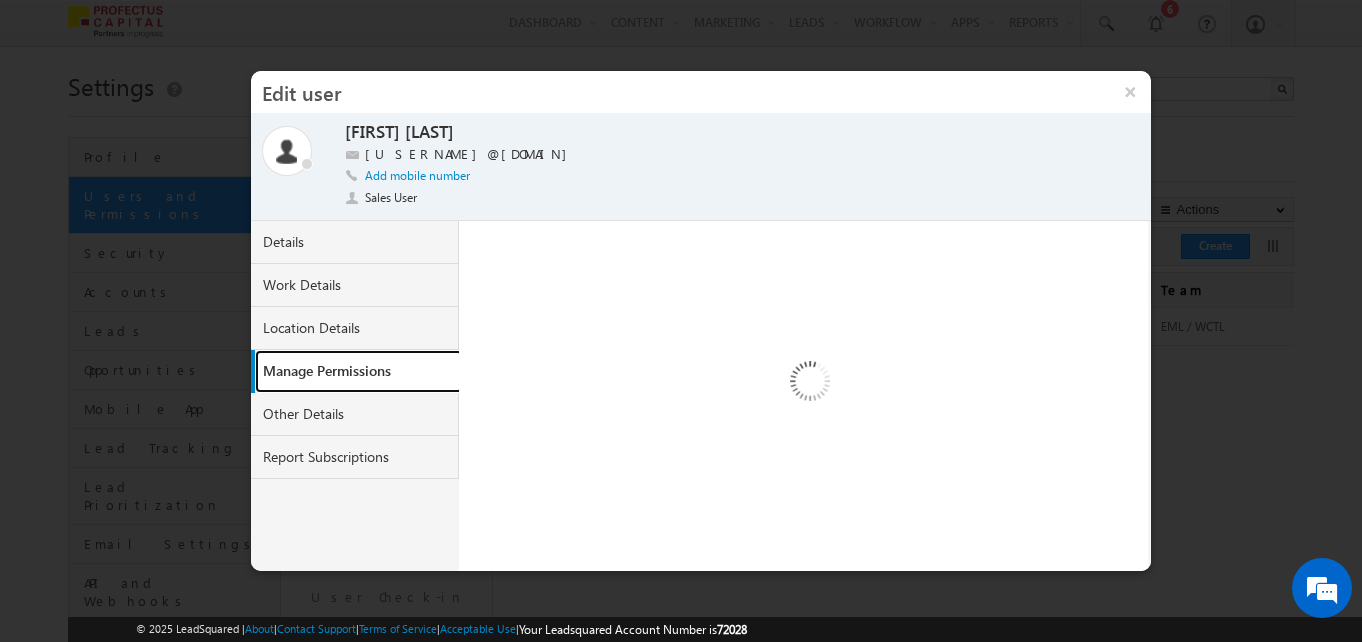 select on "1" 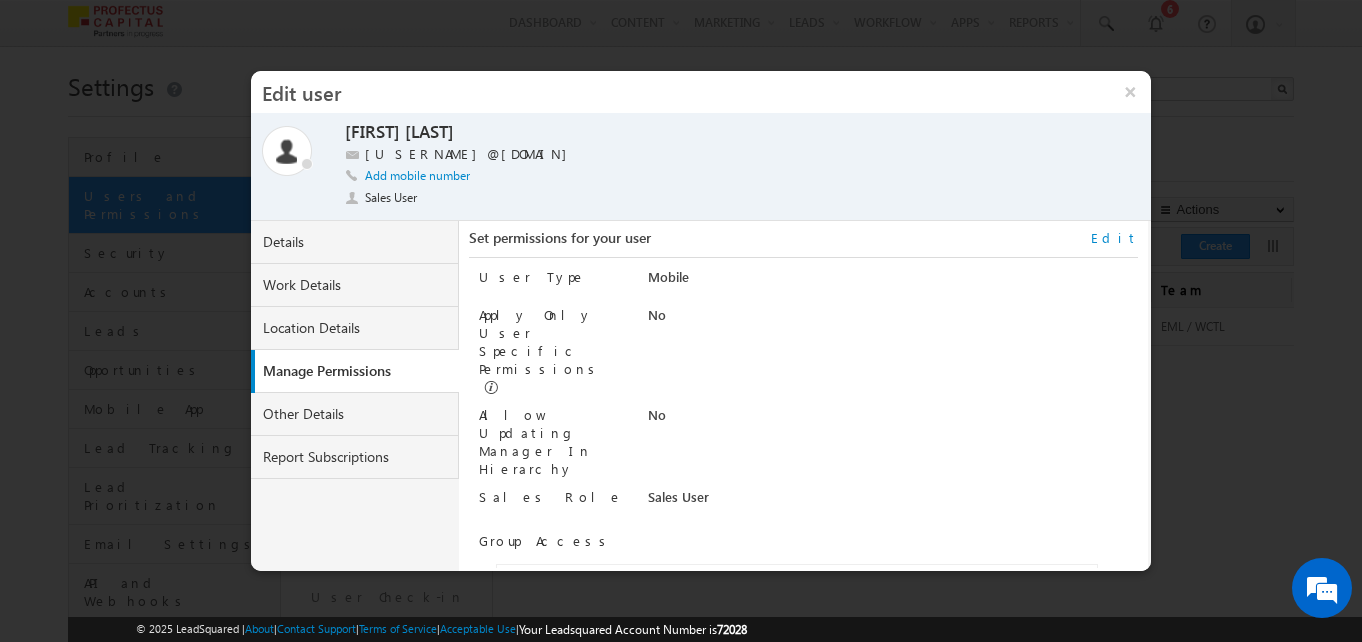 click on "Edit" at bounding box center [1114, 238] 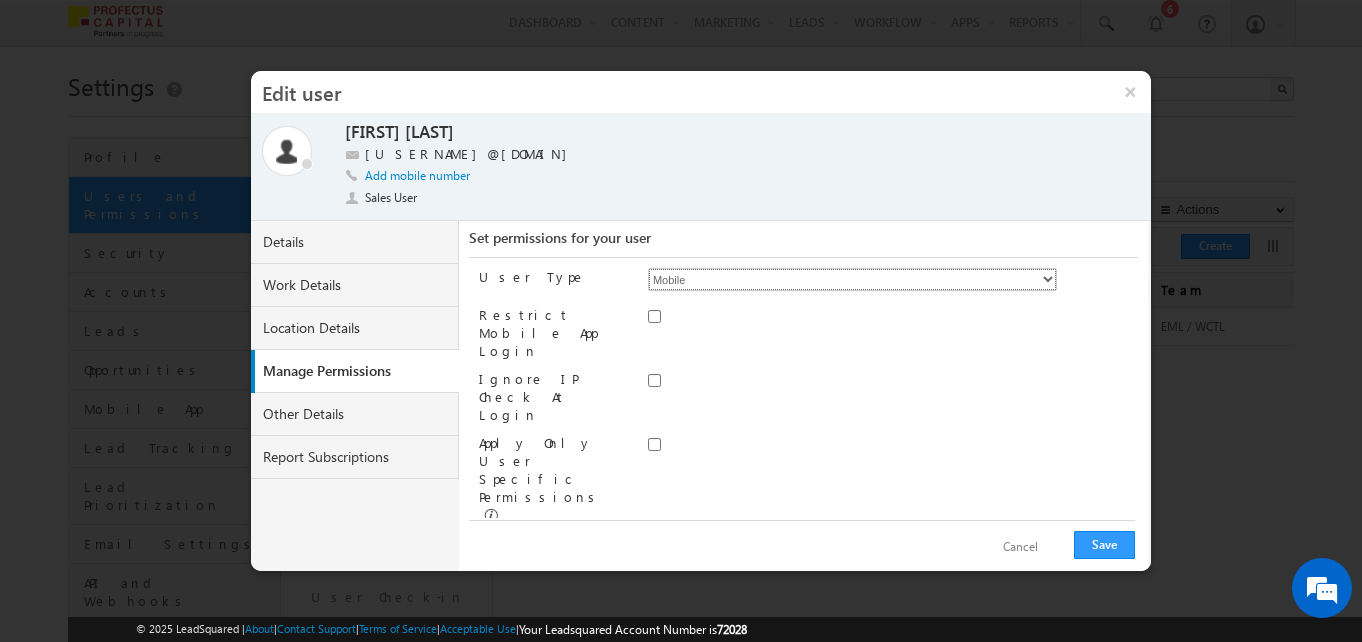 click on "Regular Mobile" at bounding box center [852, 279] 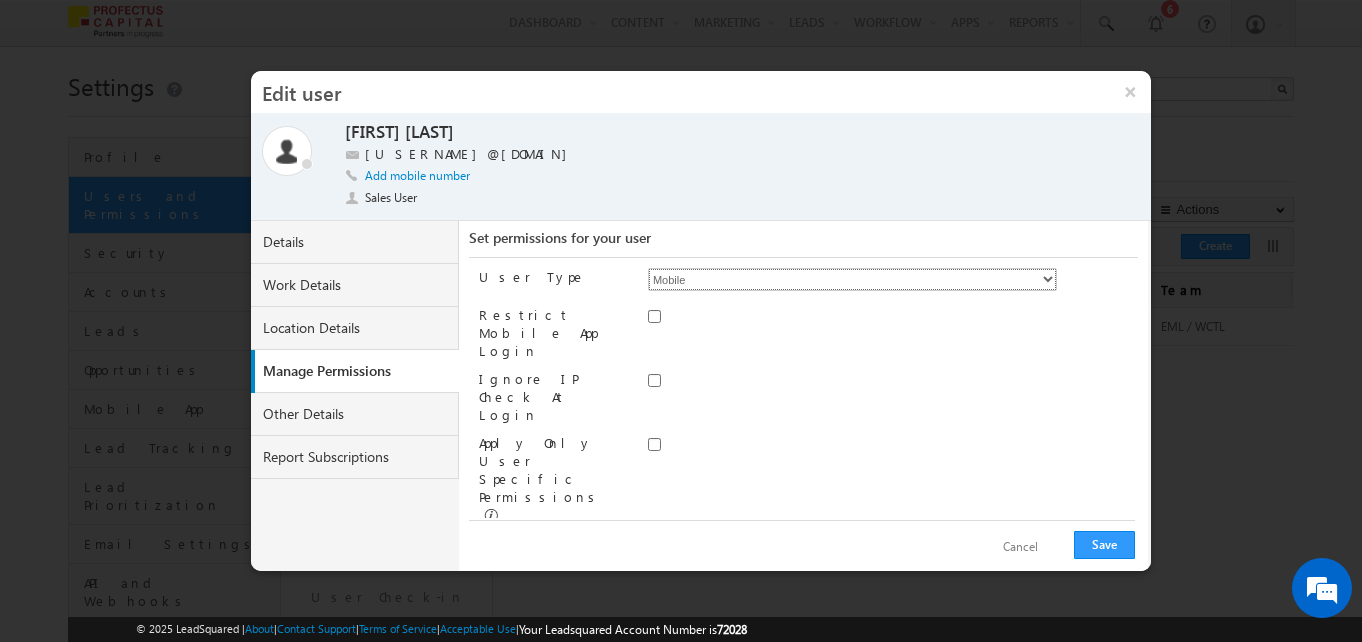 select on "0" 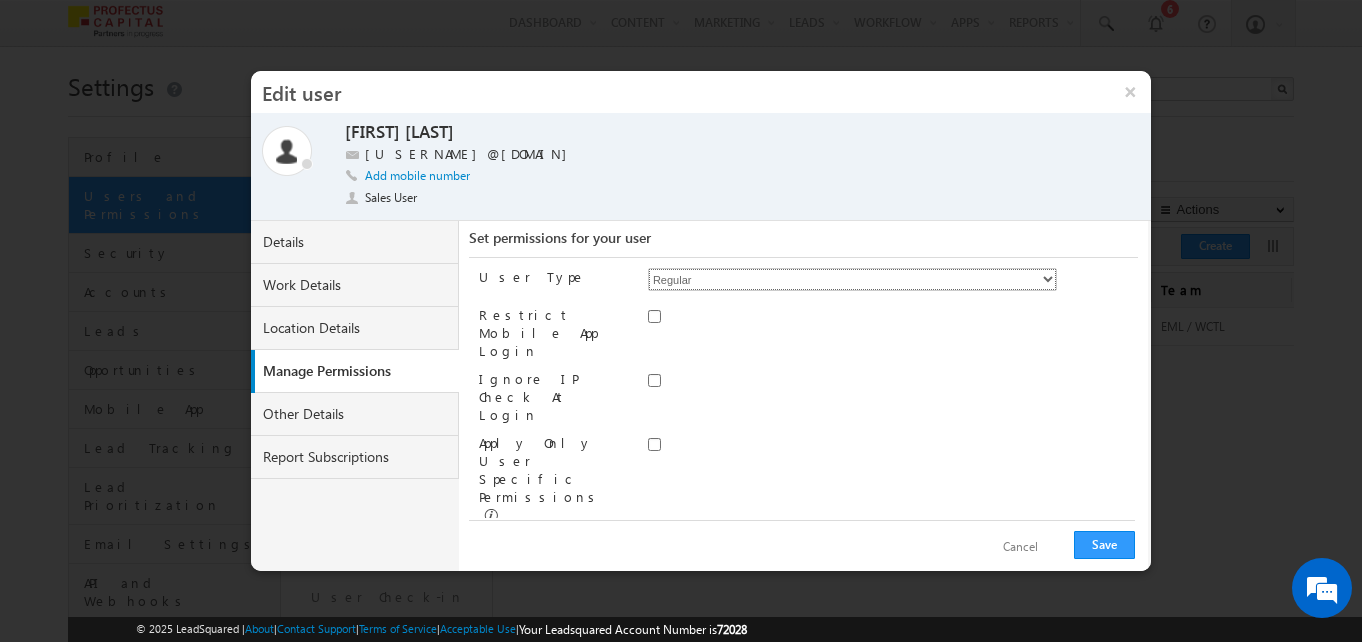 click on "Regular Mobile" at bounding box center [852, 279] 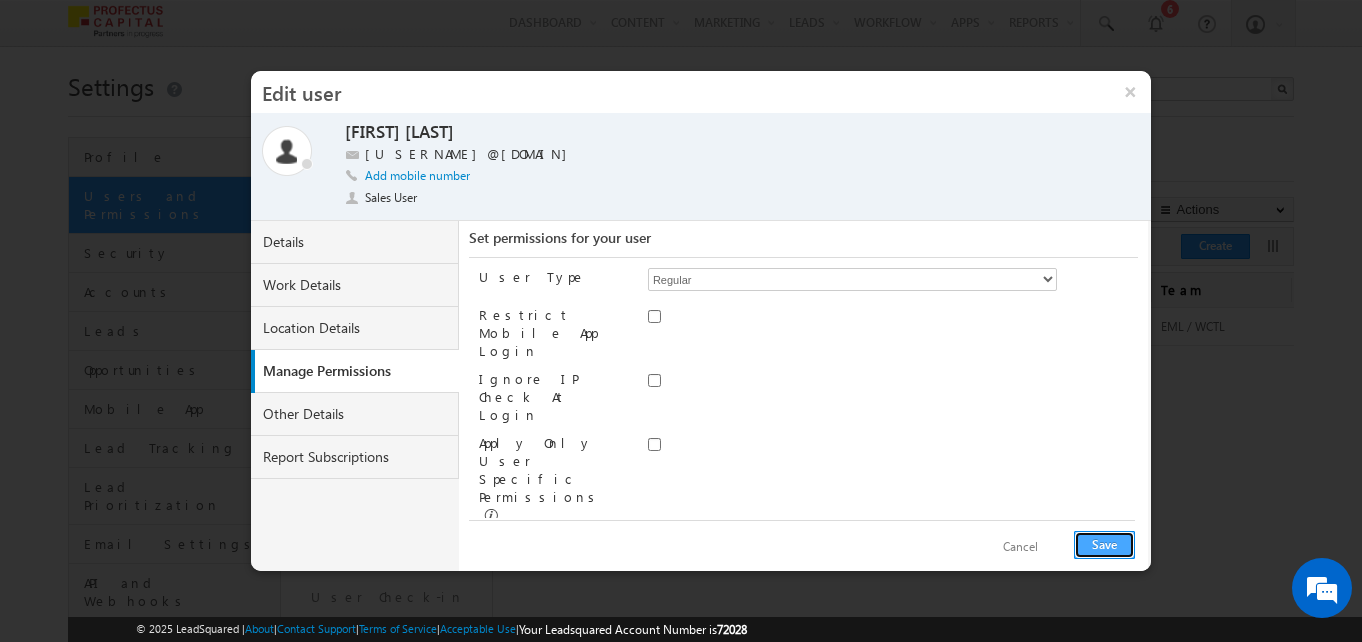 click on "Save" at bounding box center [1104, 545] 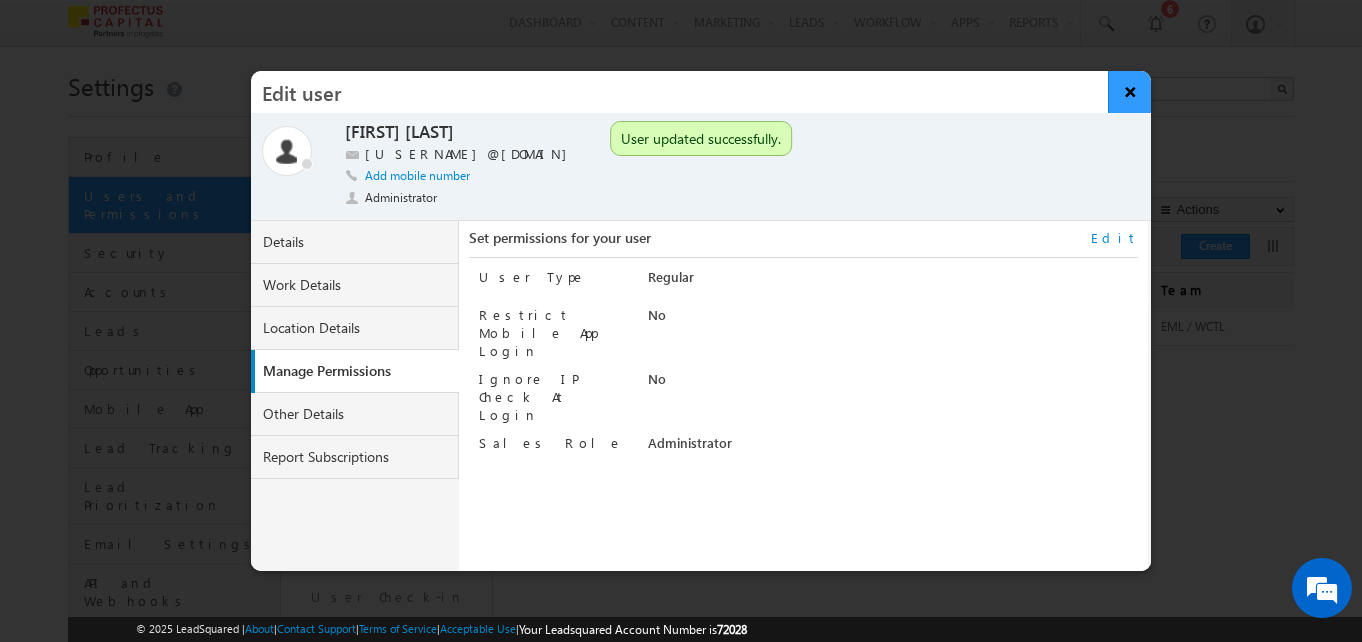 click on "×" at bounding box center [1129, 92] 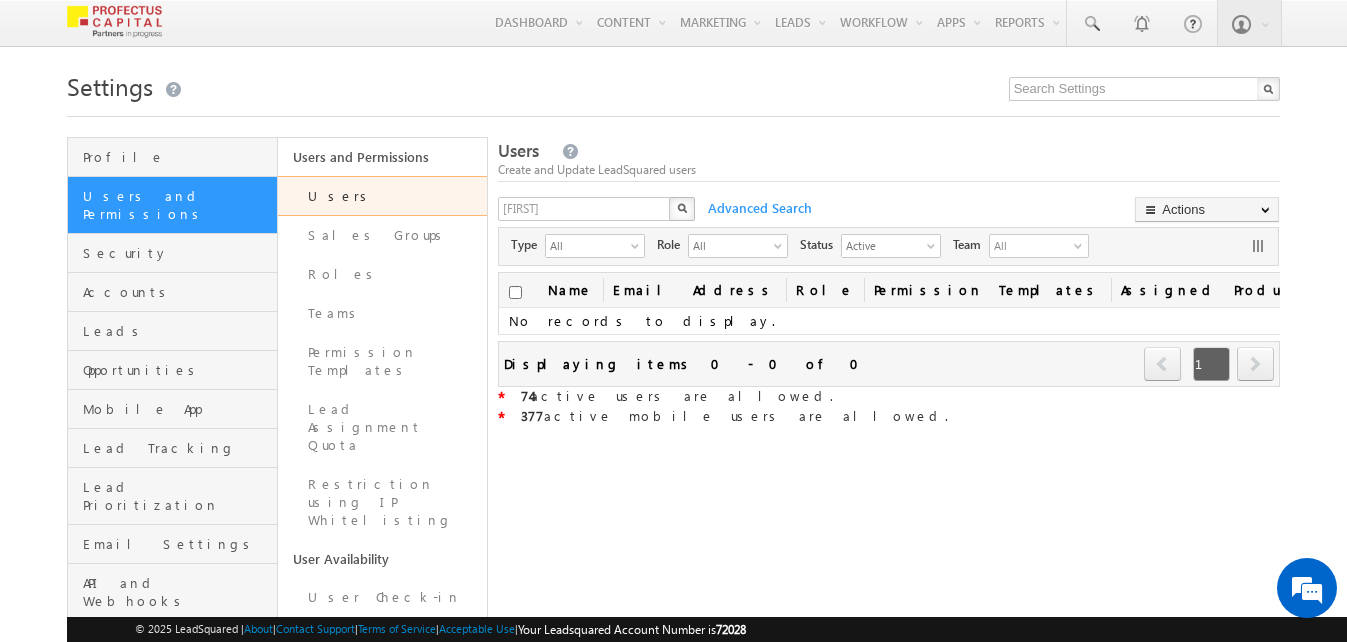 scroll, scrollTop: 0, scrollLeft: 0, axis: both 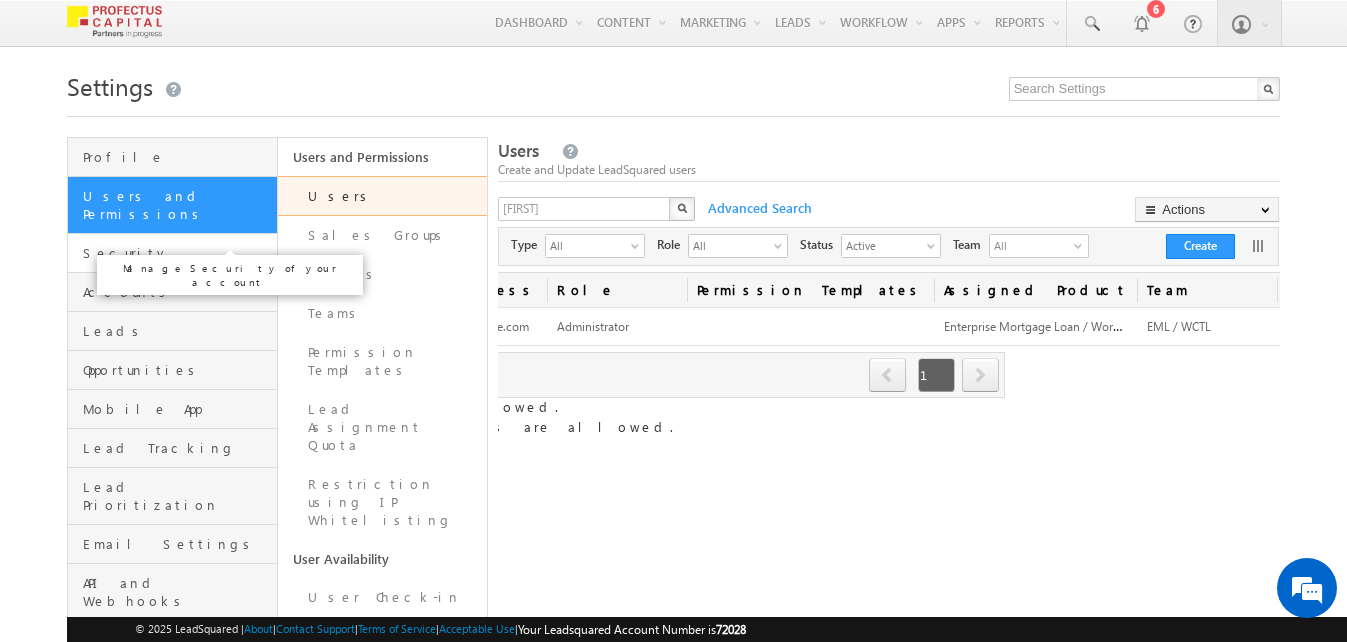 click on "Security" at bounding box center [177, 253] 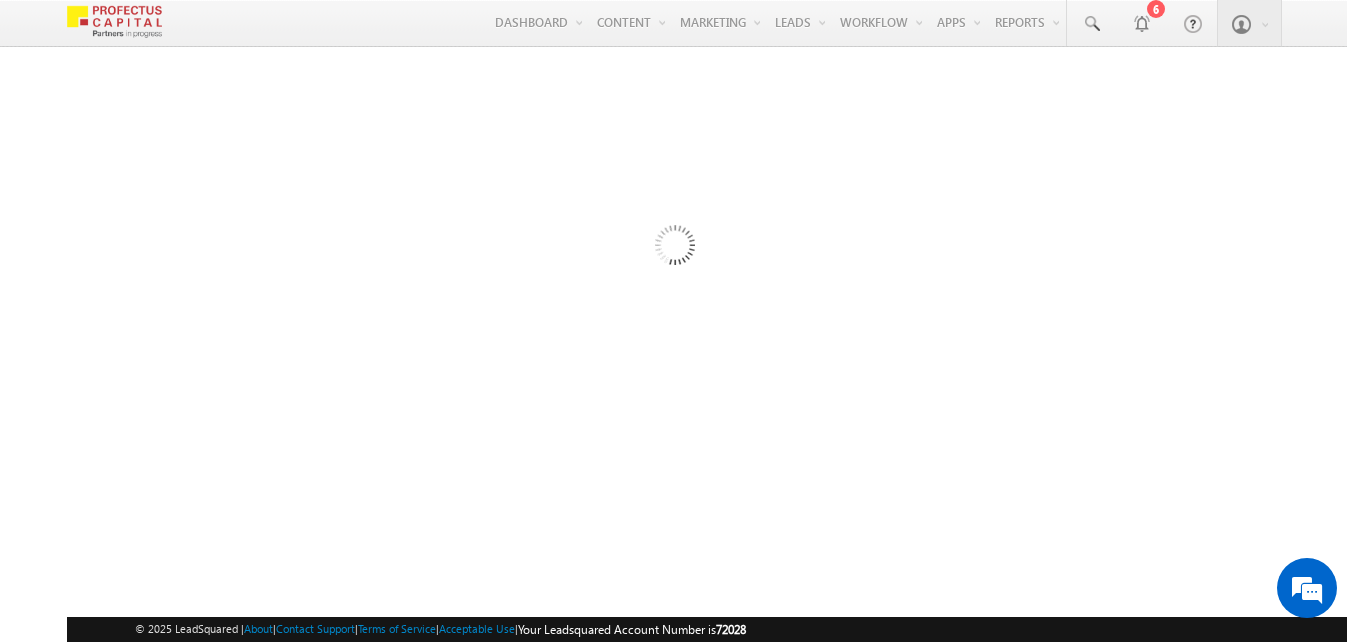 scroll, scrollTop: 0, scrollLeft: 0, axis: both 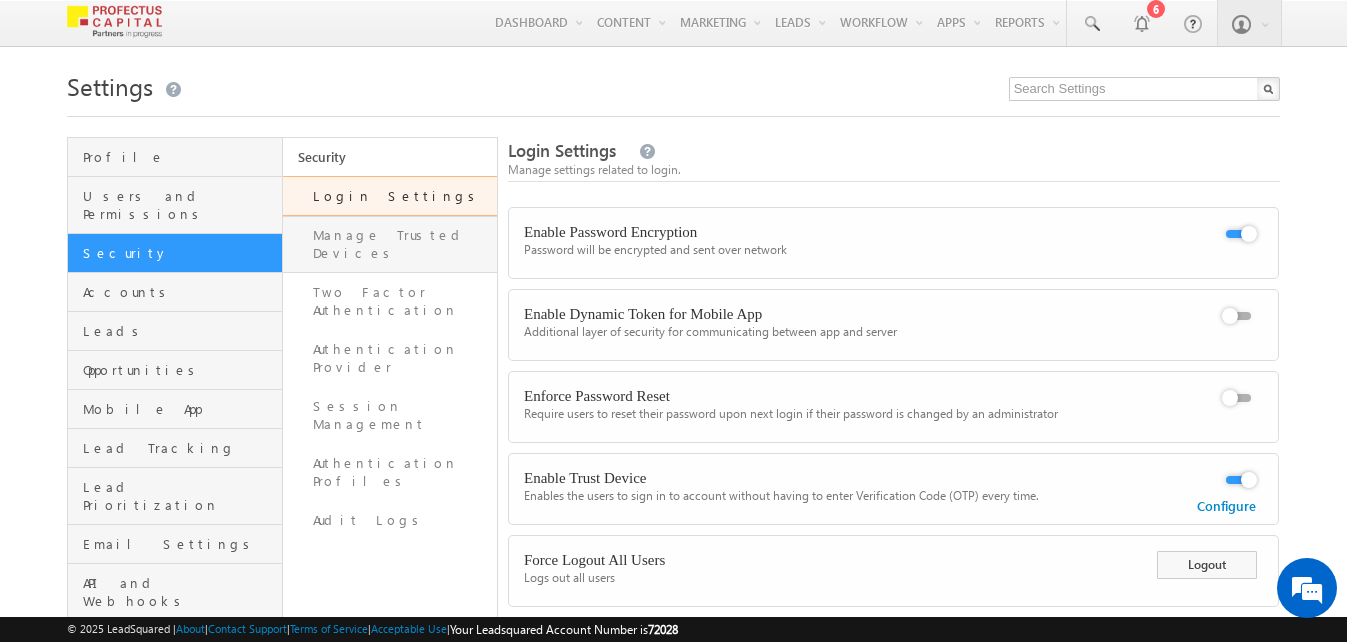 click on "Manage Trusted Devices" at bounding box center [390, 244] 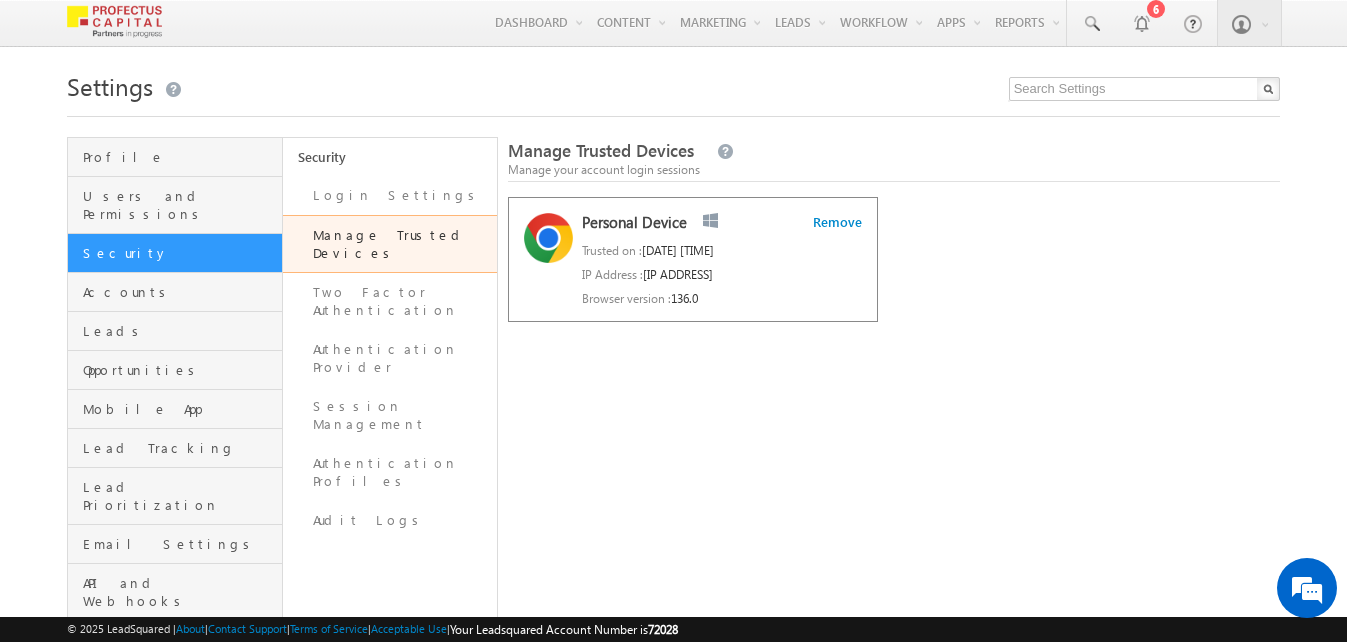 scroll, scrollTop: 0, scrollLeft: 0, axis: both 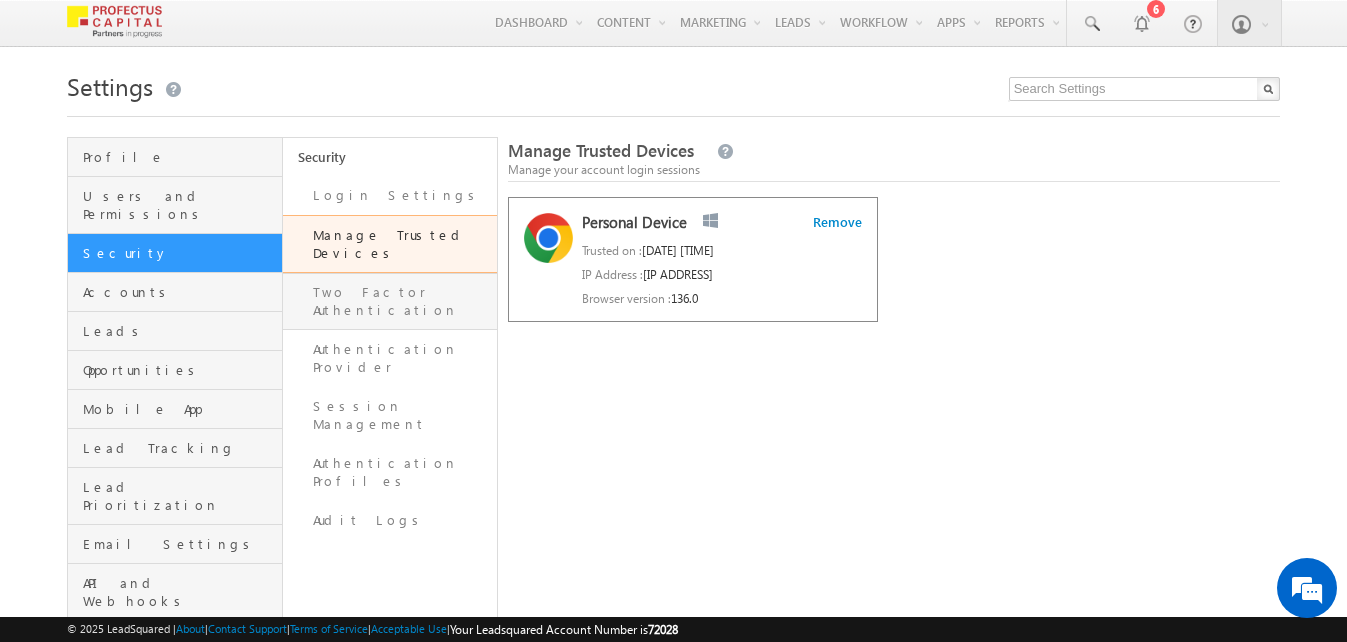 click on "Two Factor Authentication" at bounding box center (390, 301) 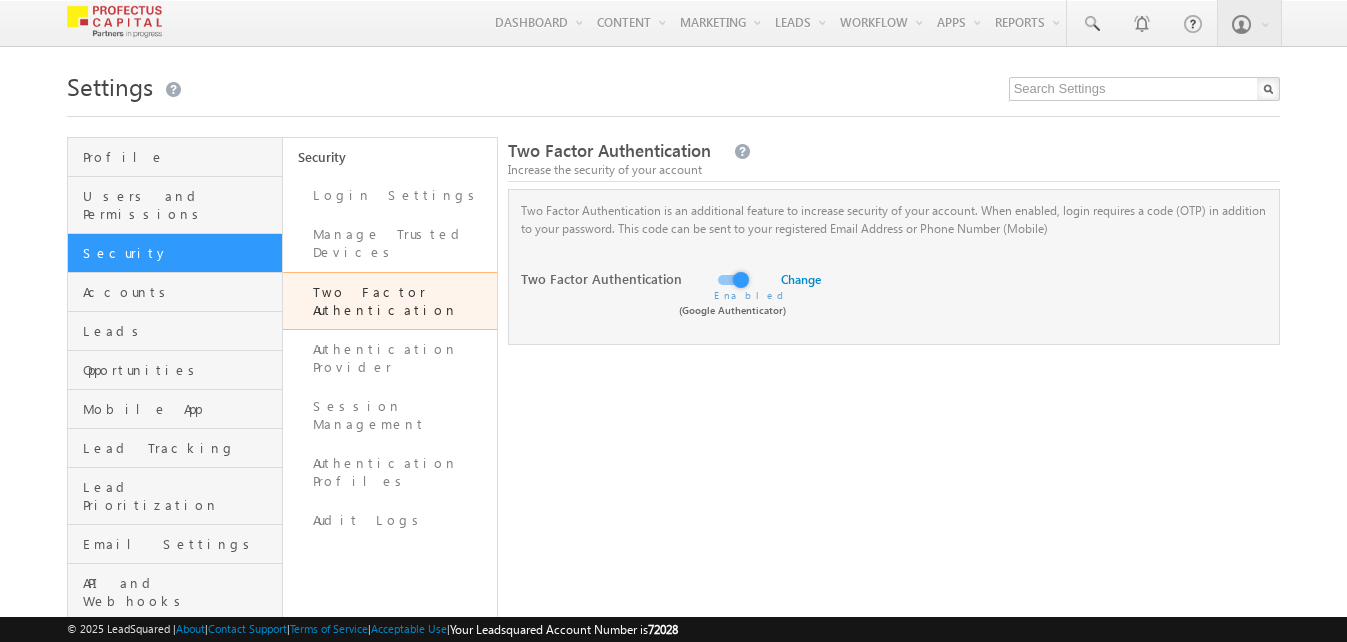 scroll, scrollTop: 0, scrollLeft: 0, axis: both 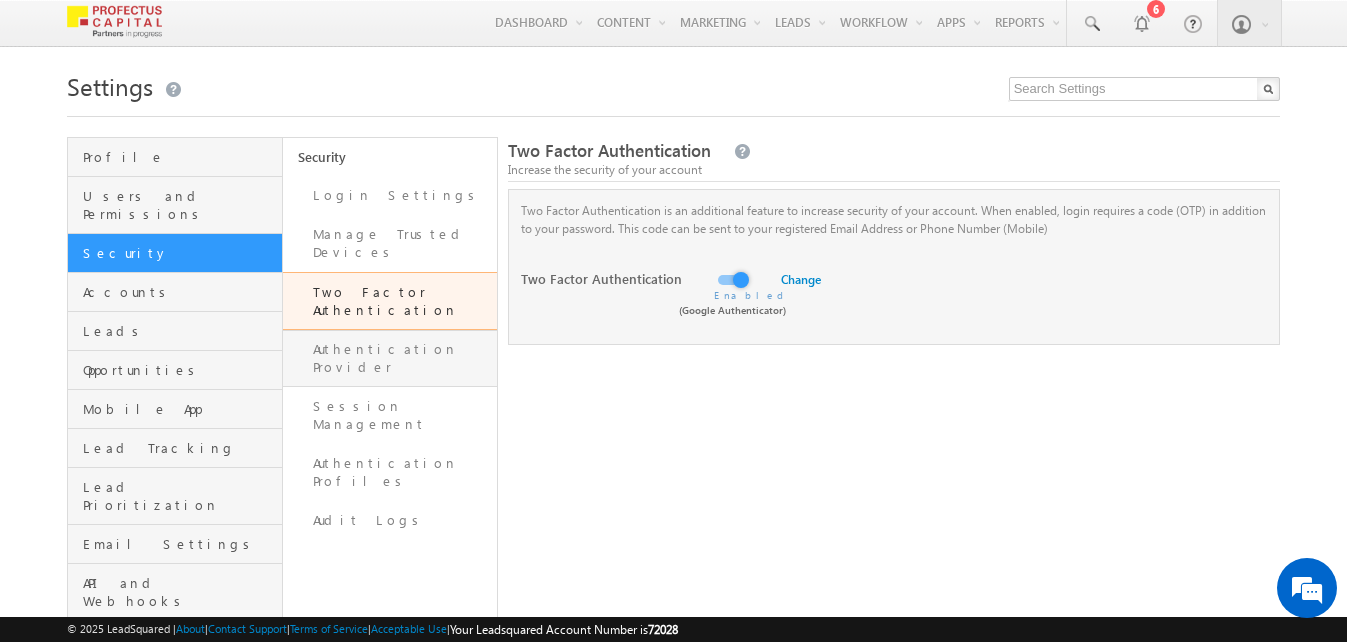click on "Authentication Provider" at bounding box center (390, 358) 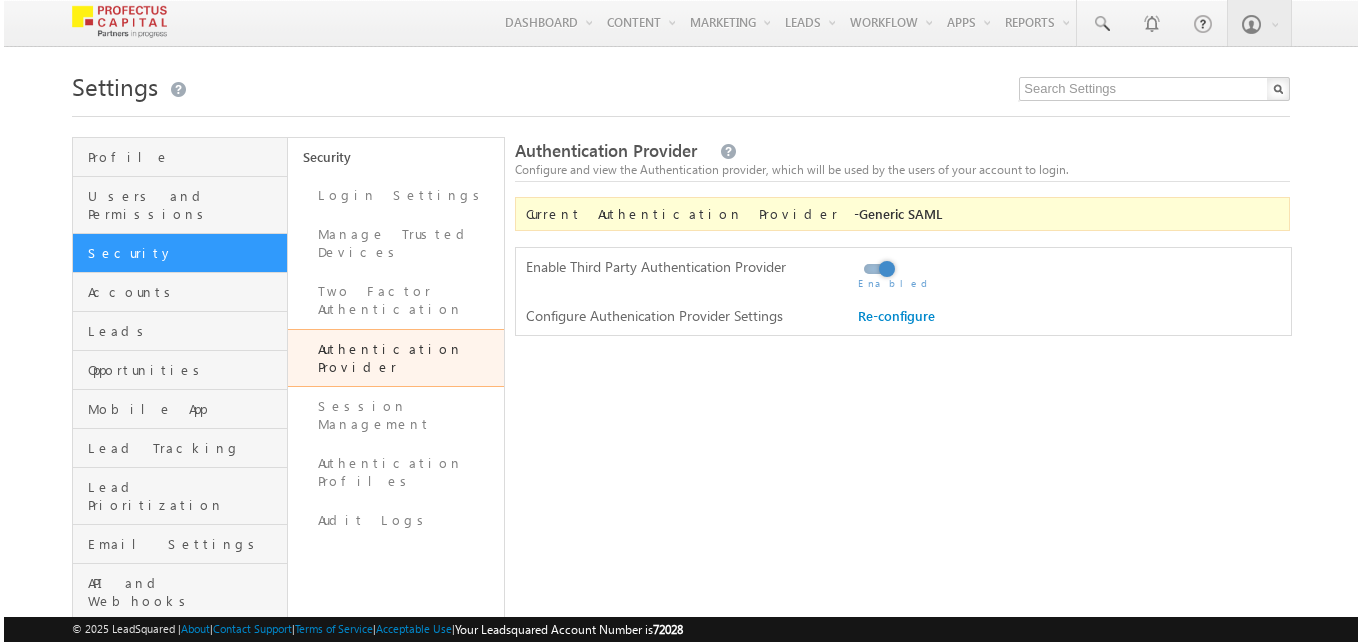 scroll, scrollTop: 0, scrollLeft: 0, axis: both 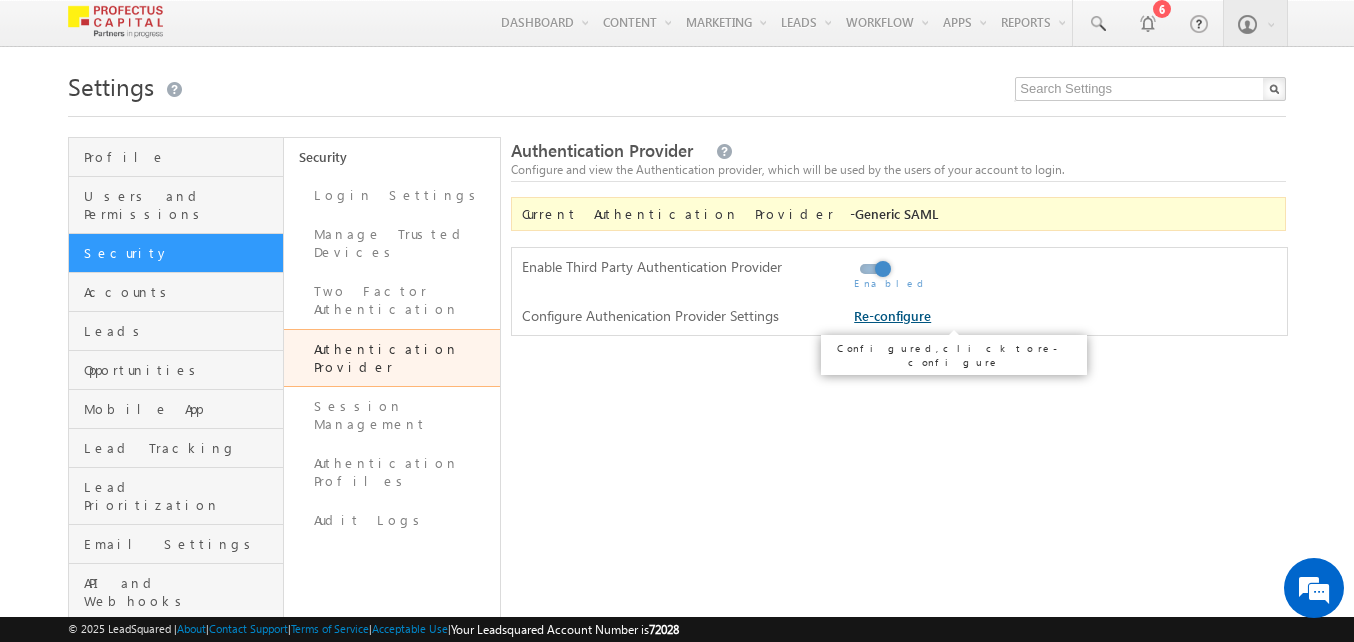 click on "Re-configure" at bounding box center [892, 315] 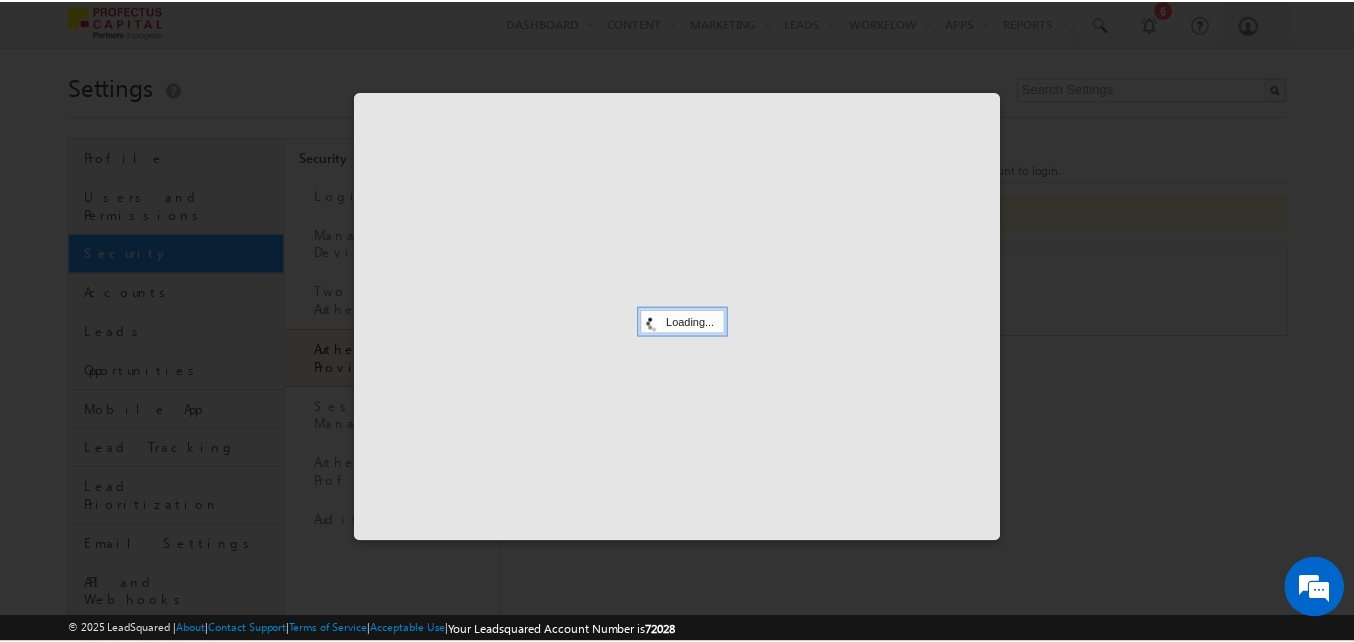 scroll, scrollTop: 0, scrollLeft: 0, axis: both 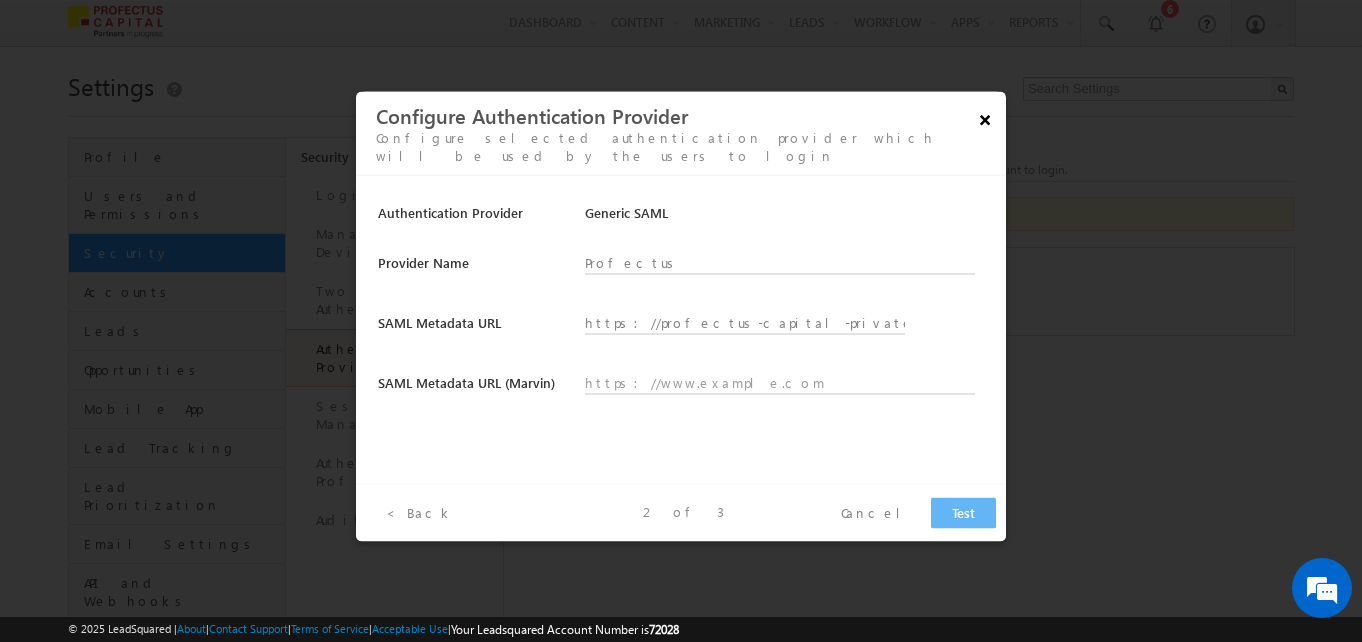 click on "×" at bounding box center (984, 119) 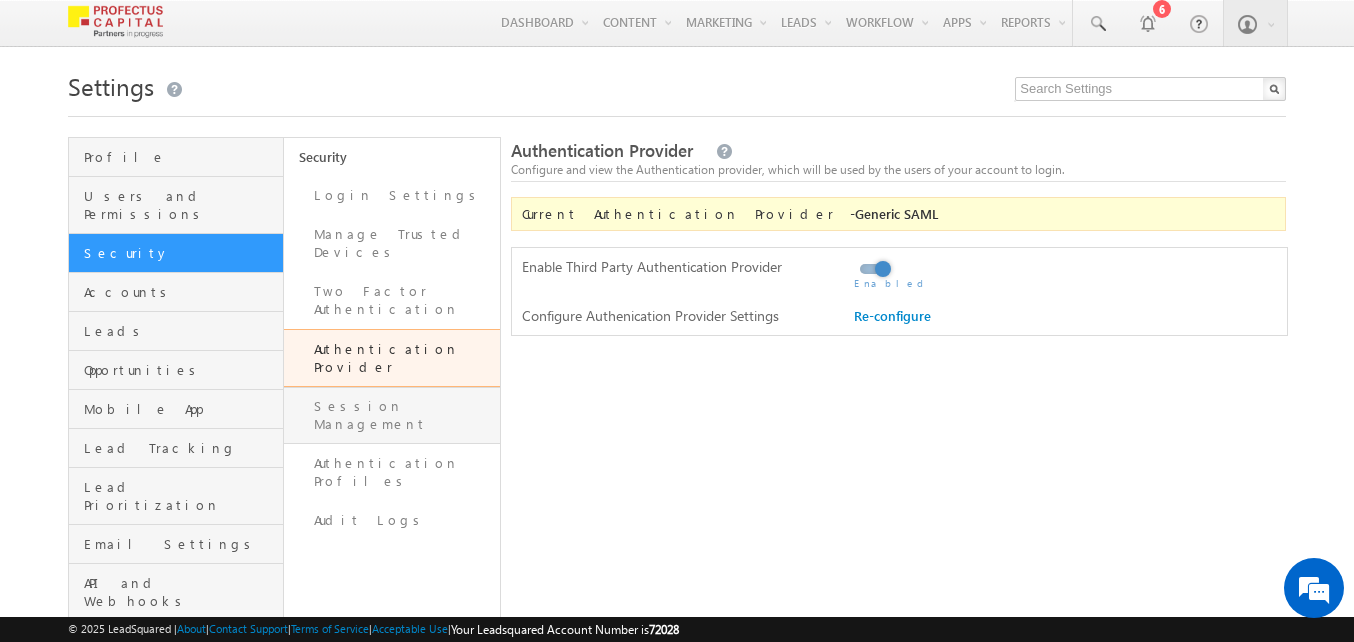 click on "Session Management" at bounding box center (391, 415) 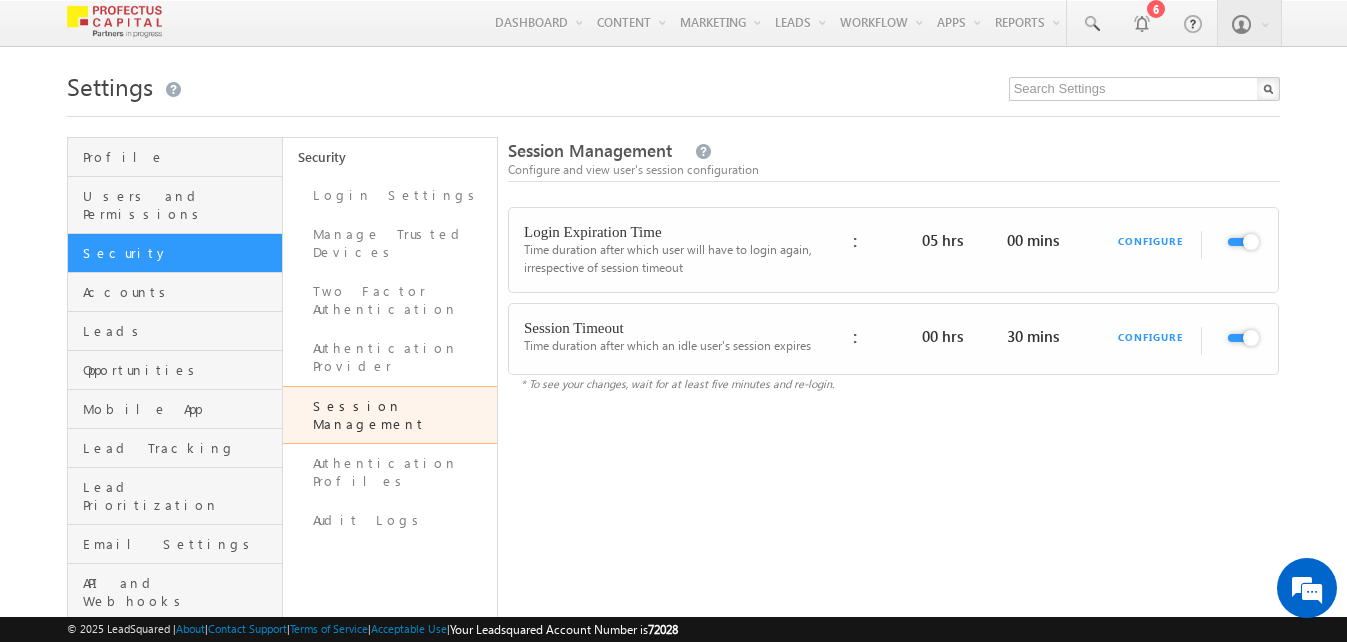 scroll, scrollTop: 0, scrollLeft: 0, axis: both 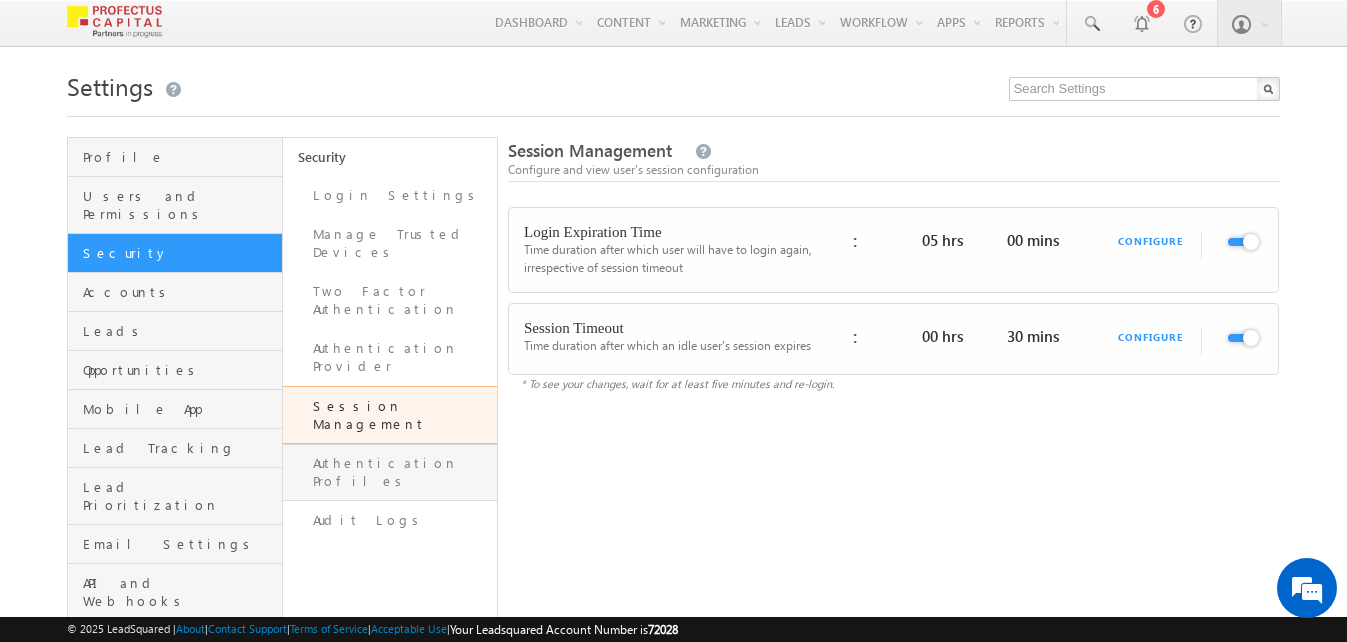 click on "Authentication Profiles" at bounding box center (390, 472) 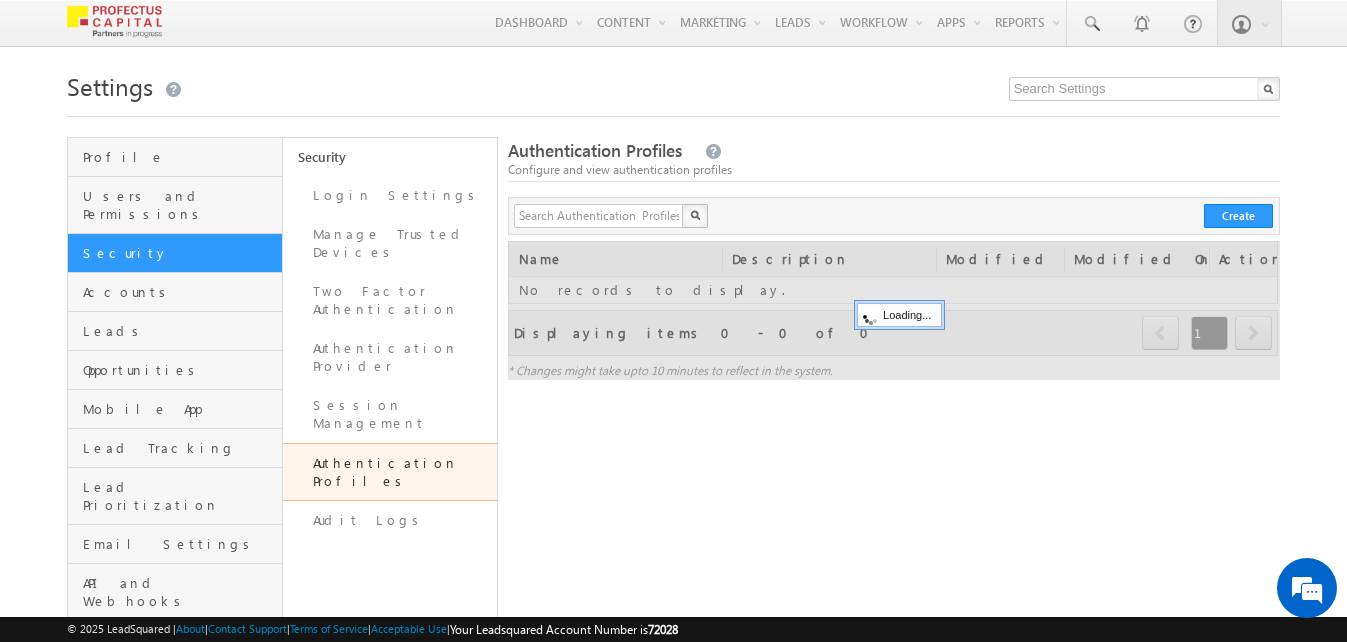 scroll, scrollTop: 0, scrollLeft: 0, axis: both 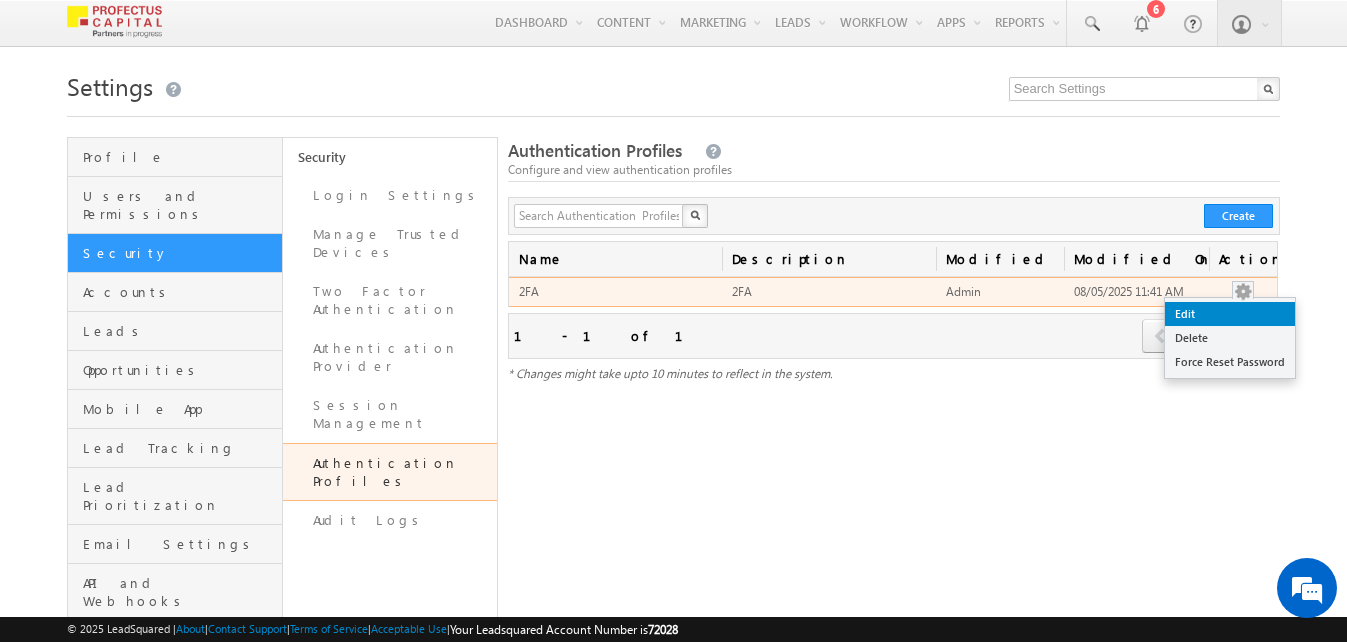 click on "Edit" at bounding box center (1230, 314) 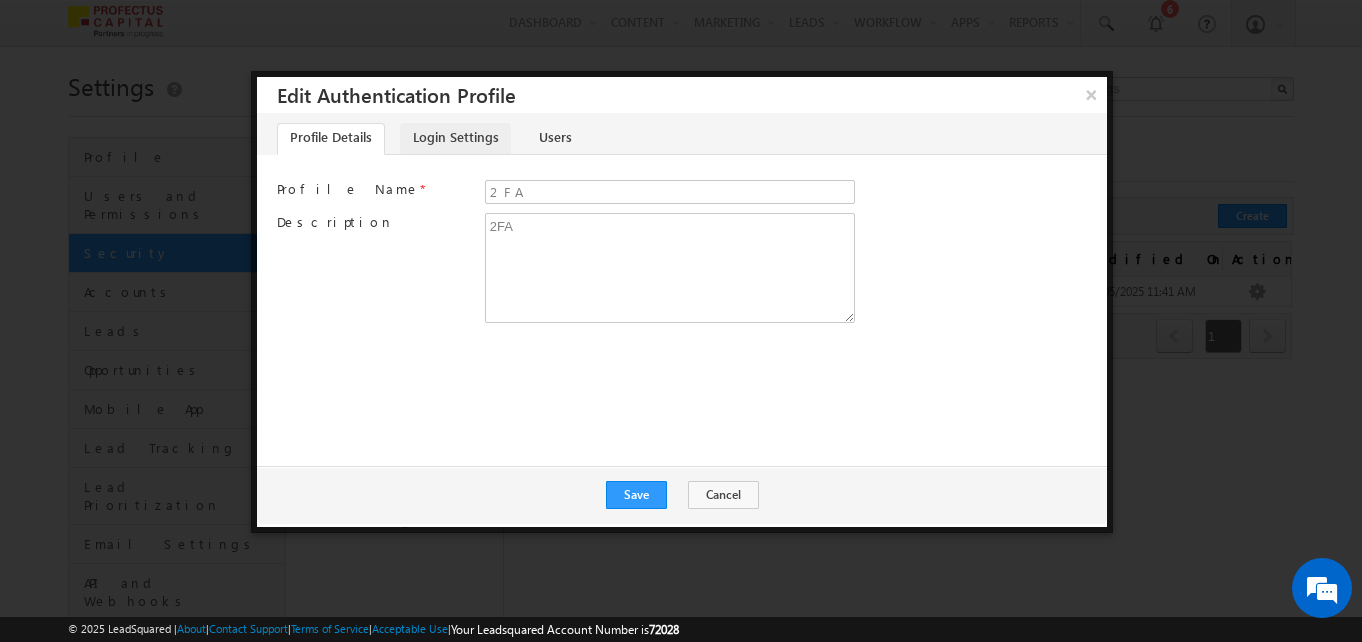 click on "Login Settings" at bounding box center [455, 139] 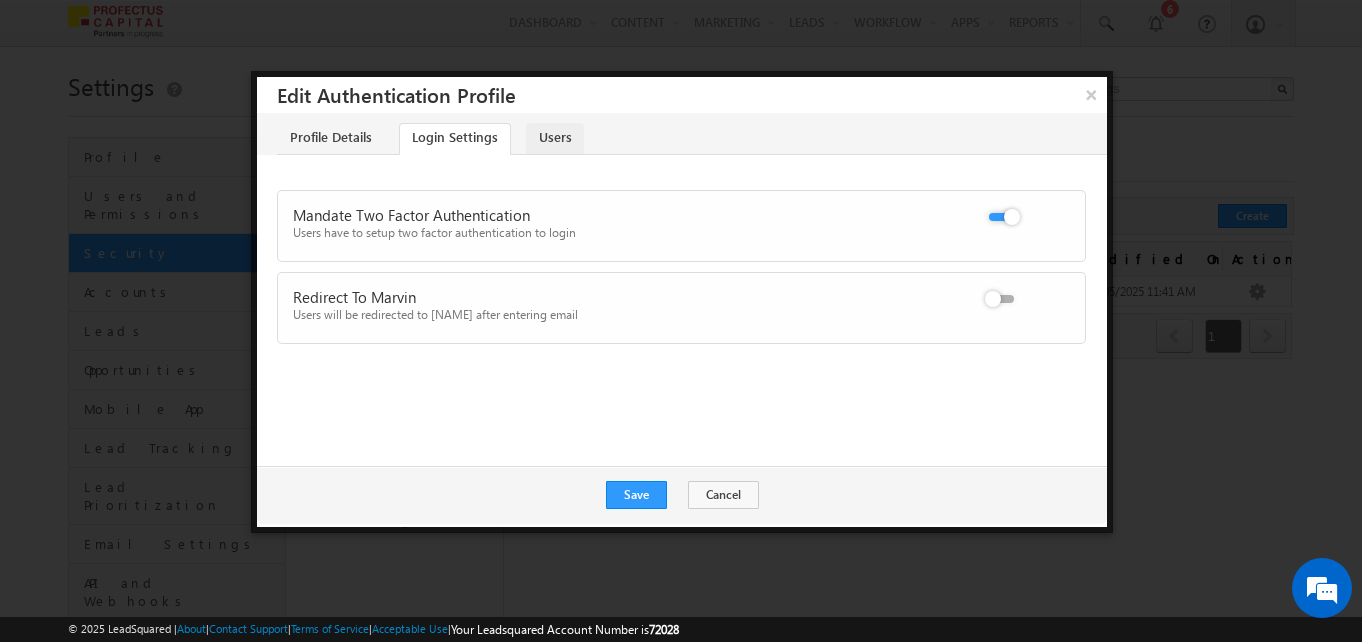 click on "Users" at bounding box center (555, 139) 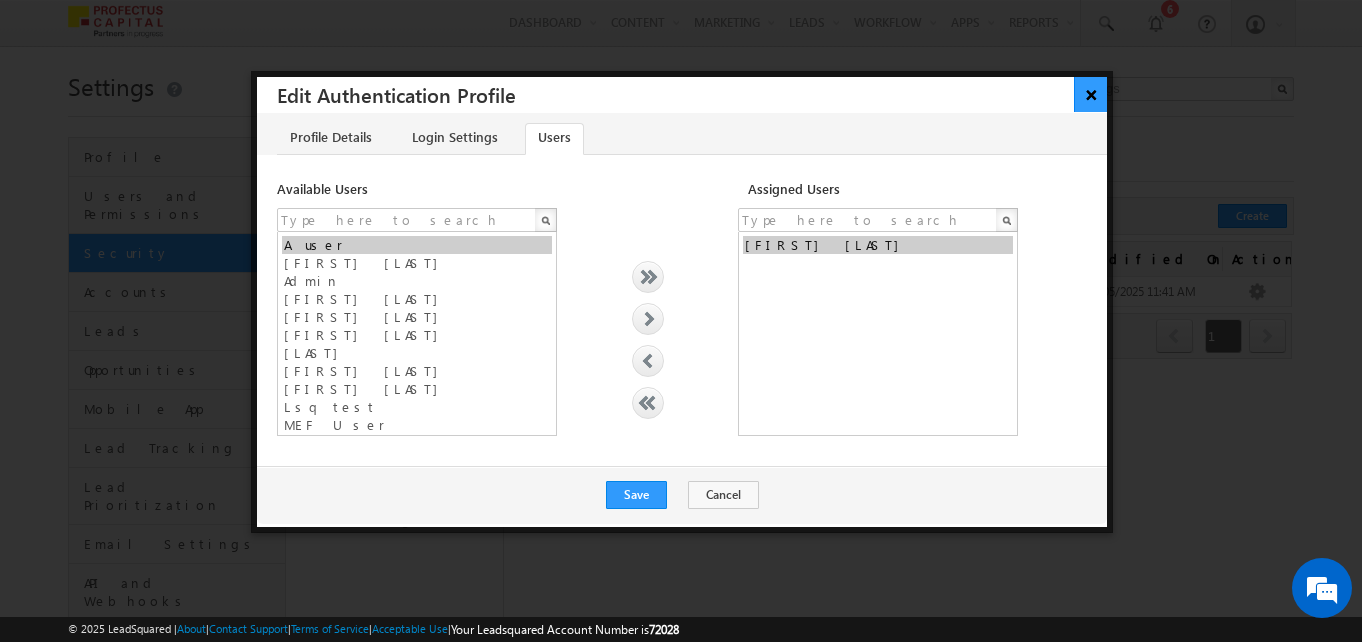 click on "×" at bounding box center (1090, 94) 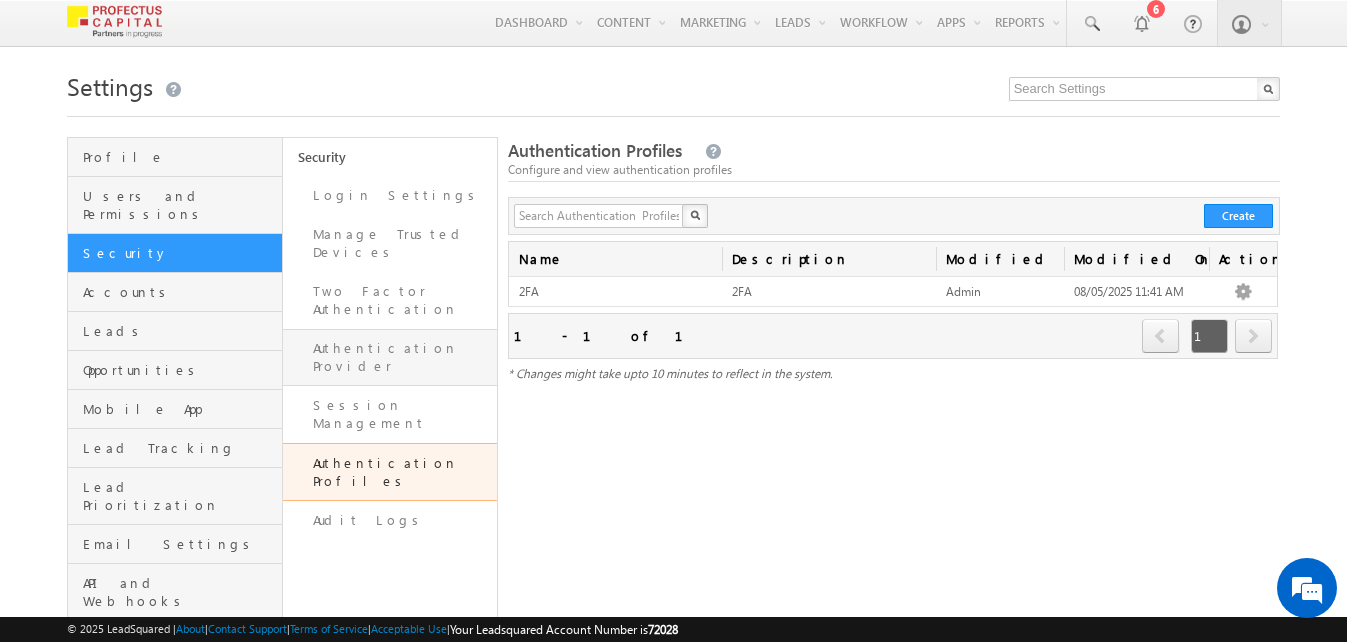 click on "Authentication Provider" at bounding box center (390, 357) 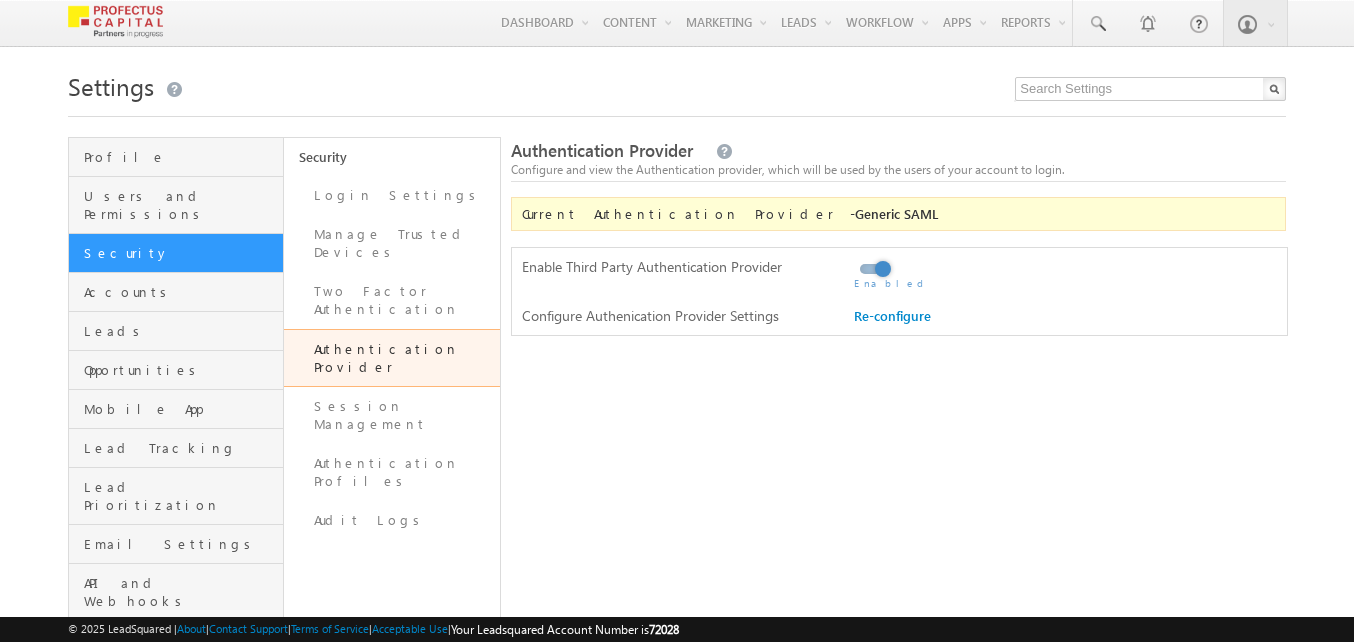 scroll, scrollTop: 0, scrollLeft: 0, axis: both 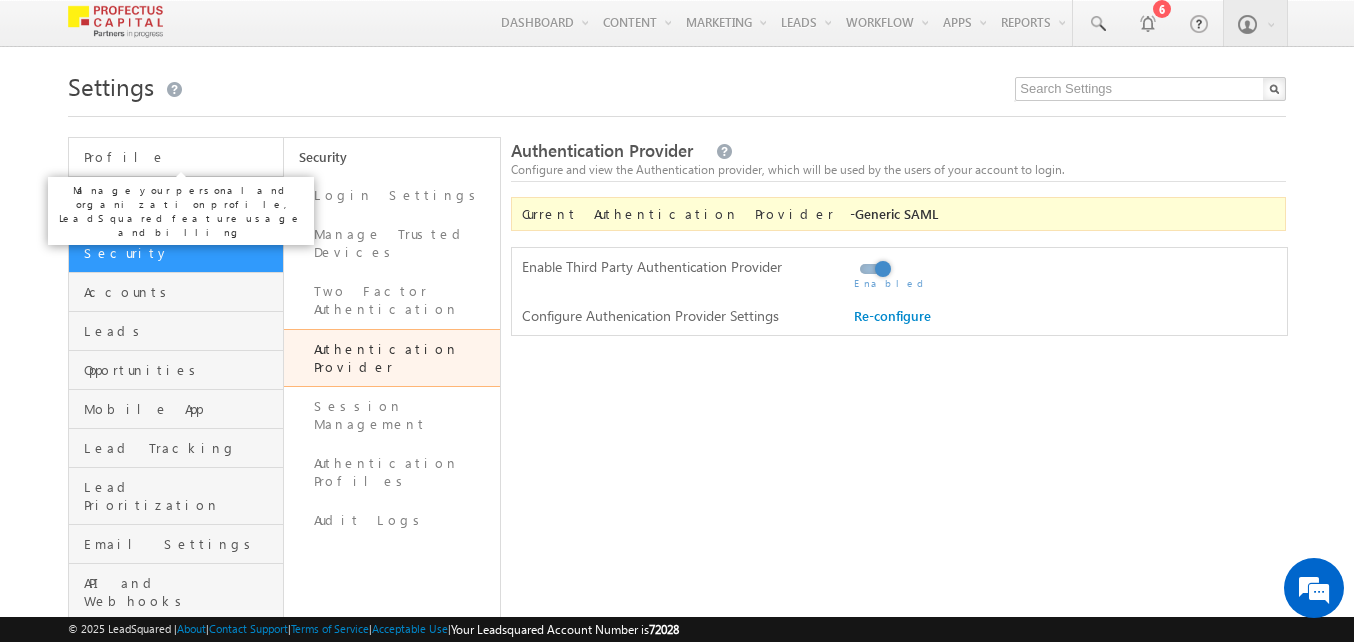 click on "Profile" at bounding box center (181, 157) 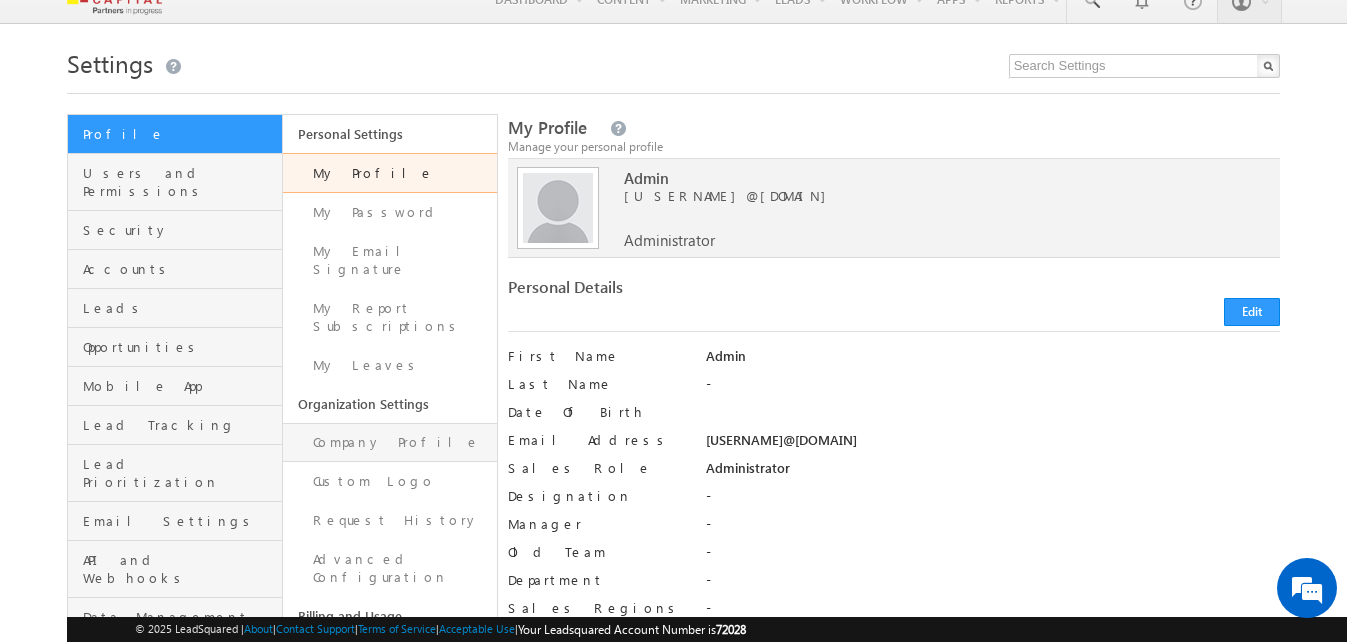scroll, scrollTop: 1, scrollLeft: 0, axis: vertical 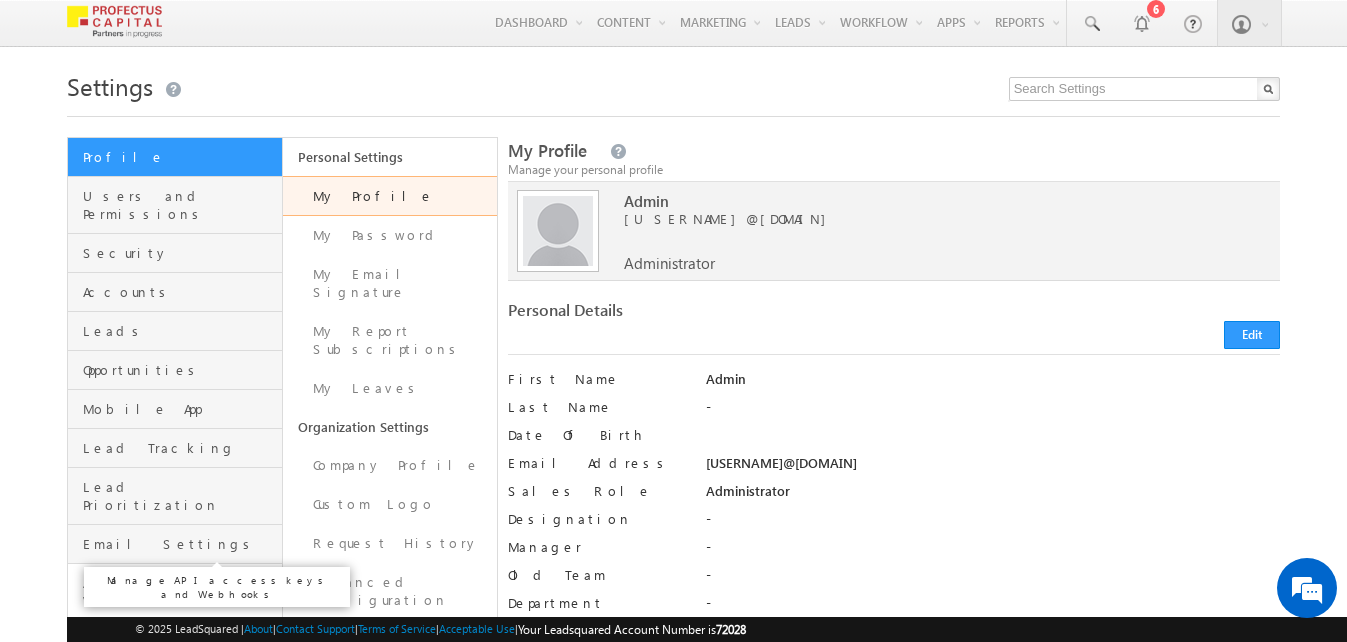 click on "API and Webhooks" at bounding box center [179, 592] 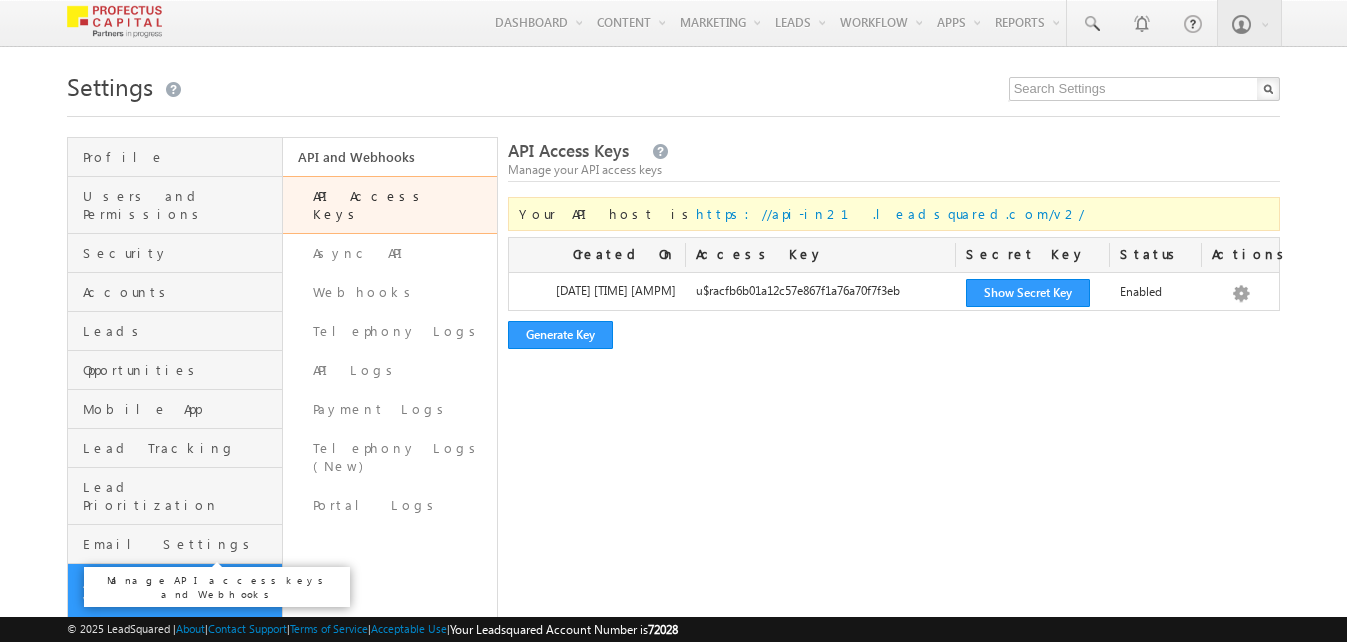 scroll, scrollTop: 0, scrollLeft: 0, axis: both 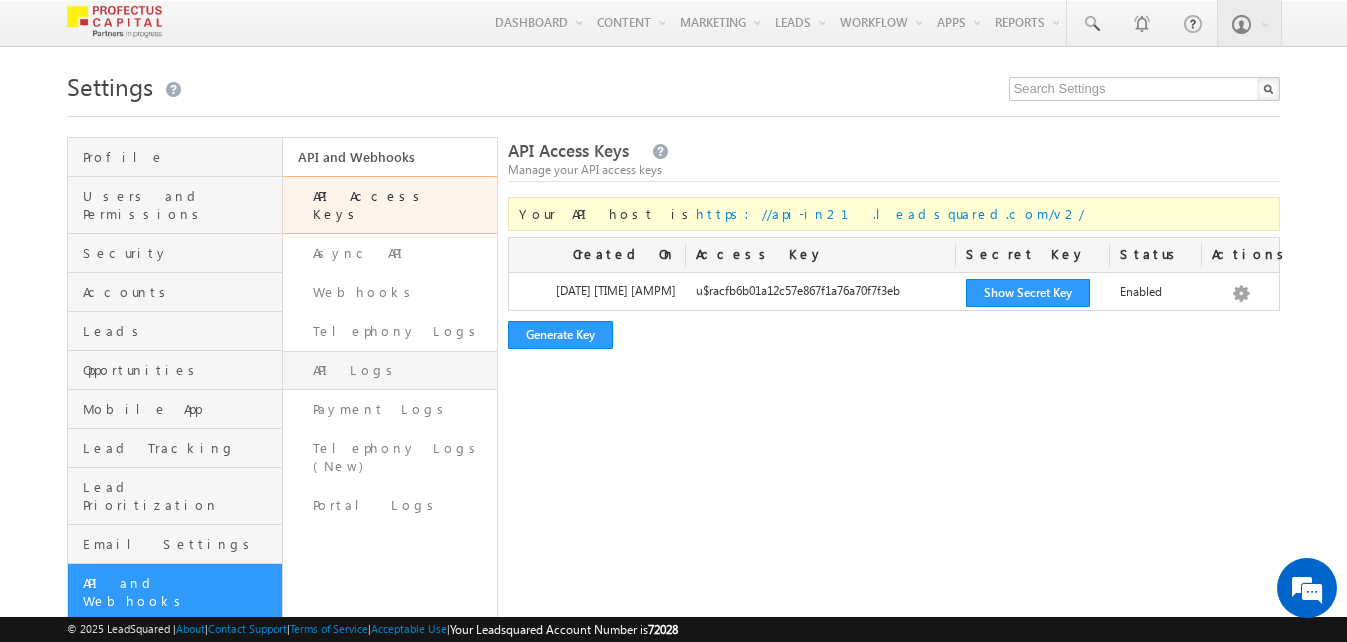 click on "API Logs" at bounding box center [390, 370] 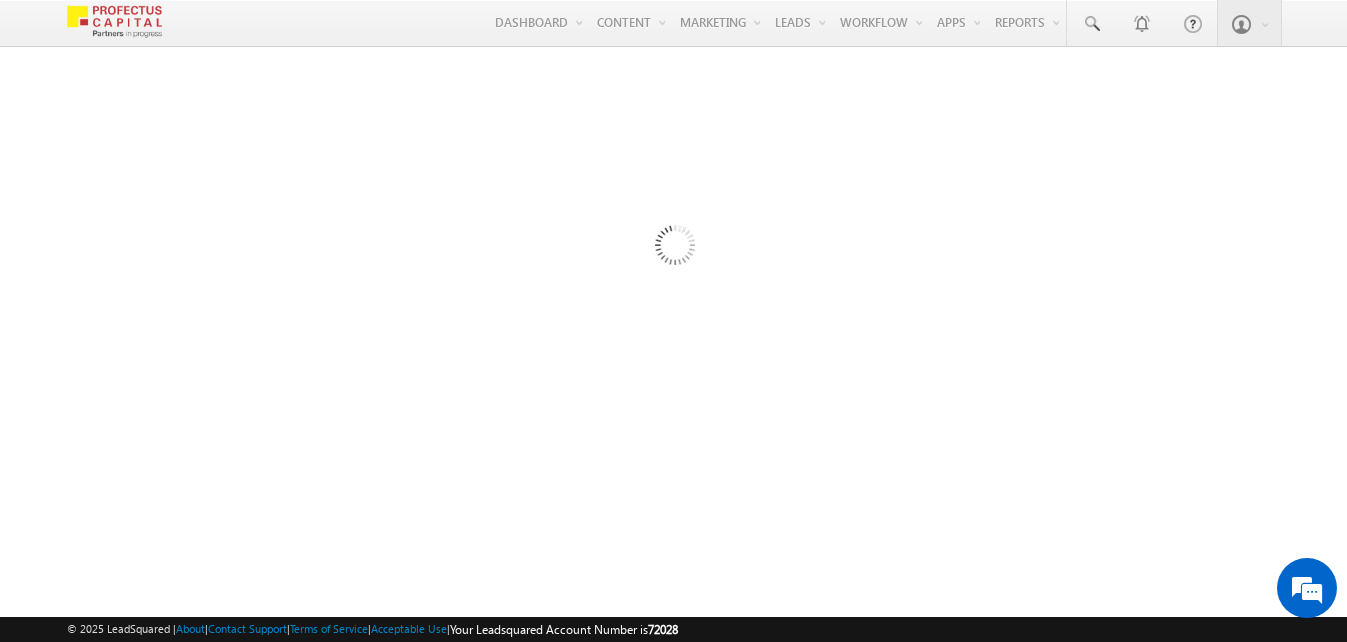 scroll, scrollTop: 0, scrollLeft: 0, axis: both 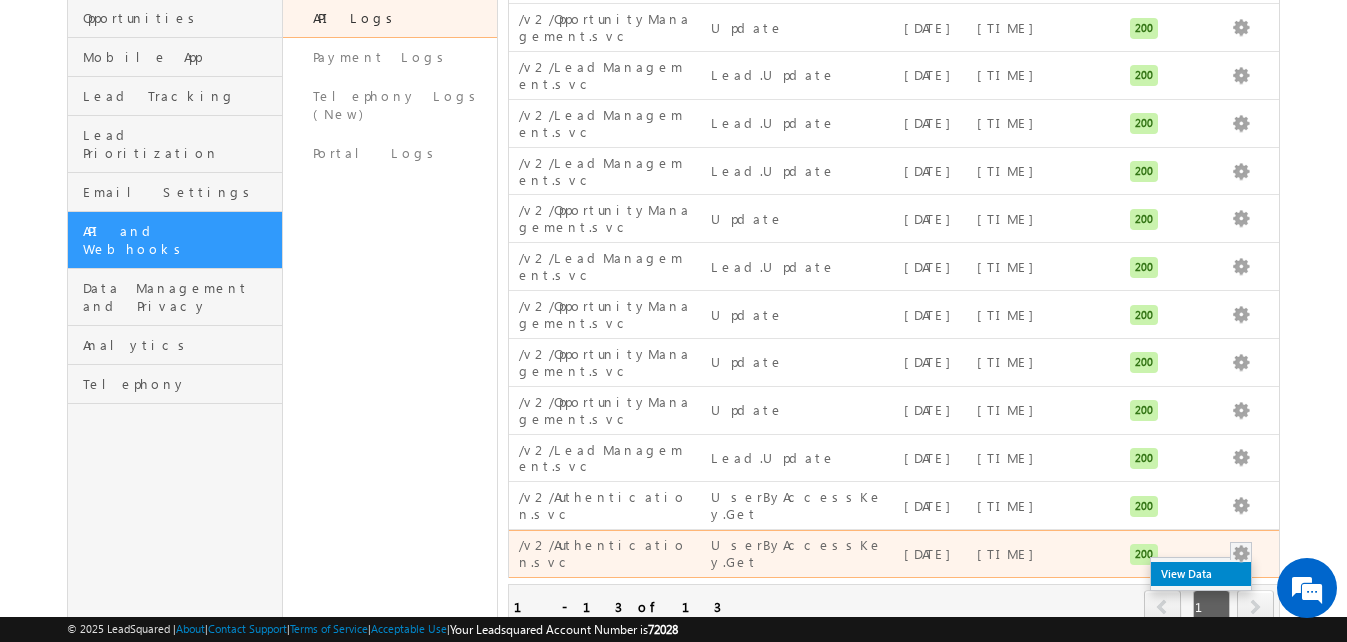 click on "View Data" at bounding box center [1201, 574] 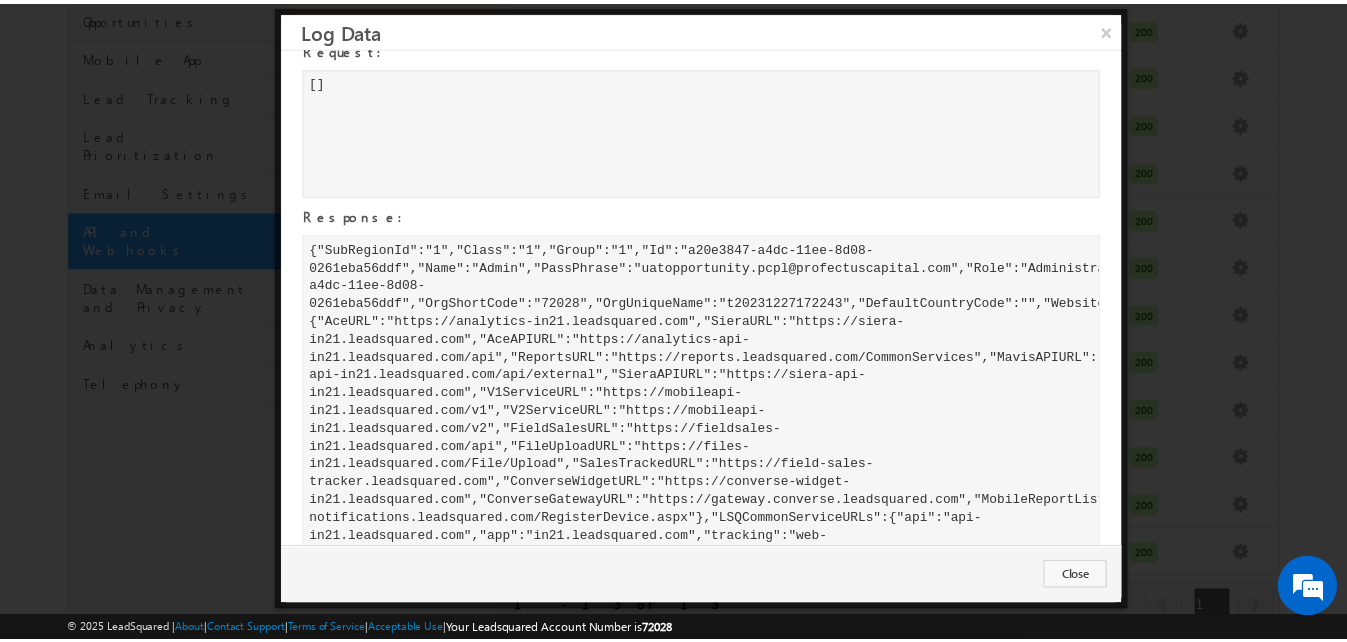 scroll, scrollTop: 398, scrollLeft: 0, axis: vertical 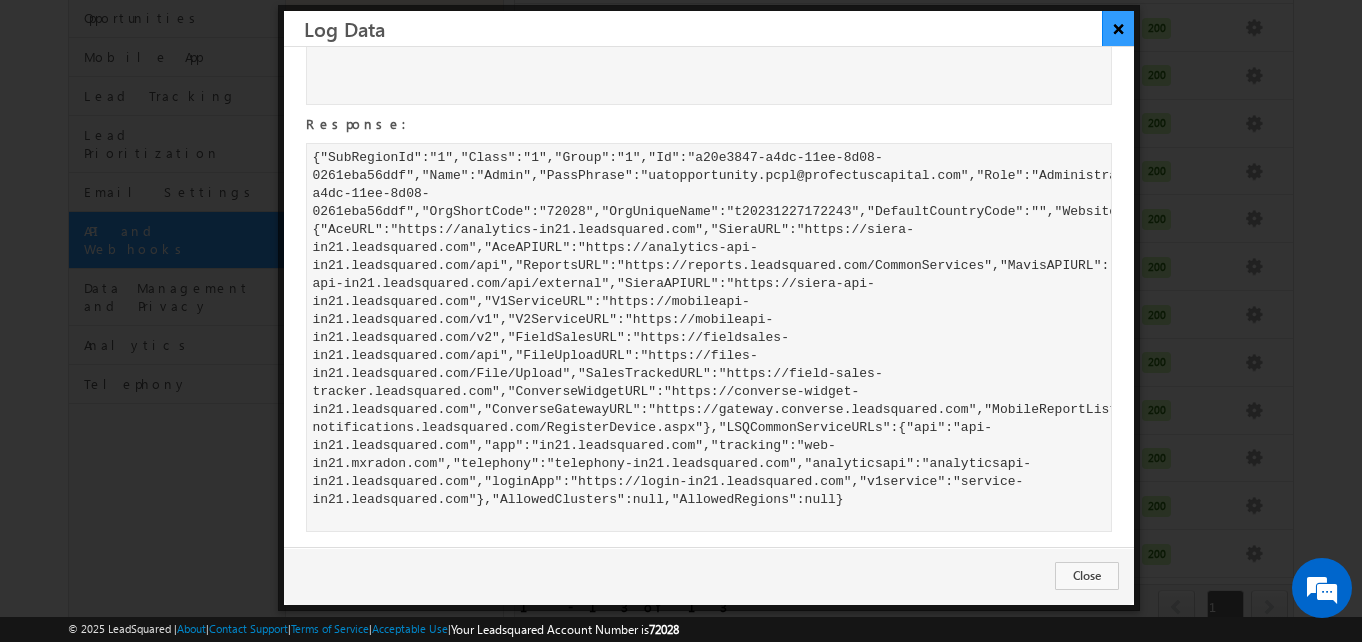 click on "×" at bounding box center (1118, 28) 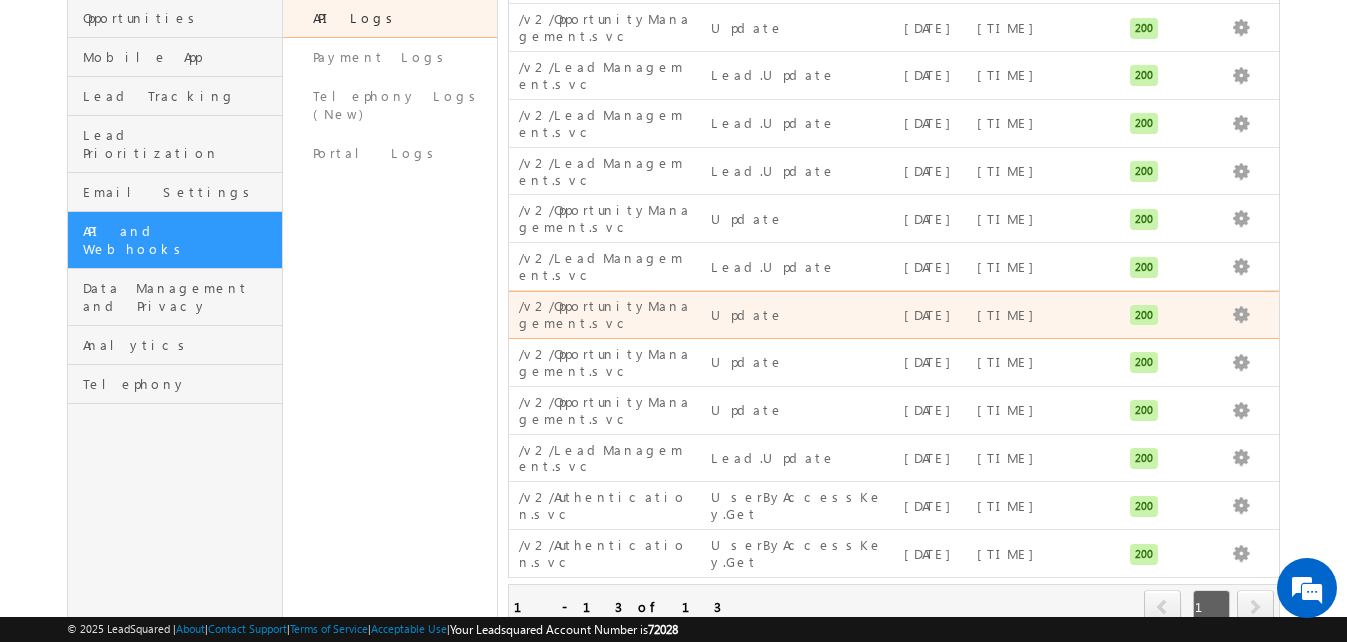 scroll, scrollTop: 0, scrollLeft: 0, axis: both 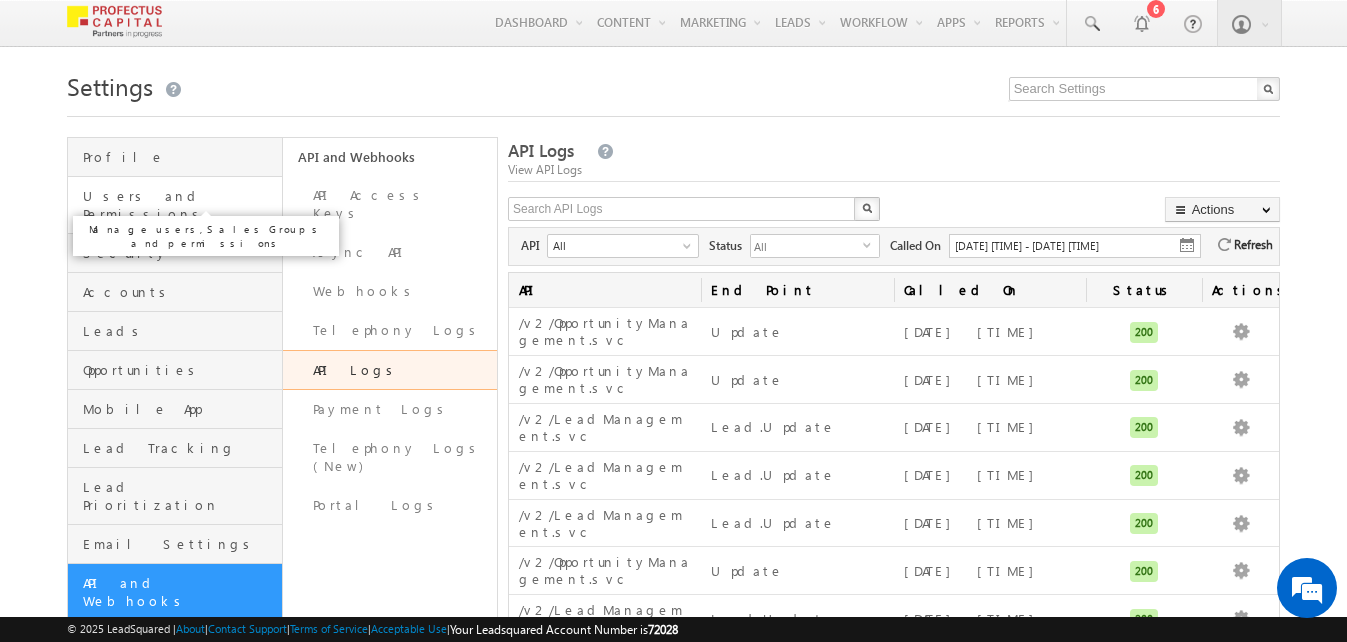 click on "Users and Permissions" at bounding box center (179, 205) 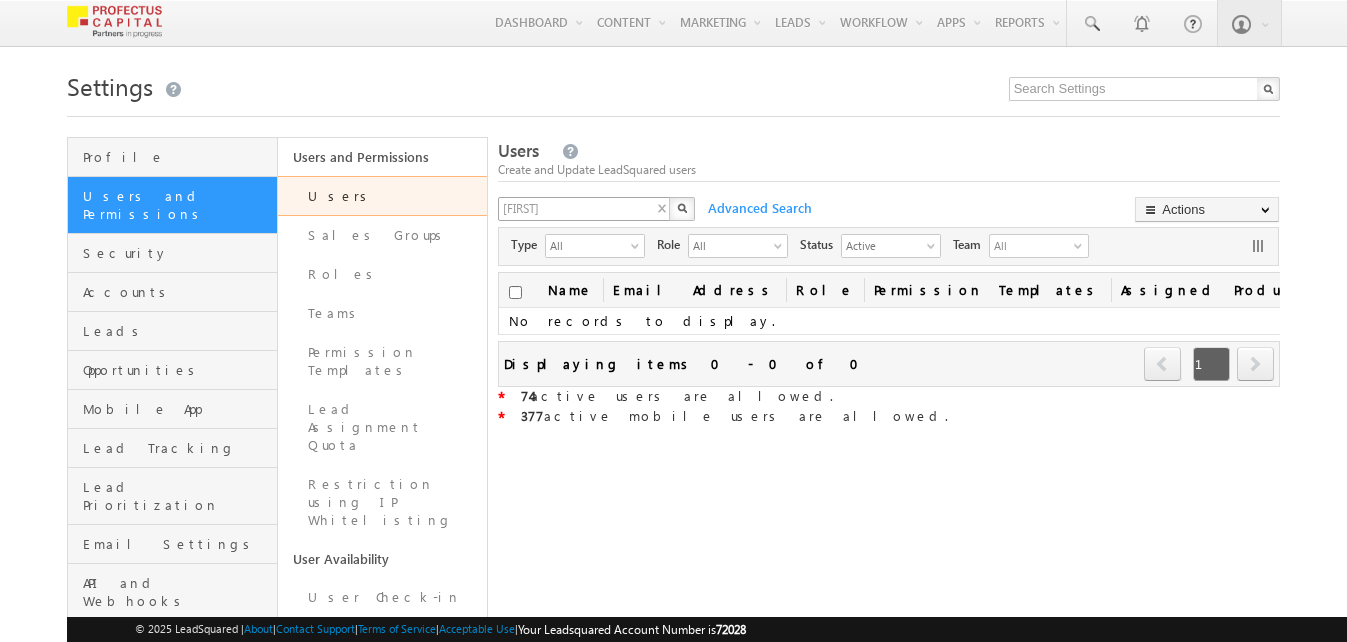 scroll, scrollTop: 0, scrollLeft: 0, axis: both 